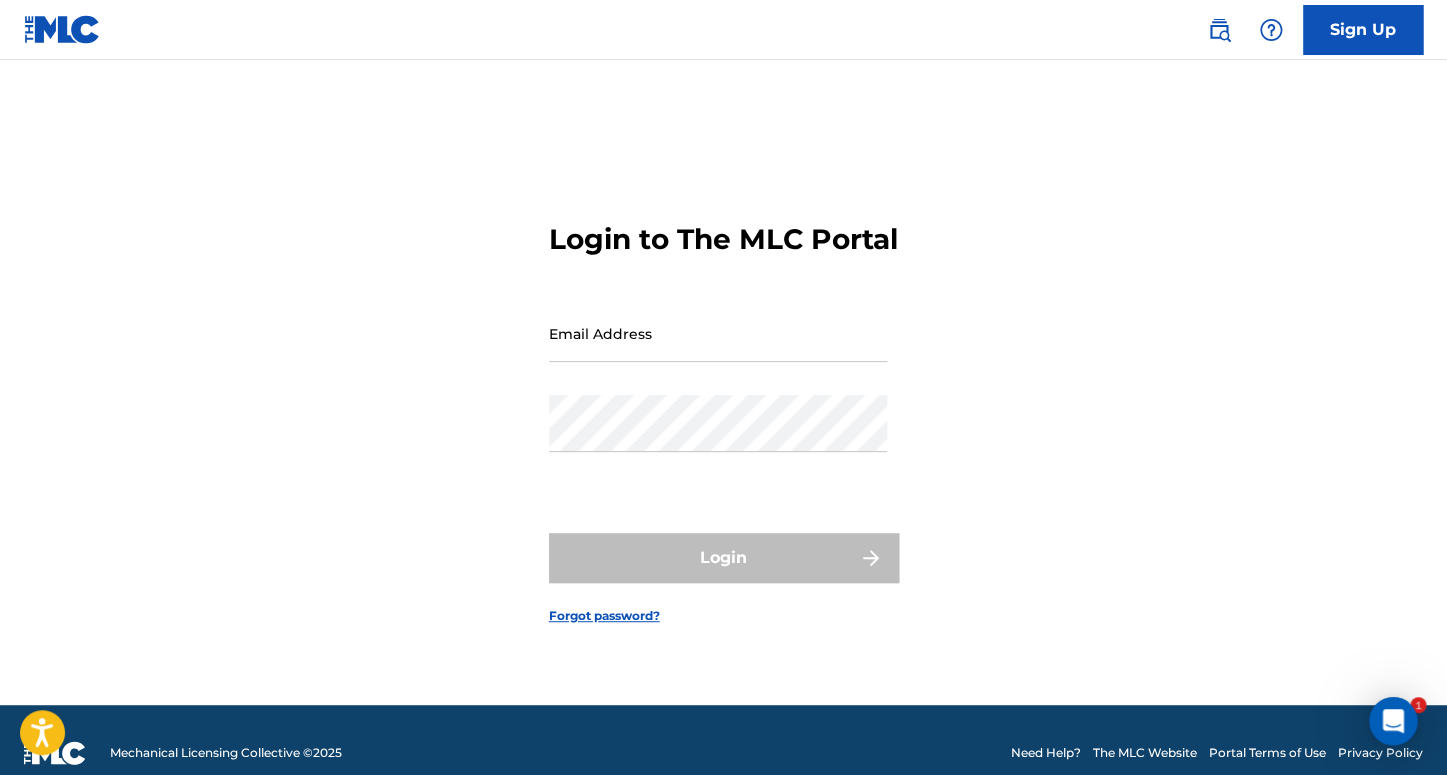 scroll, scrollTop: 0, scrollLeft: 0, axis: both 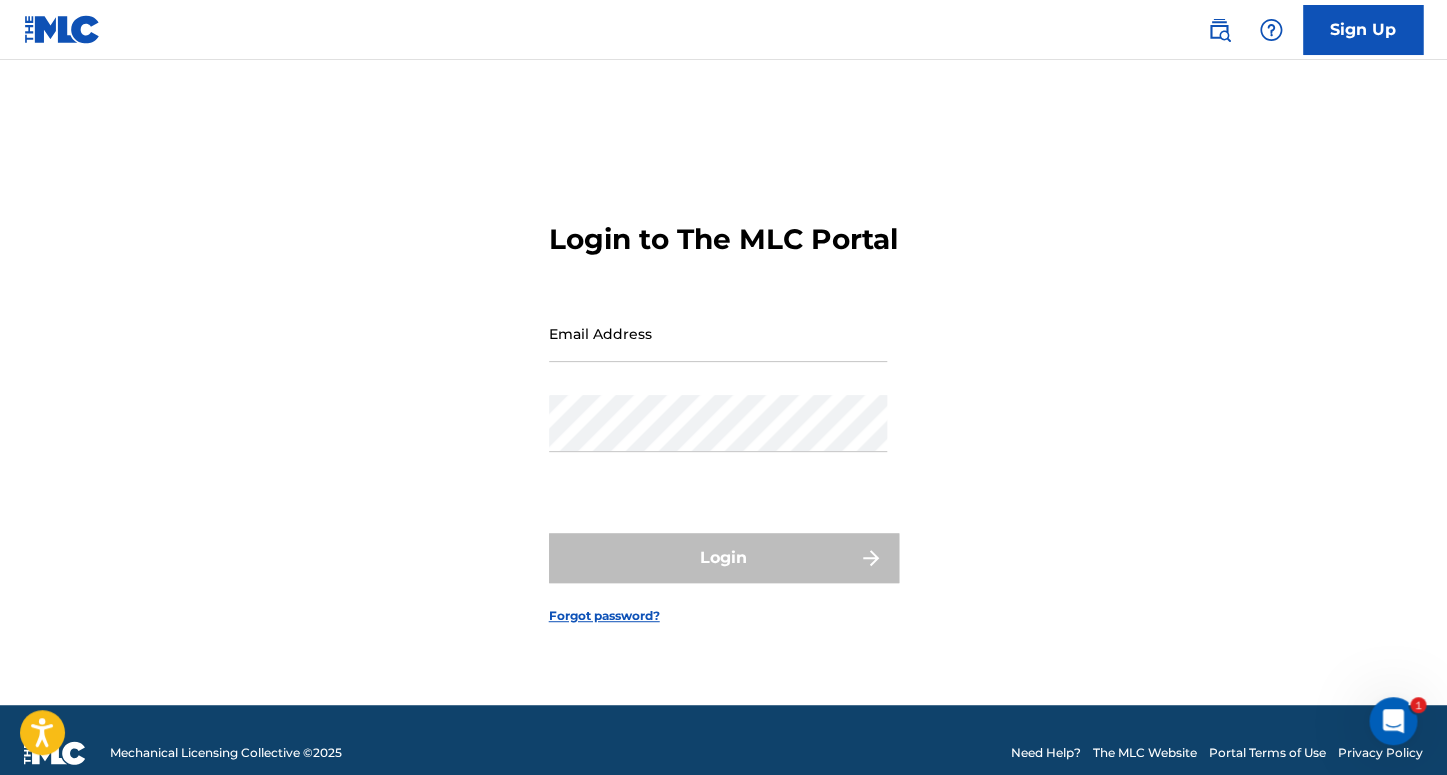 type on "[EMAIL_ADDRESS][DOMAIN_NAME]" 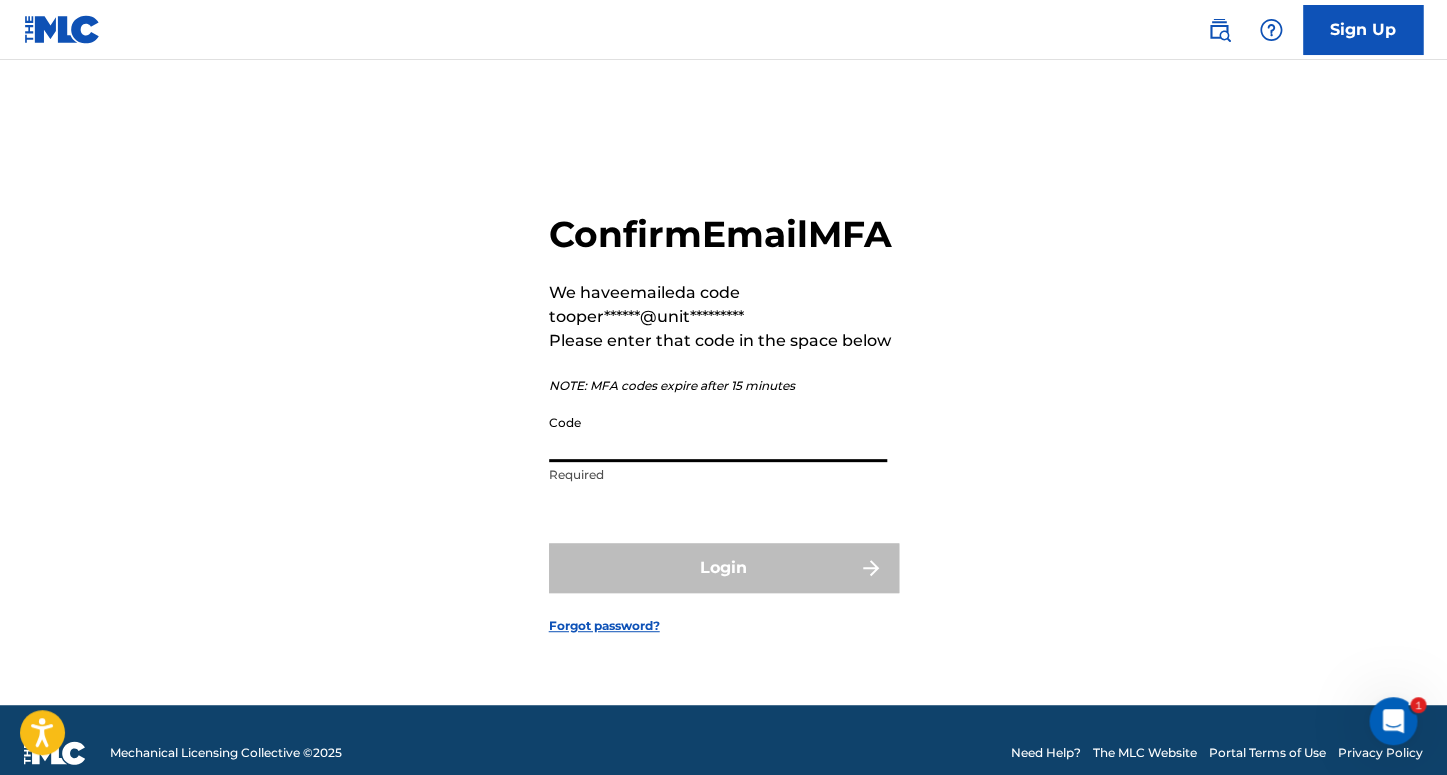 click on "Code" at bounding box center [718, 433] 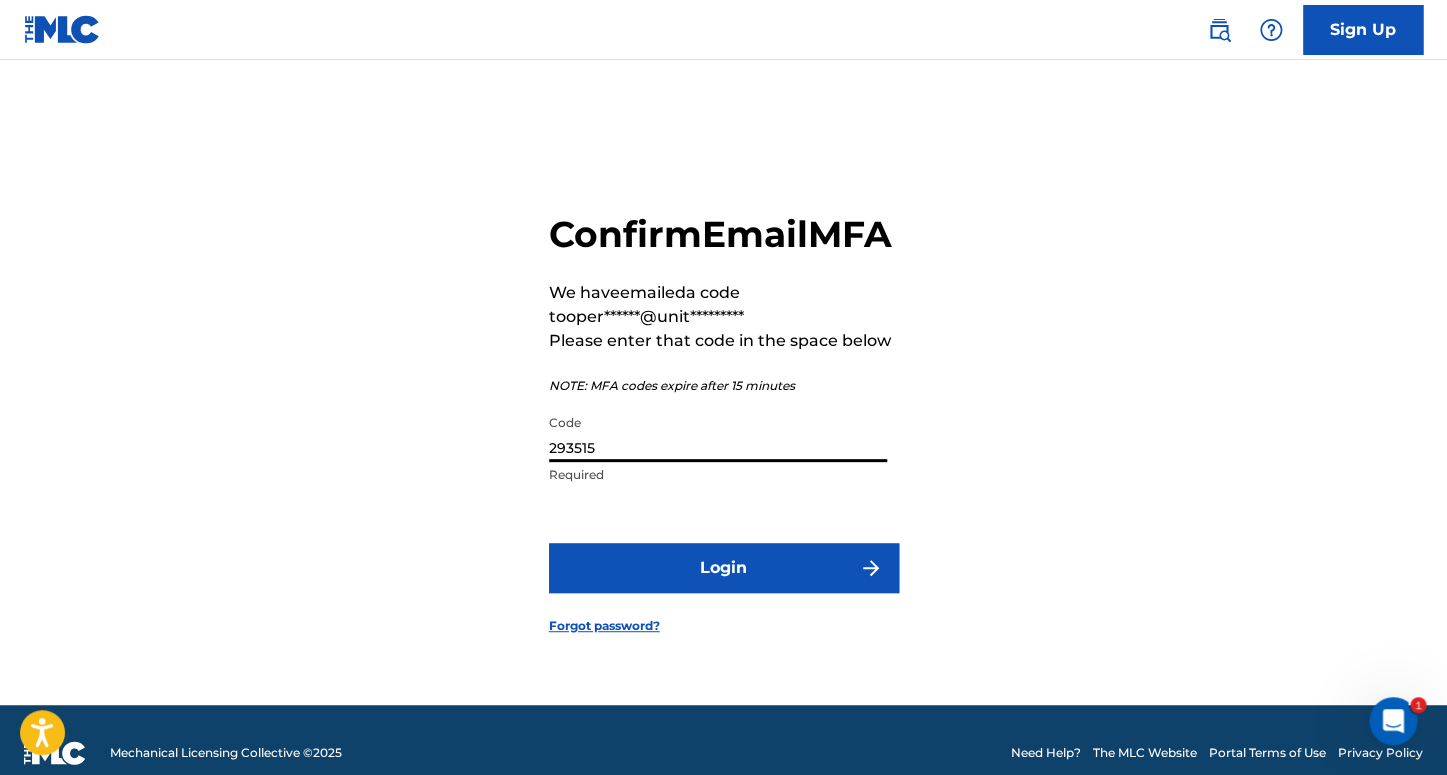 type on "293515" 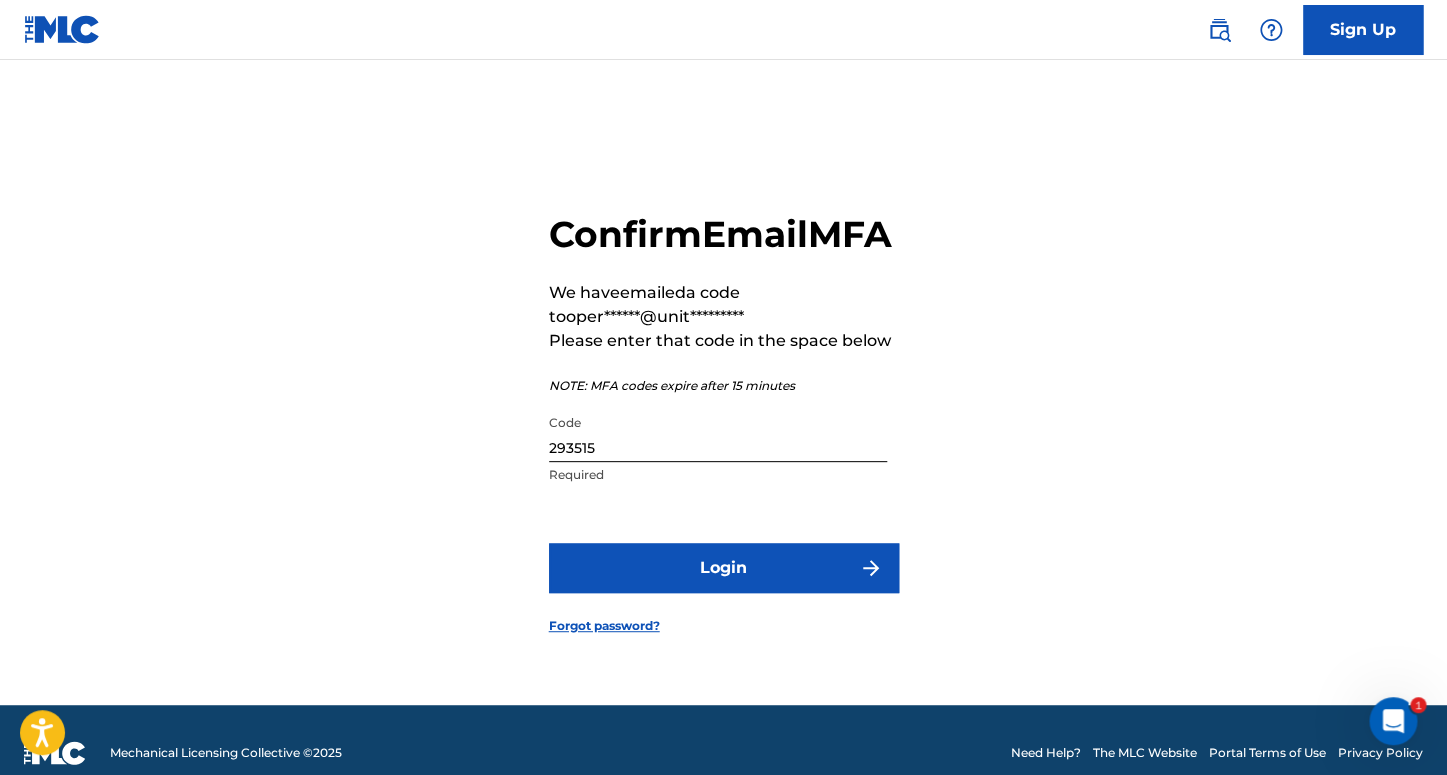 click on "Login" at bounding box center [724, 568] 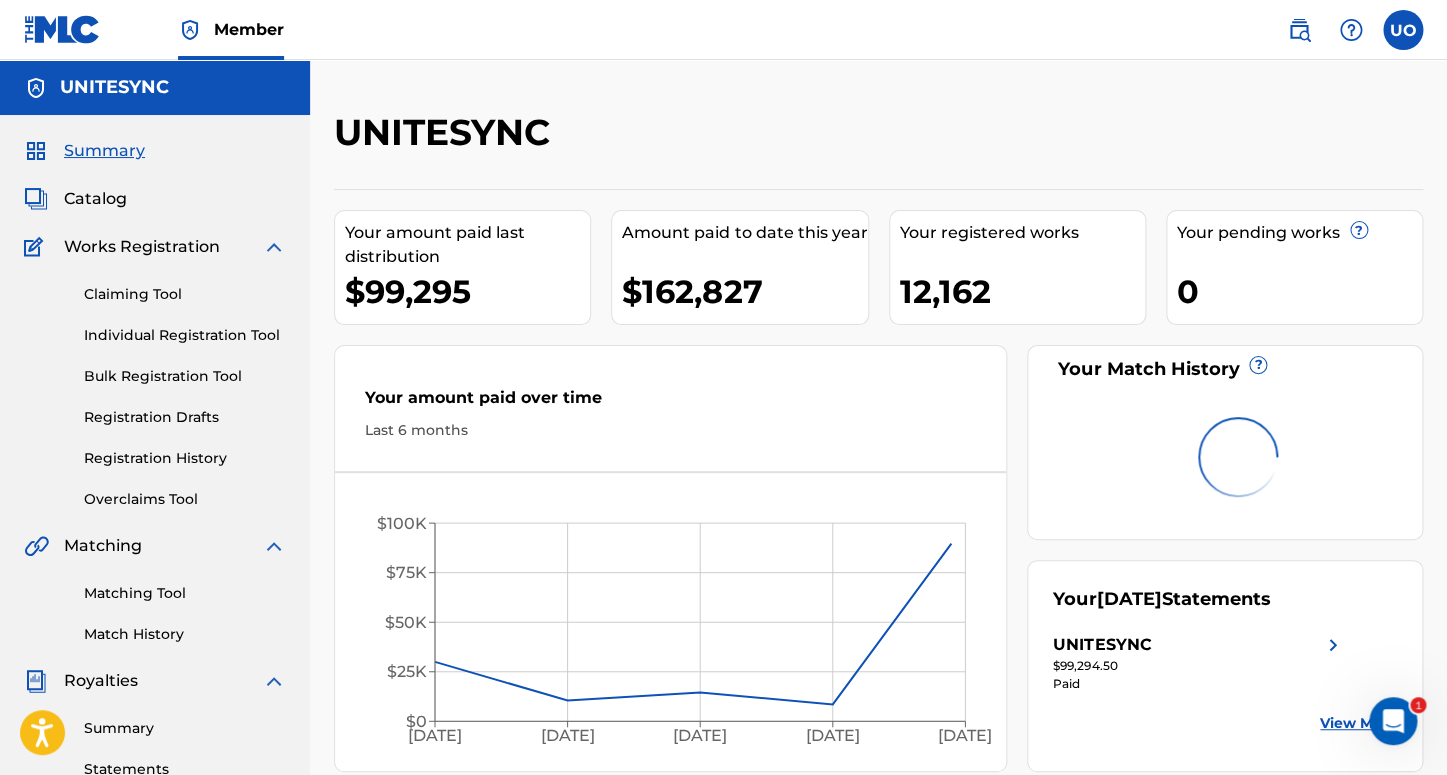 click on "Overclaims Tool" at bounding box center (185, 499) 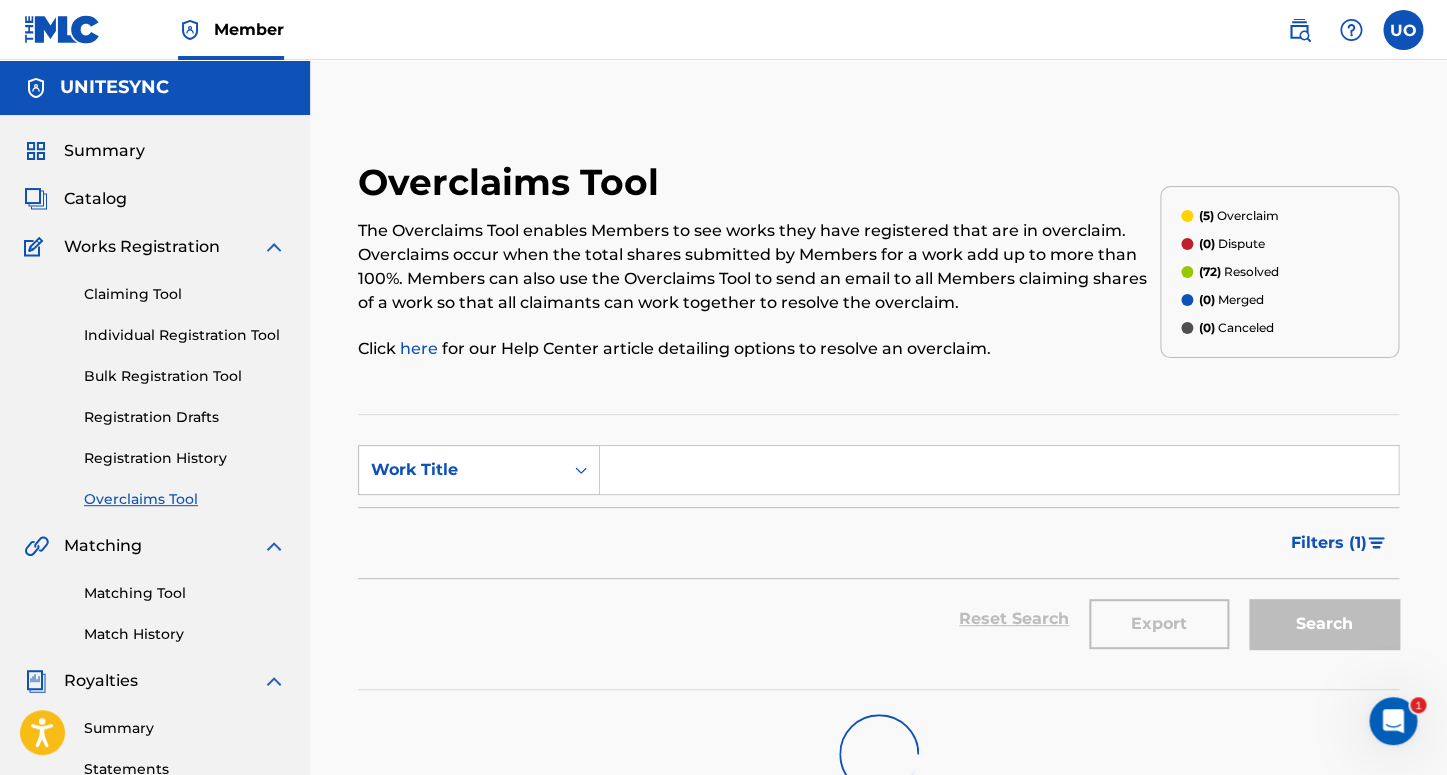 scroll, scrollTop: 0, scrollLeft: 0, axis: both 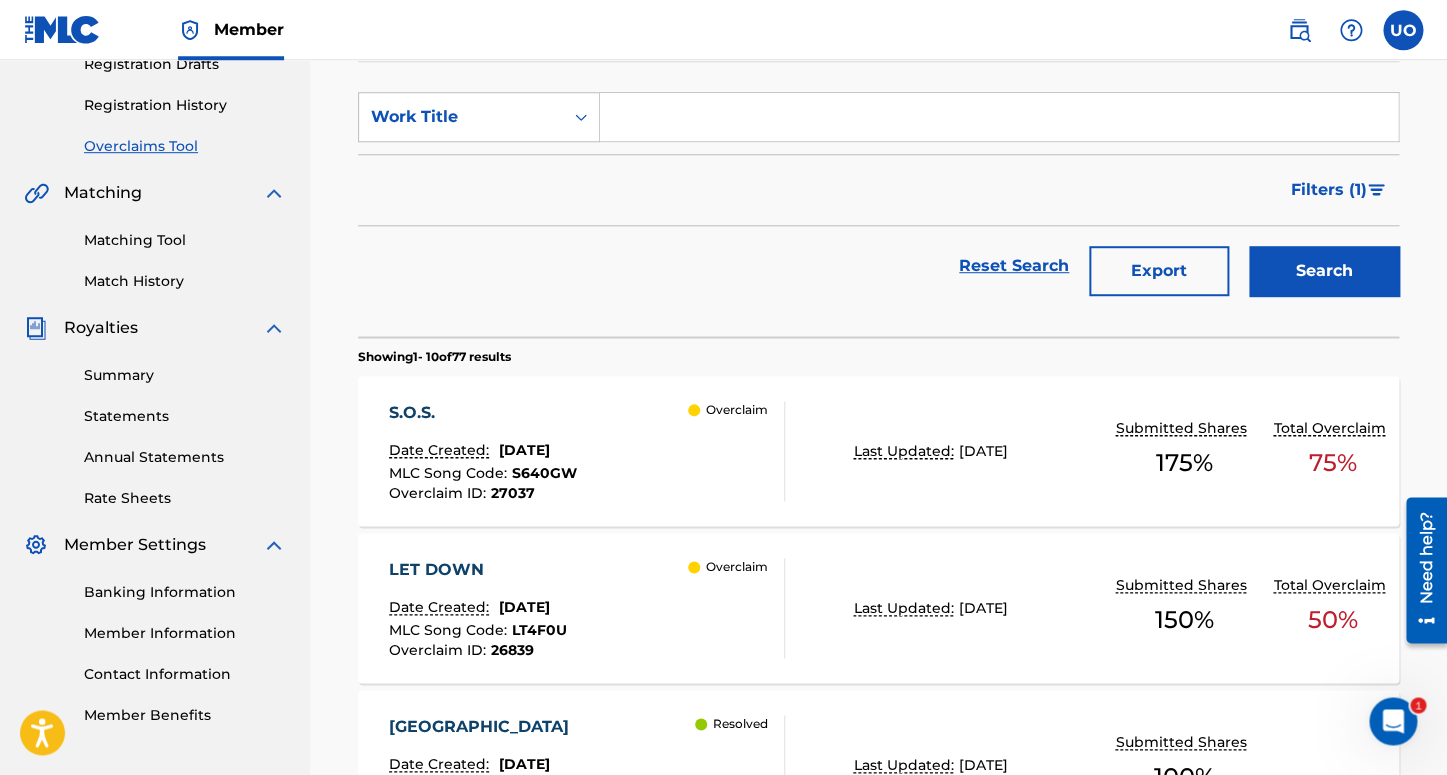 click on "Overclaim" at bounding box center [736, 451] 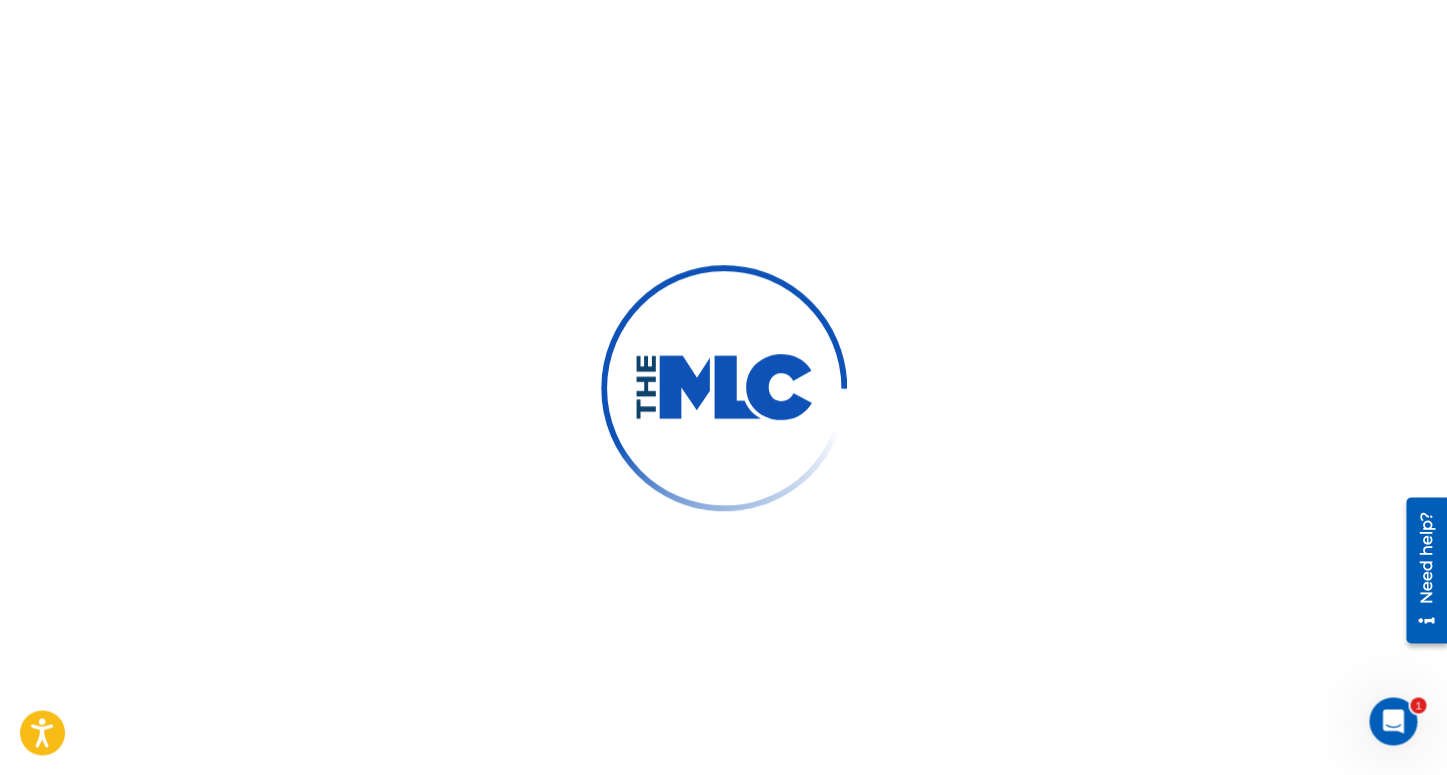 scroll, scrollTop: 0, scrollLeft: 0, axis: both 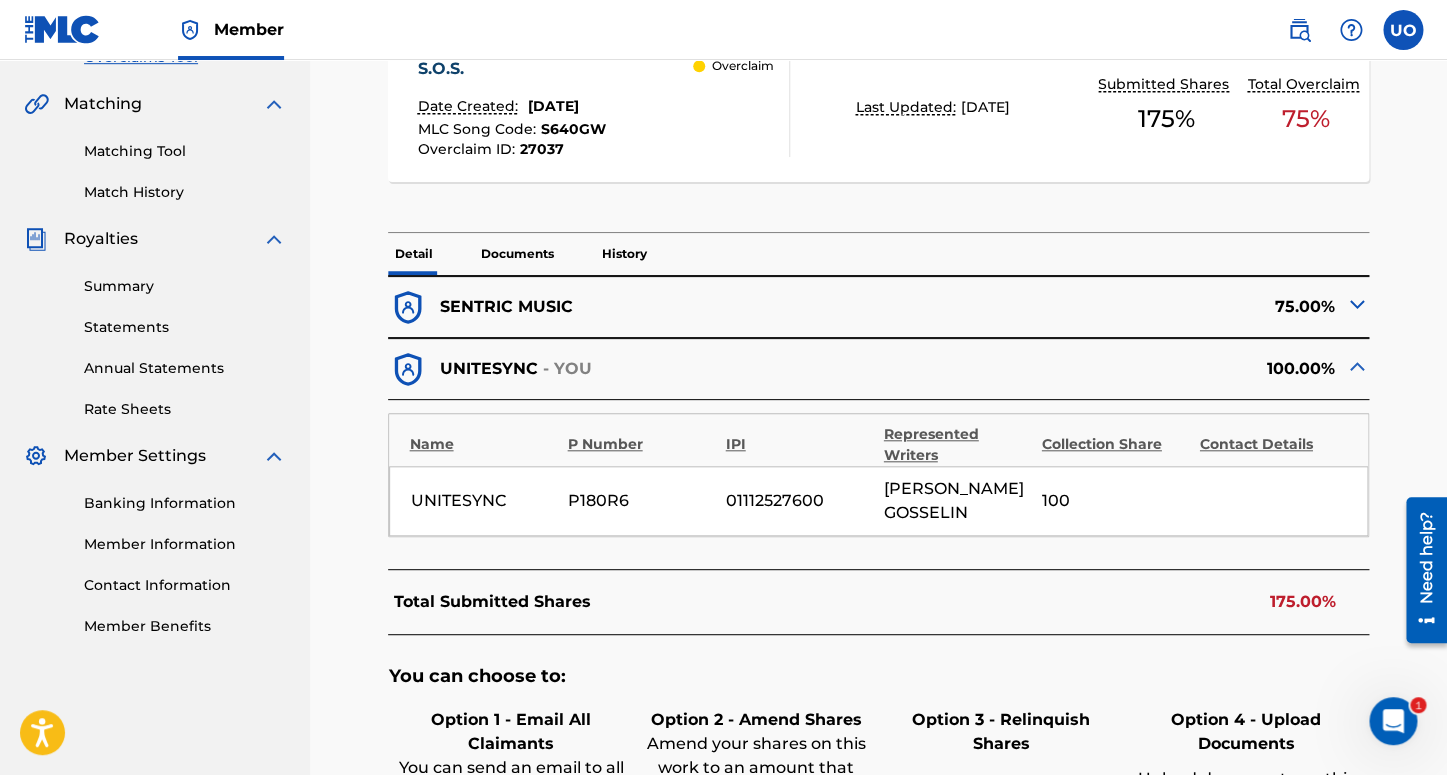 click on "SENTRIC MUSIC" at bounding box center (506, 307) 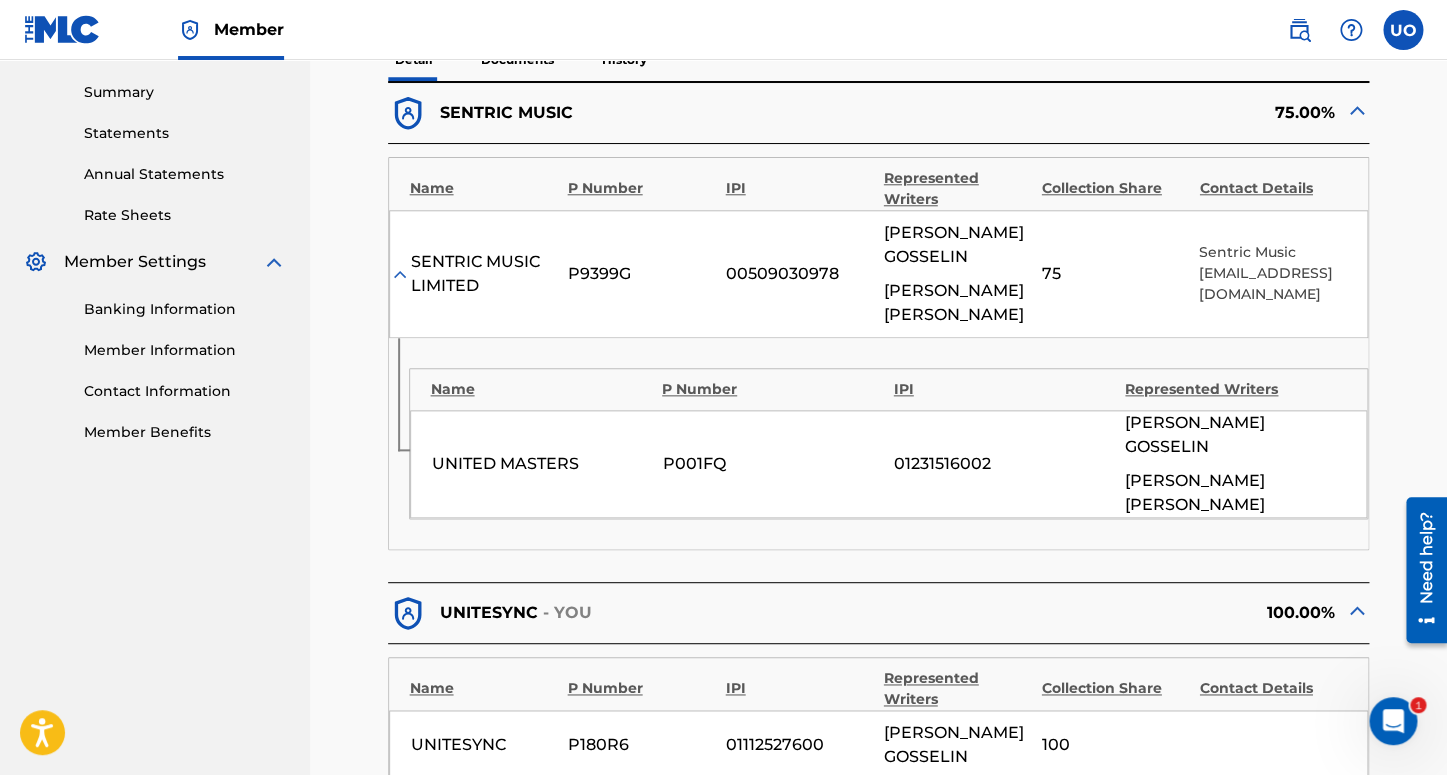 scroll, scrollTop: 640, scrollLeft: 0, axis: vertical 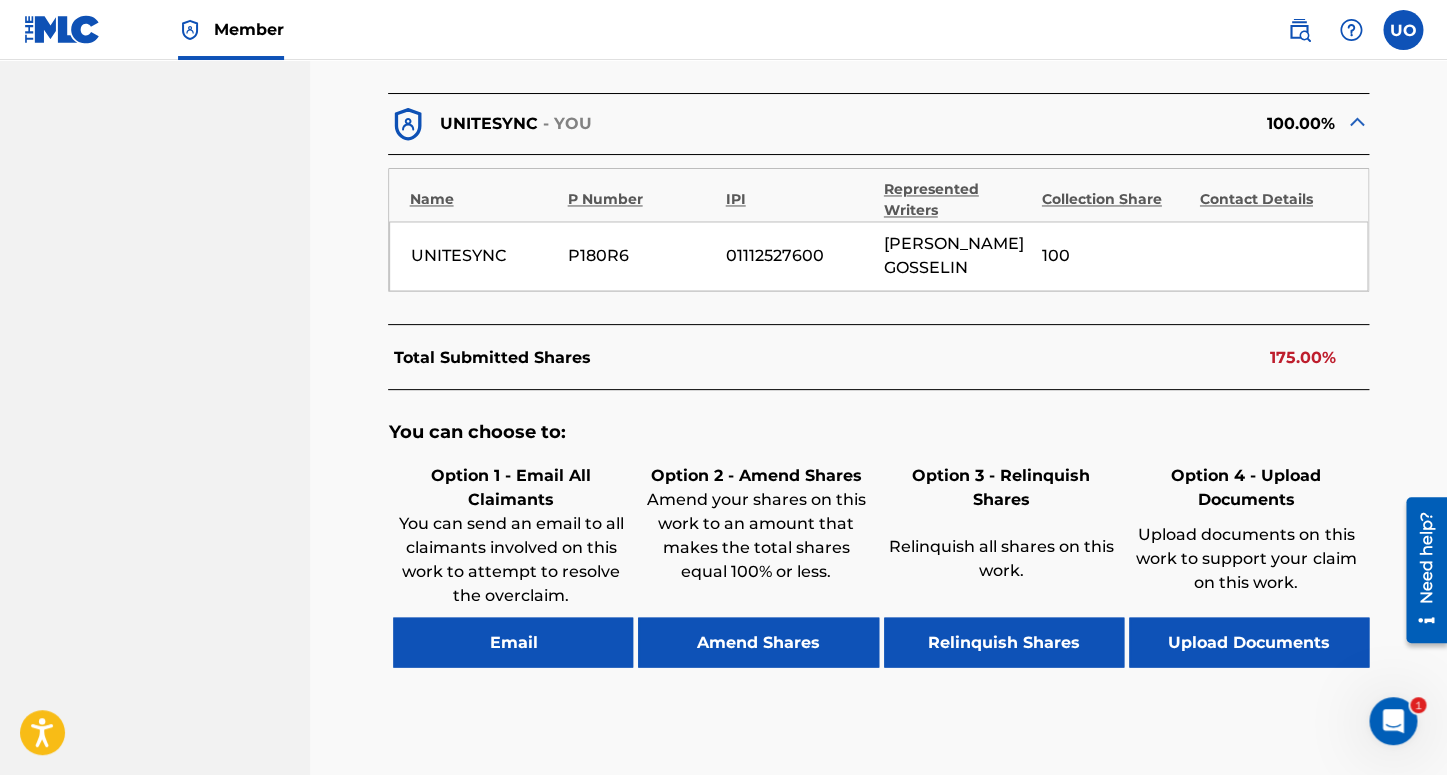 click on "Relinquish Shares" at bounding box center [1004, 642] 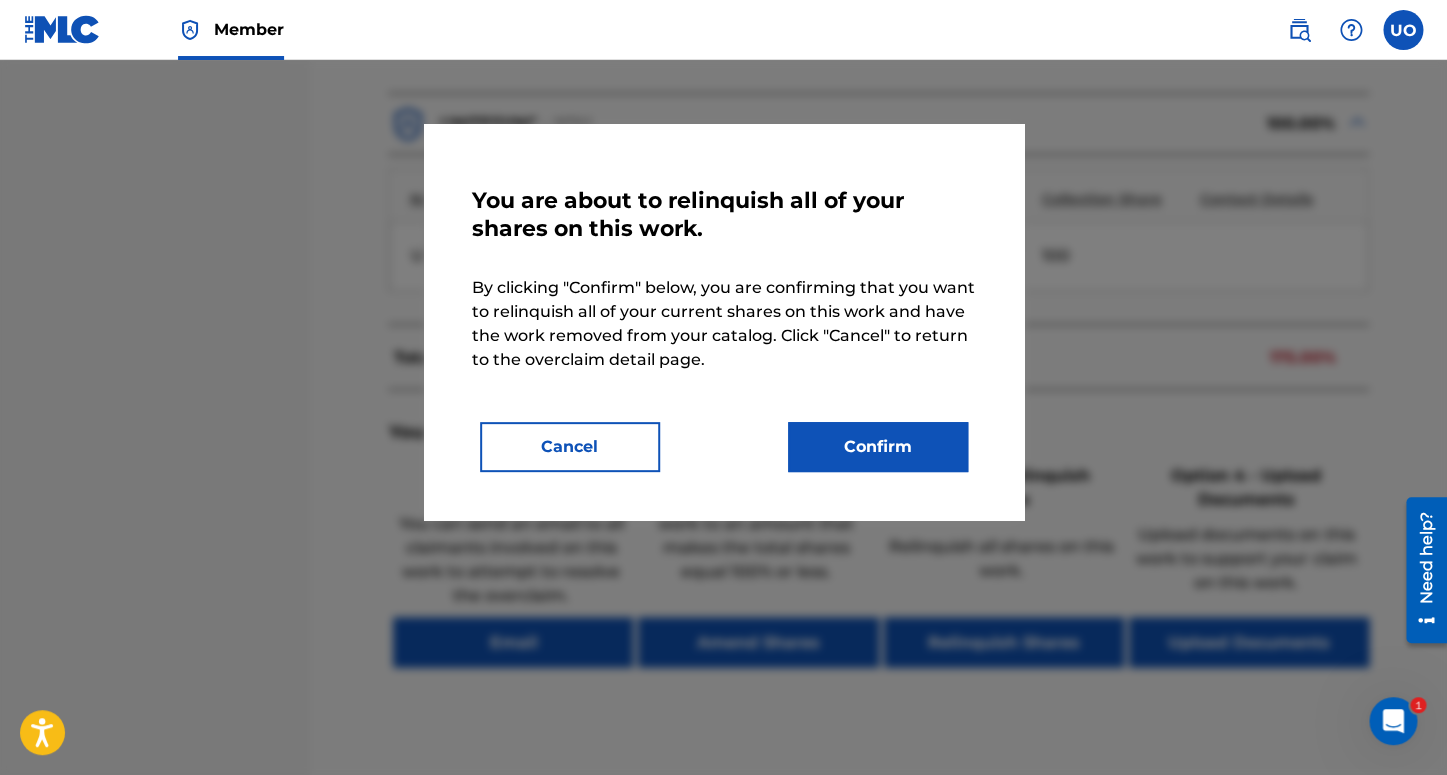 click on "Confirm" at bounding box center [878, 447] 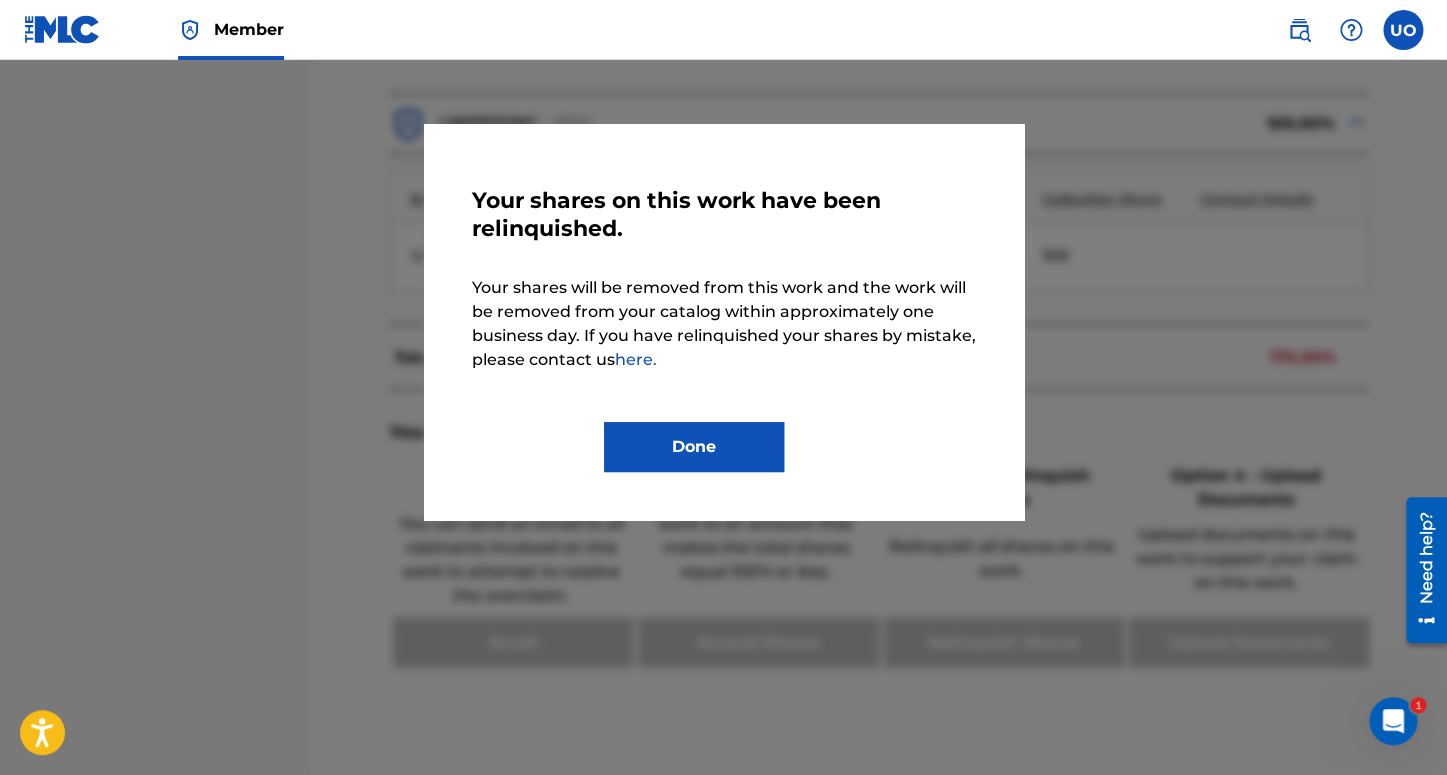 click on "Done" at bounding box center [694, 447] 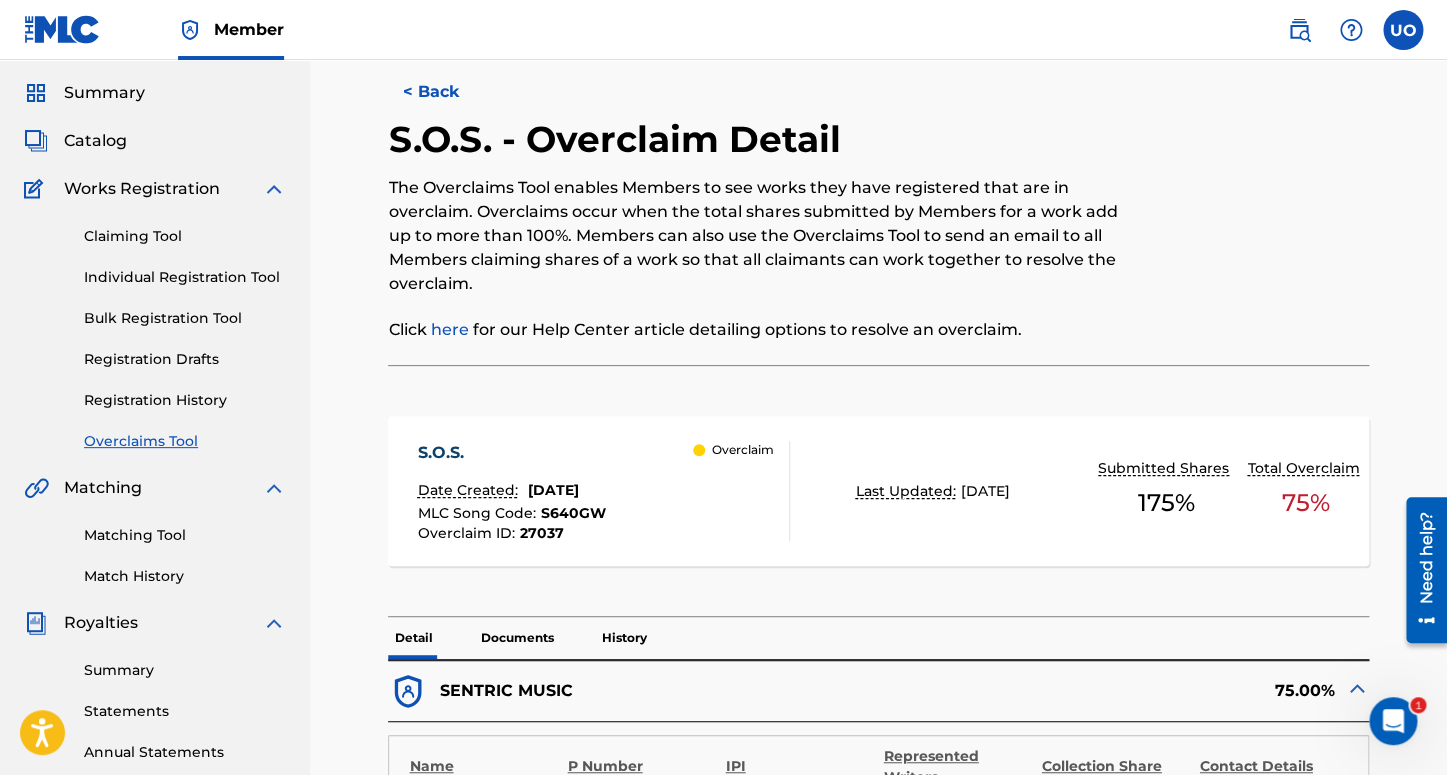 scroll, scrollTop: 49, scrollLeft: 0, axis: vertical 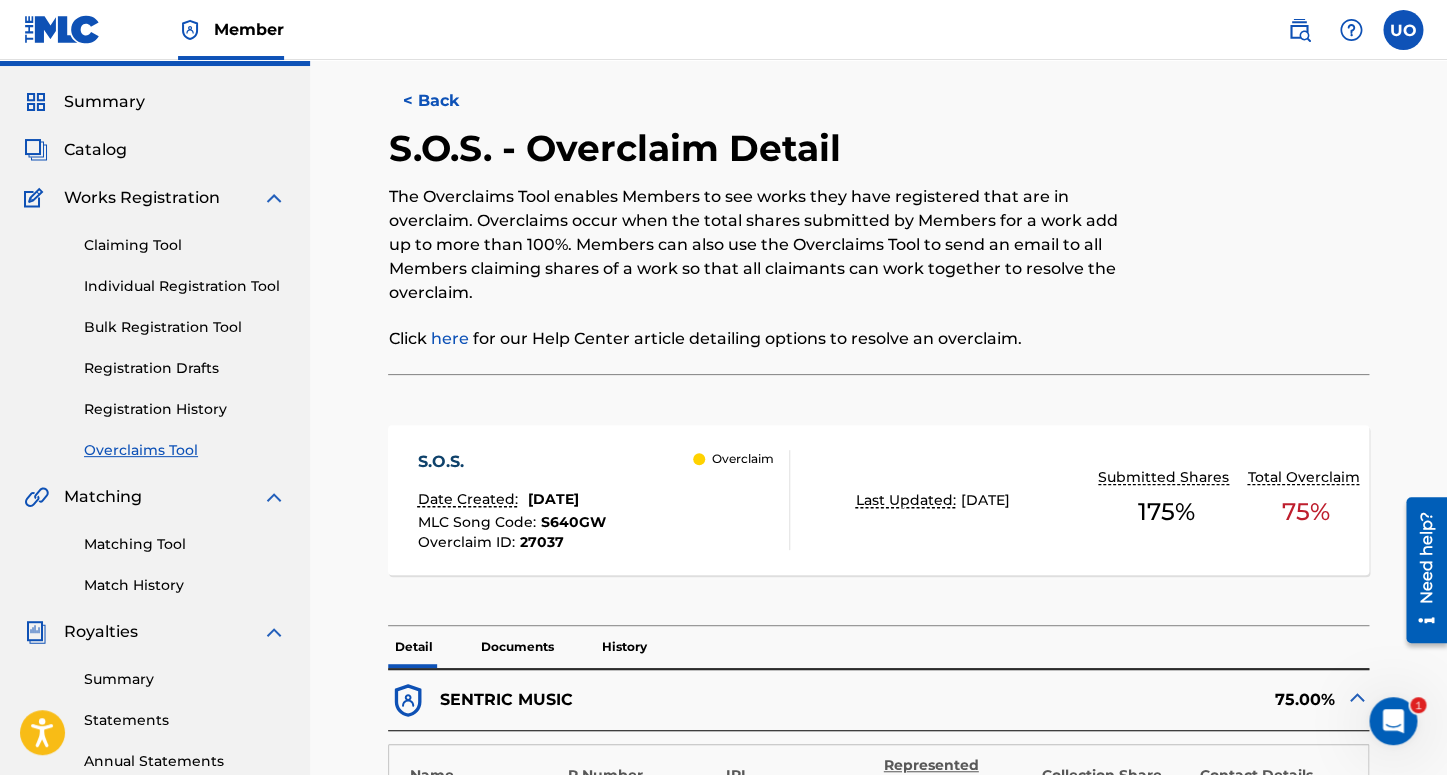 click on "< Back" at bounding box center [448, 101] 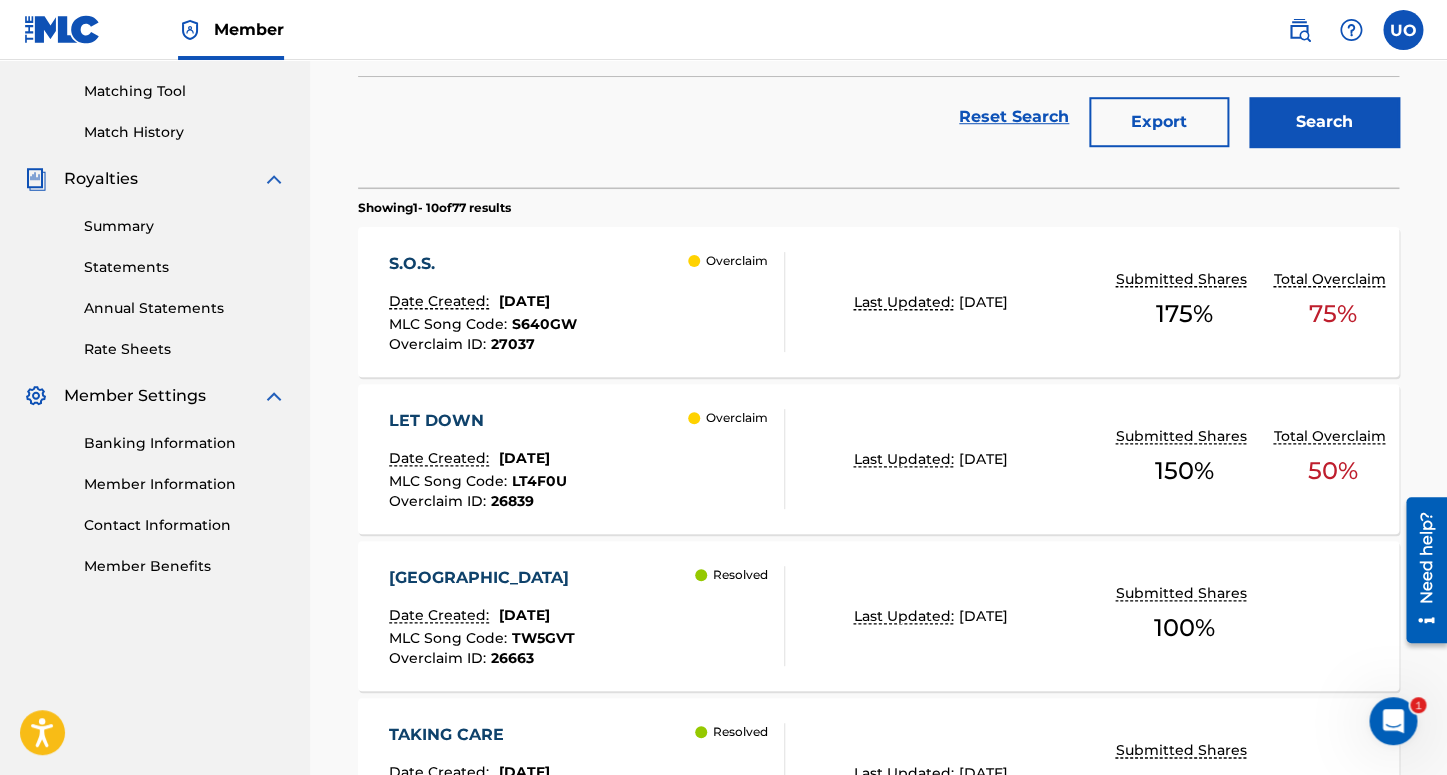 scroll, scrollTop: 505, scrollLeft: 0, axis: vertical 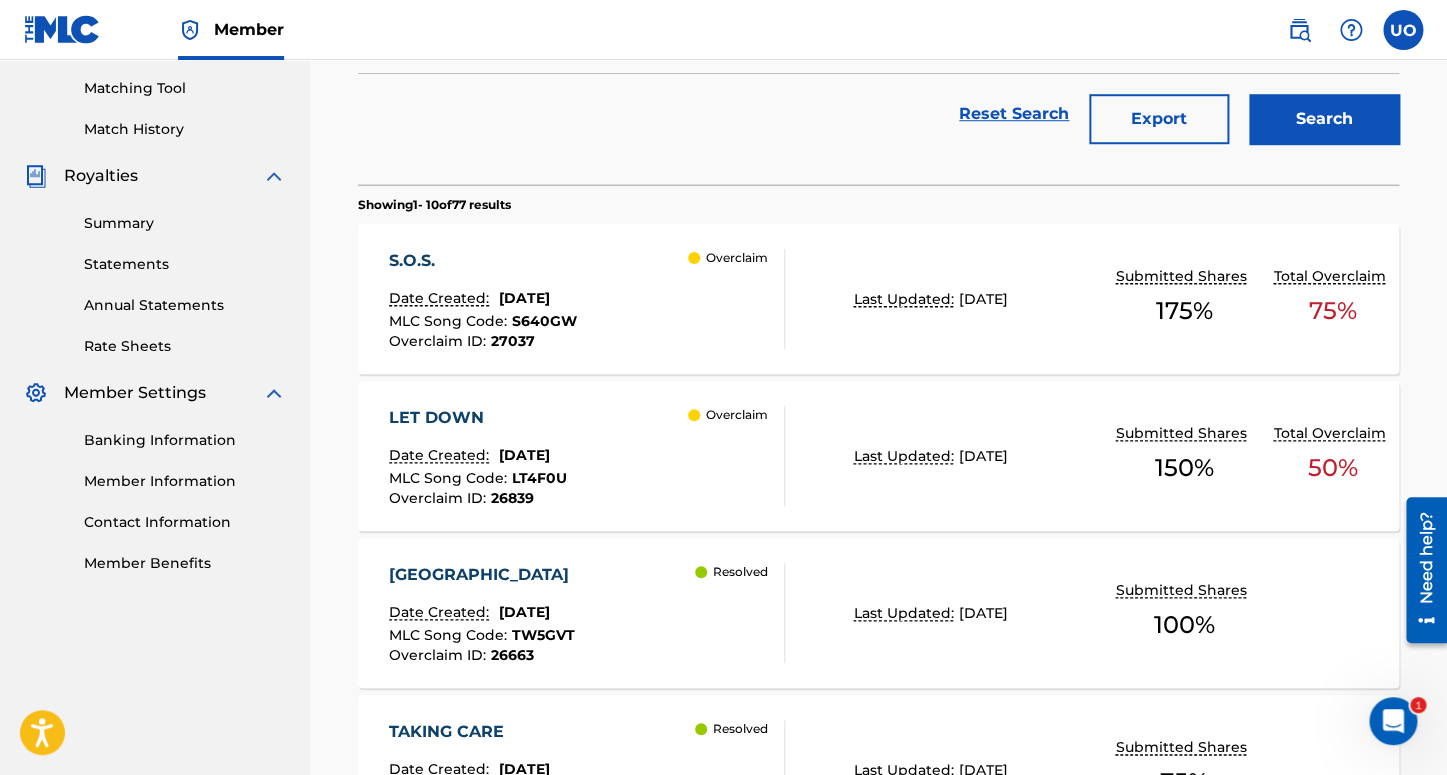 click on "LET DOWN Date Created: [DATE] MLC Song Code : LT4F0U Overclaim ID : 26839   Overclaim Last Updated: [DATE] Submitted Shares 150 % Total Overclaim 50 %" at bounding box center [878, 456] 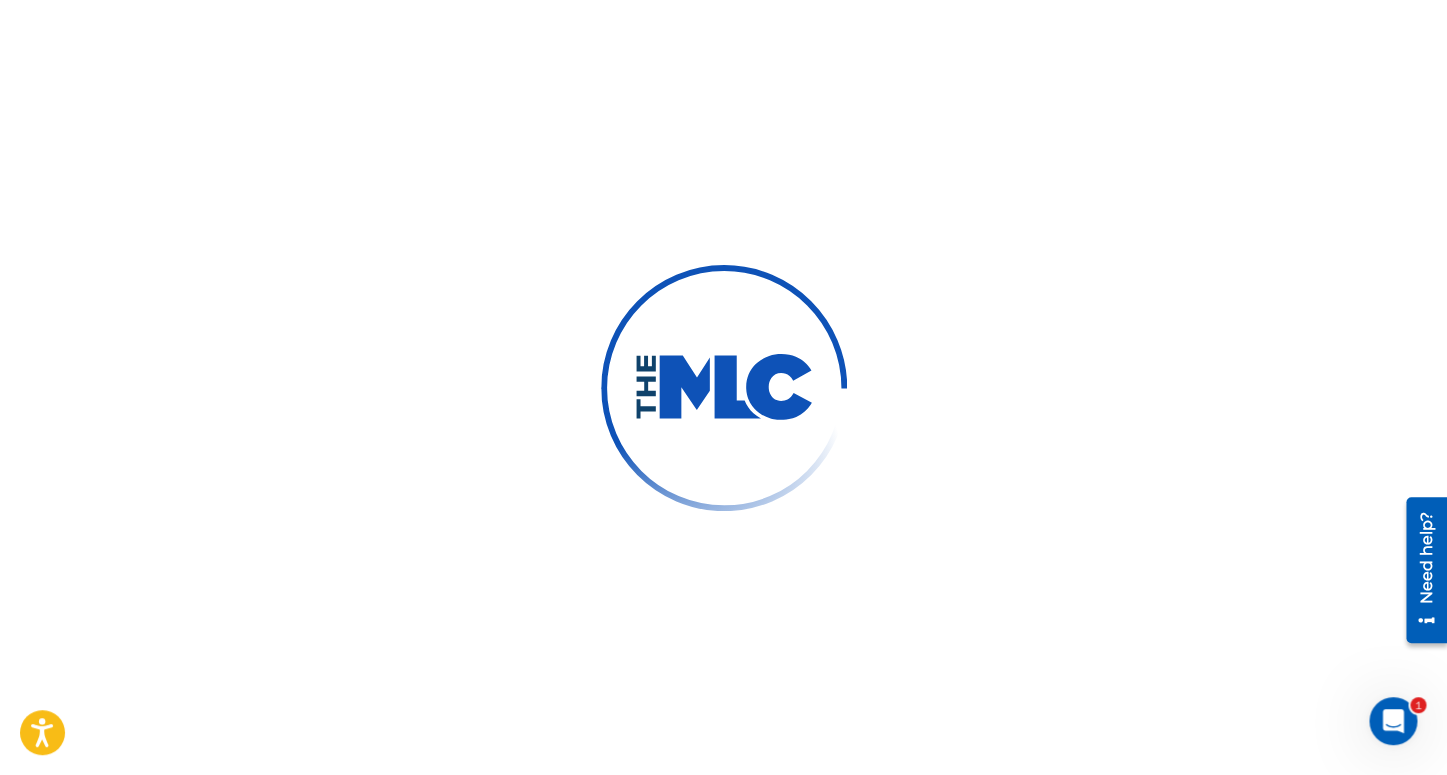 scroll, scrollTop: 0, scrollLeft: 0, axis: both 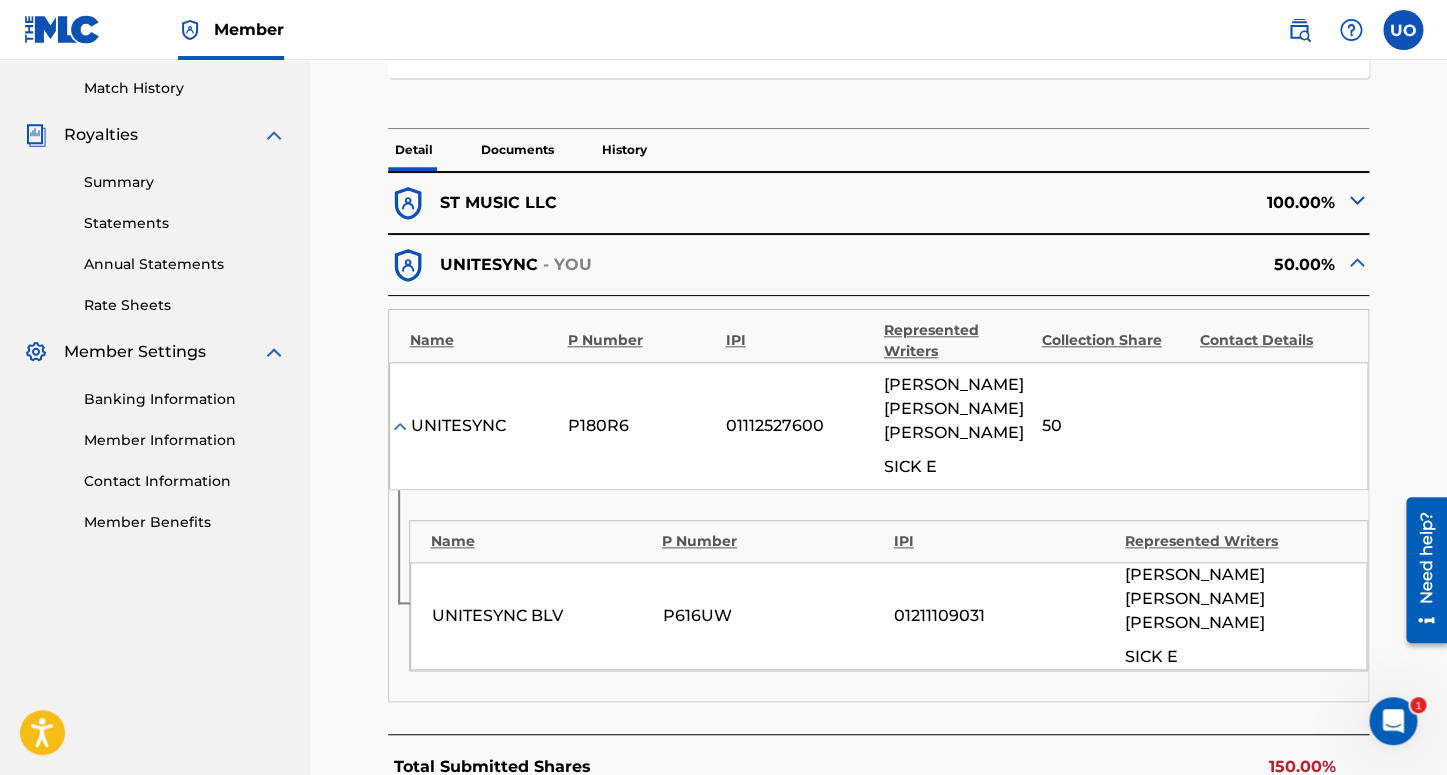 click on "ST MUSIC LLC" at bounding box center (633, 203) 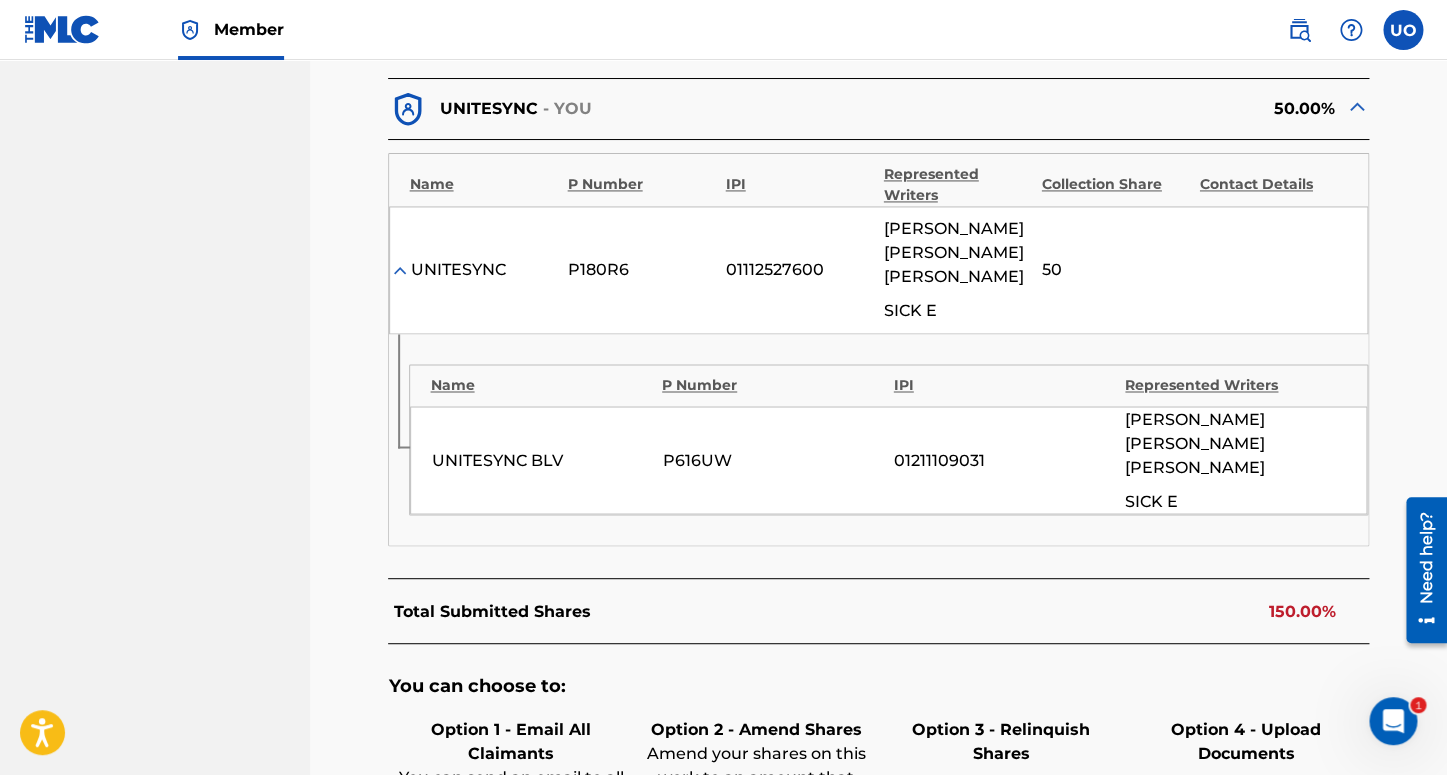 scroll, scrollTop: 1122, scrollLeft: 0, axis: vertical 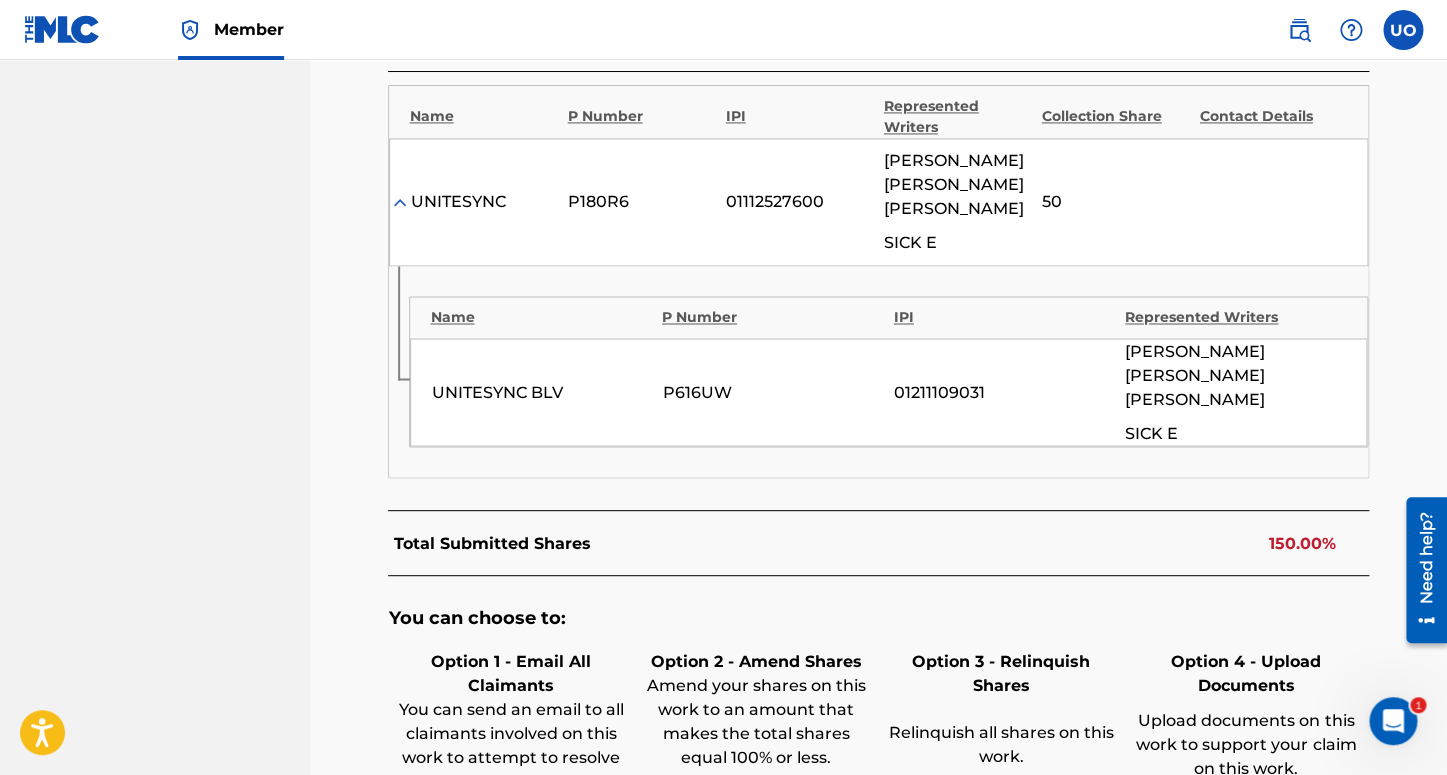 click on "Relinquish Shares" at bounding box center [1004, 828] 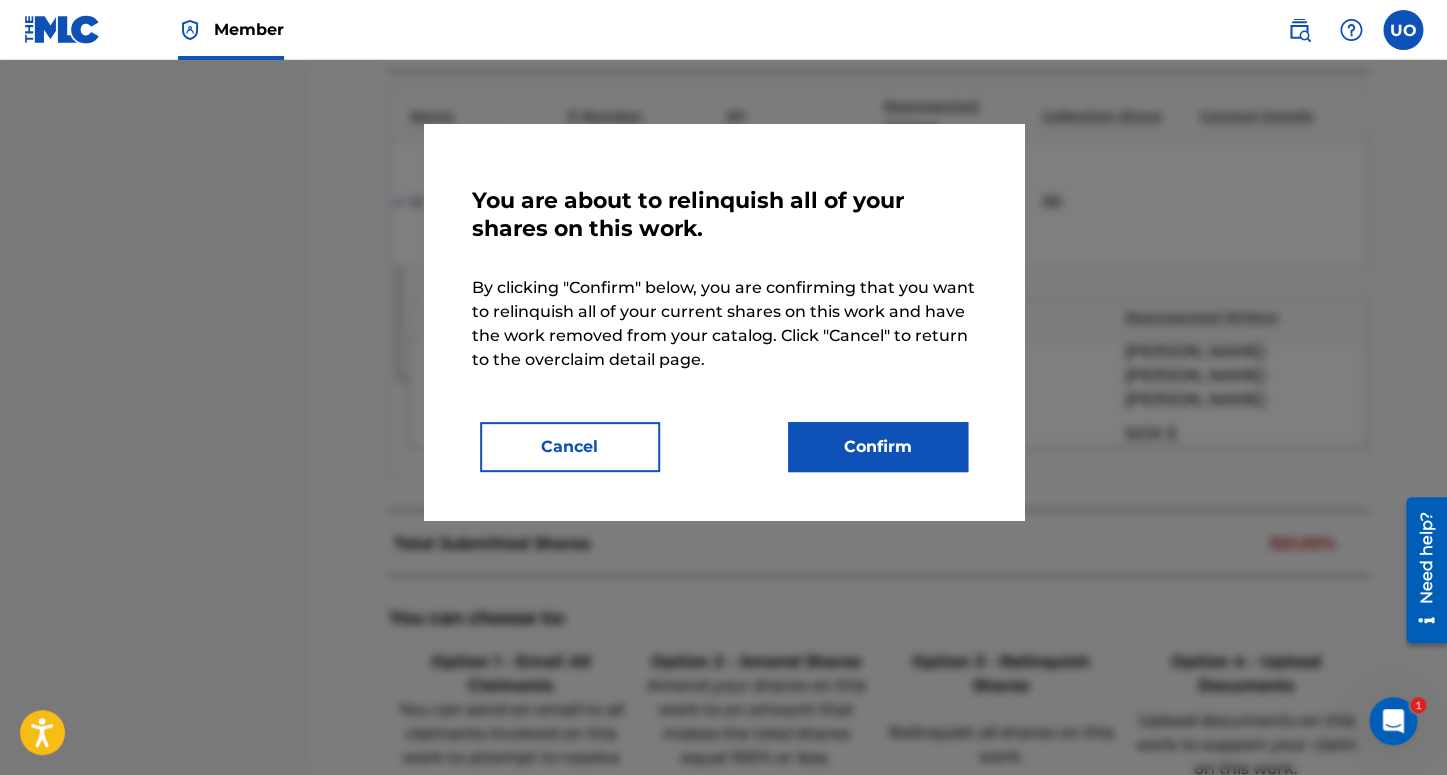 click on "Confirm" at bounding box center [878, 447] 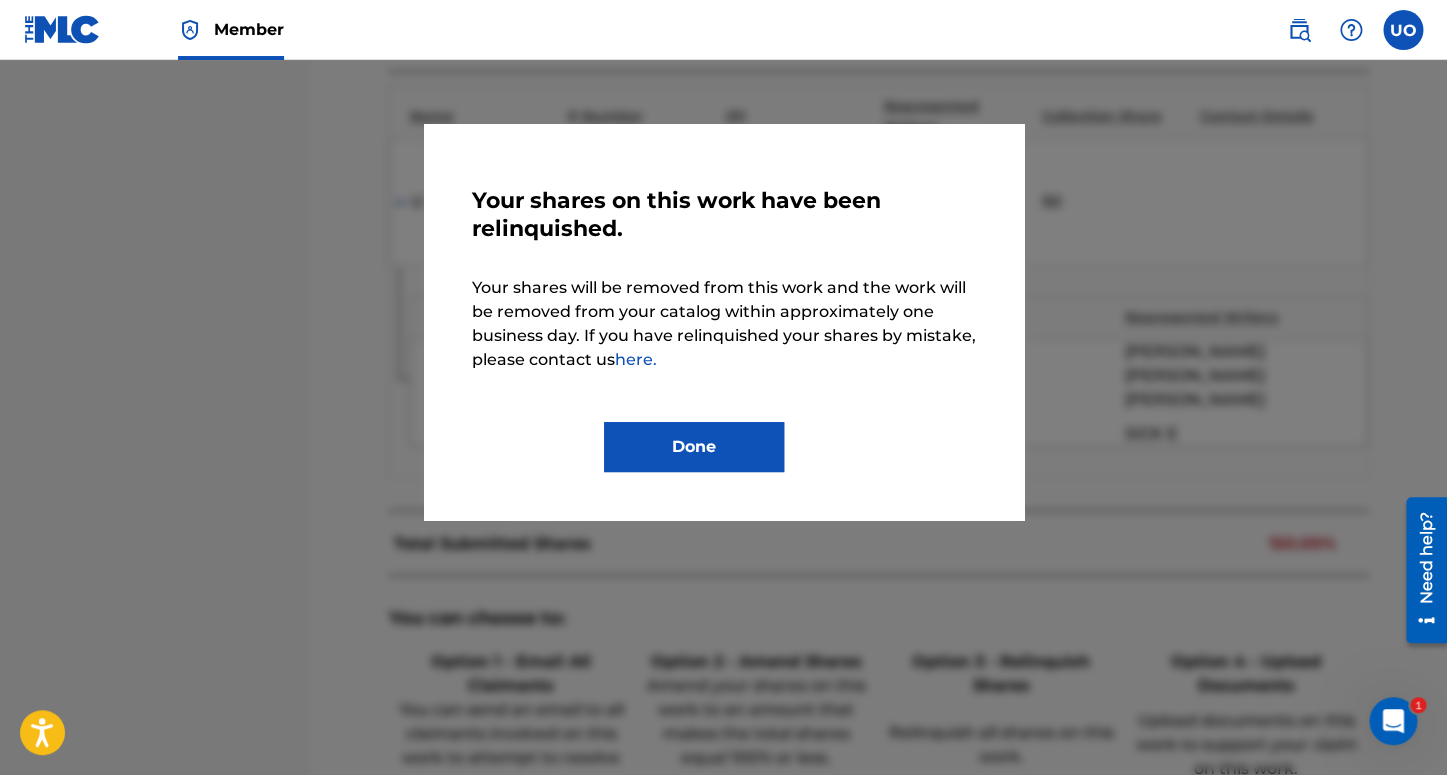 click on "Done" at bounding box center [694, 447] 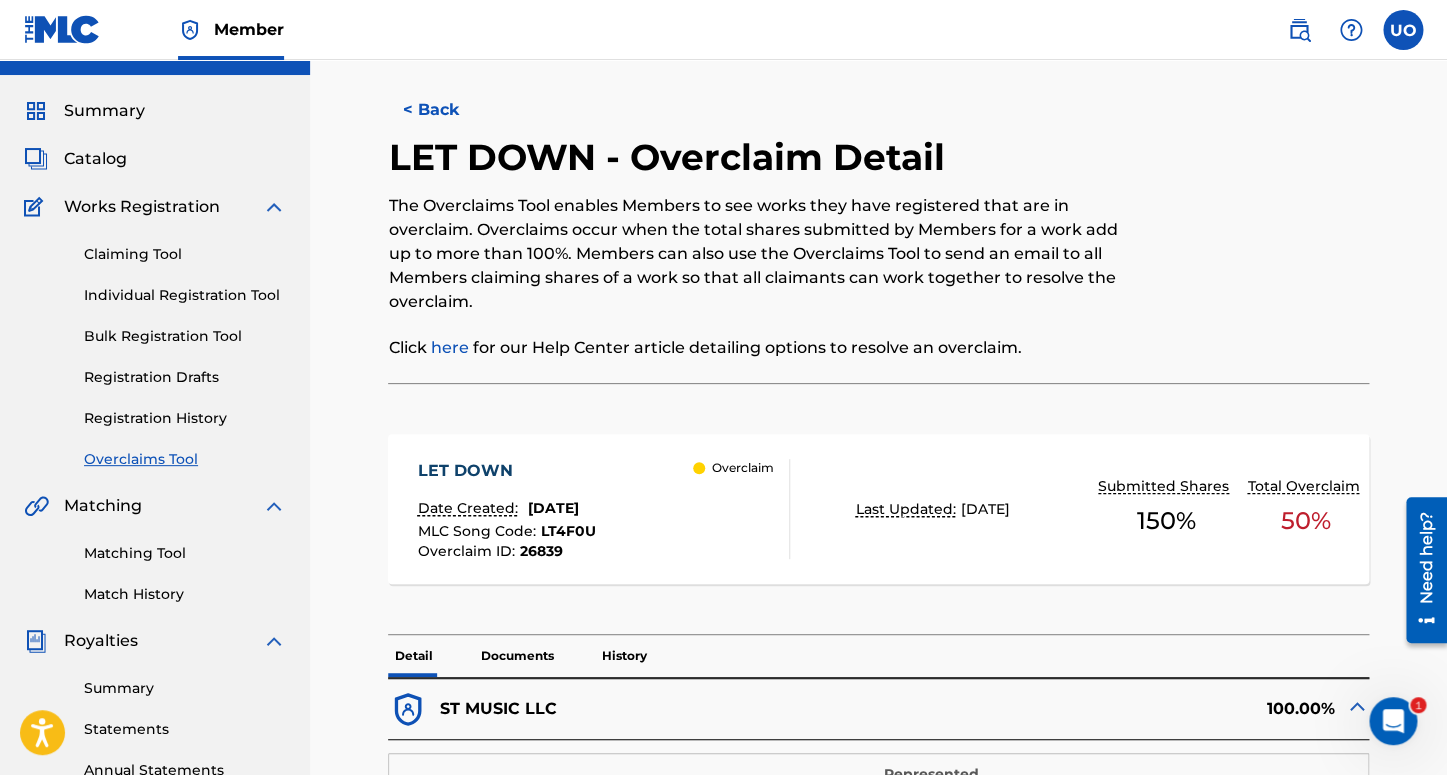 scroll, scrollTop: 0, scrollLeft: 0, axis: both 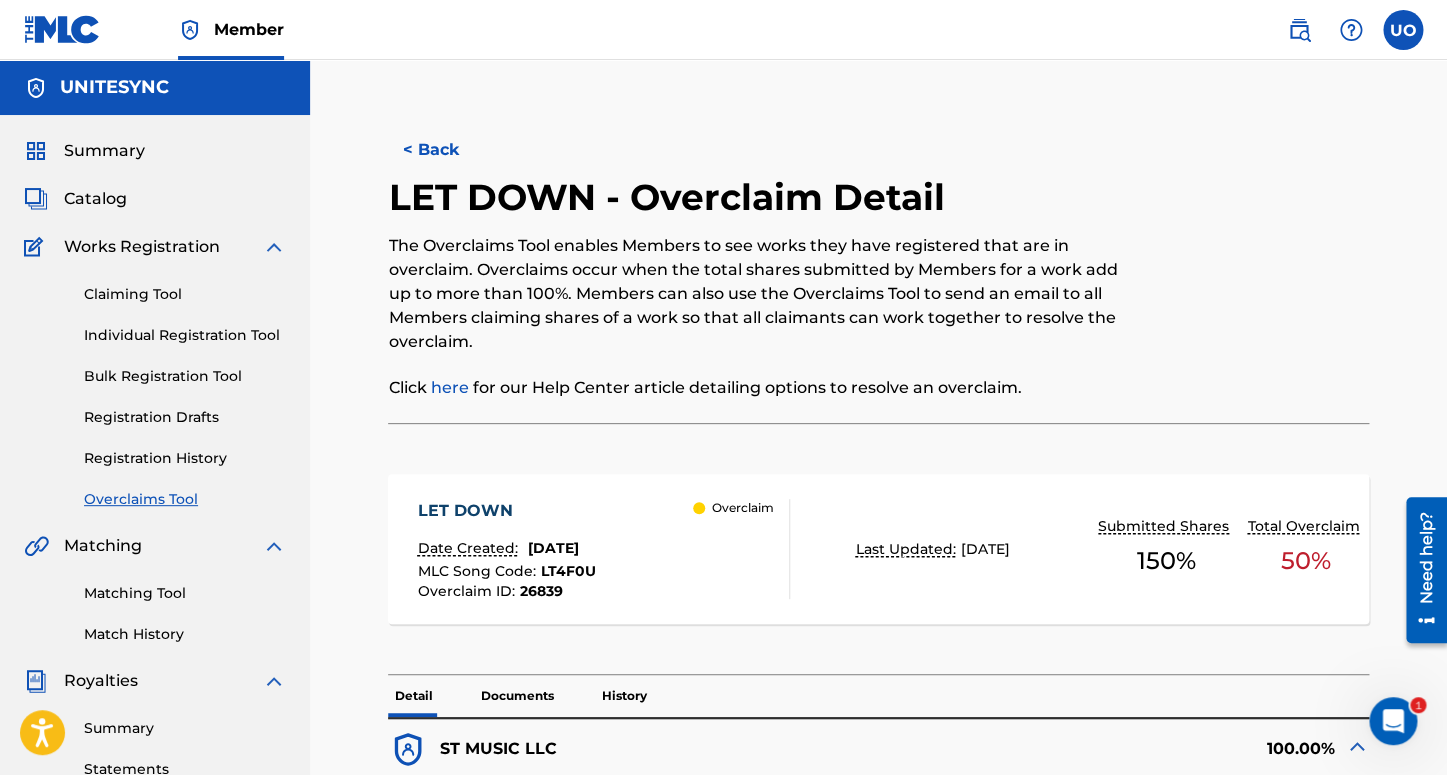 click on "< Back" at bounding box center (448, 150) 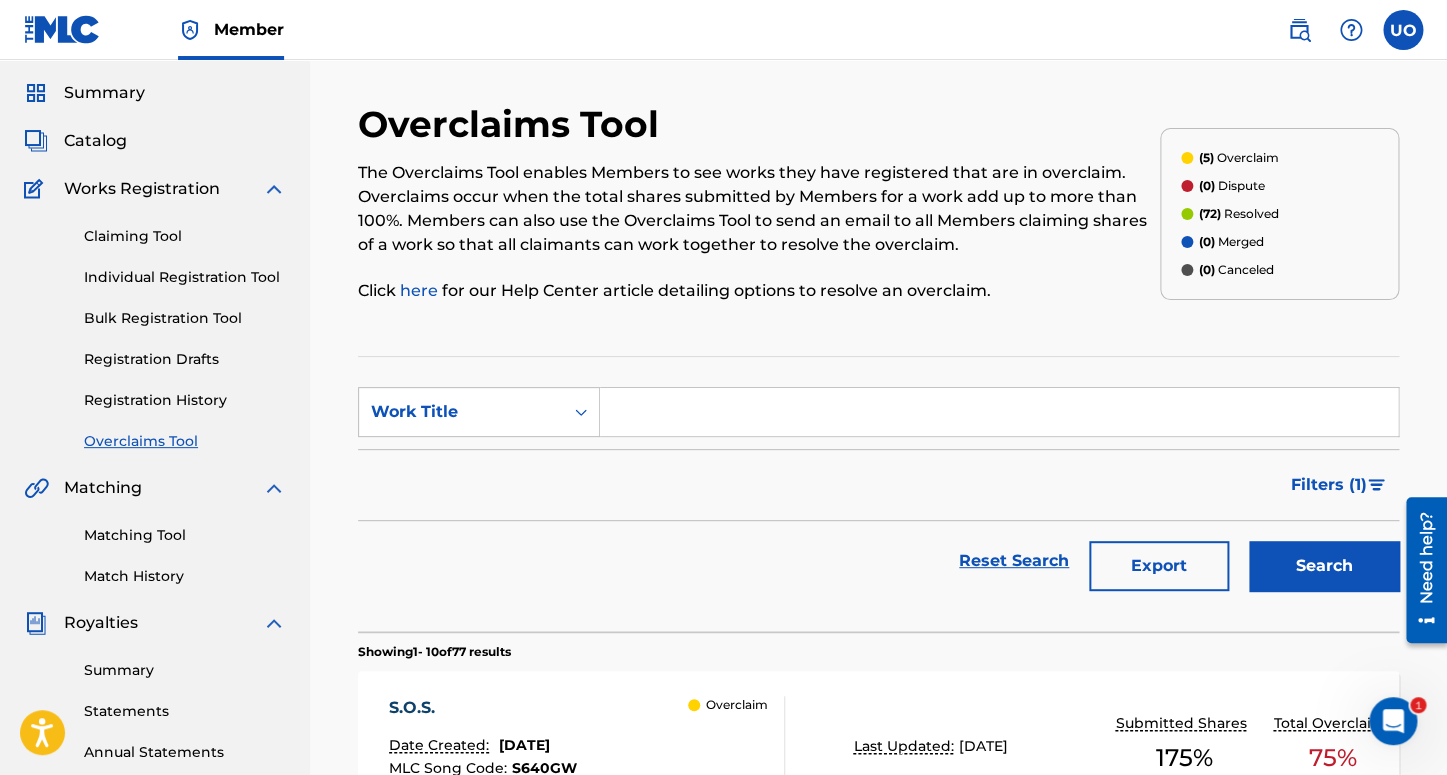 scroll, scrollTop: 18, scrollLeft: 0, axis: vertical 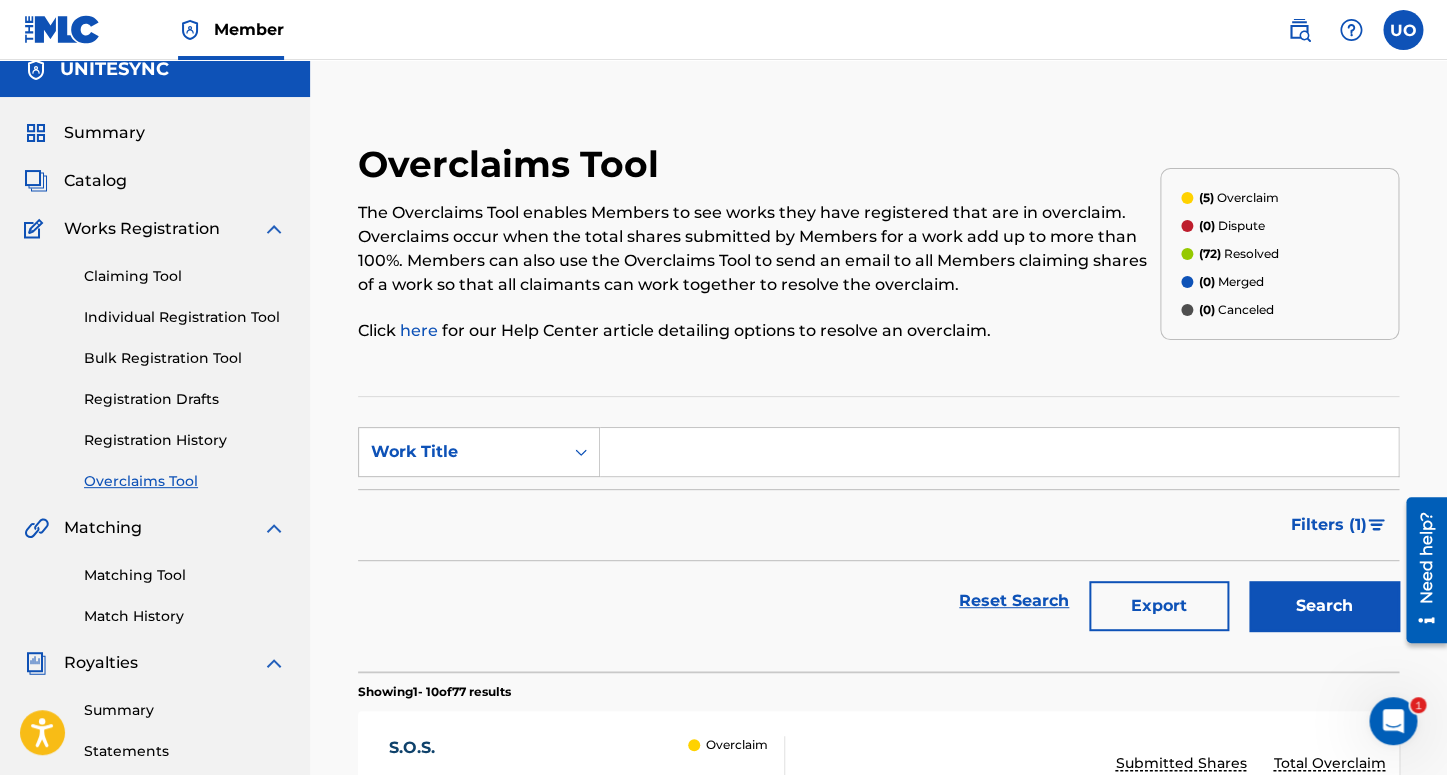 click on "Filters ( 1 )" at bounding box center (1339, 525) 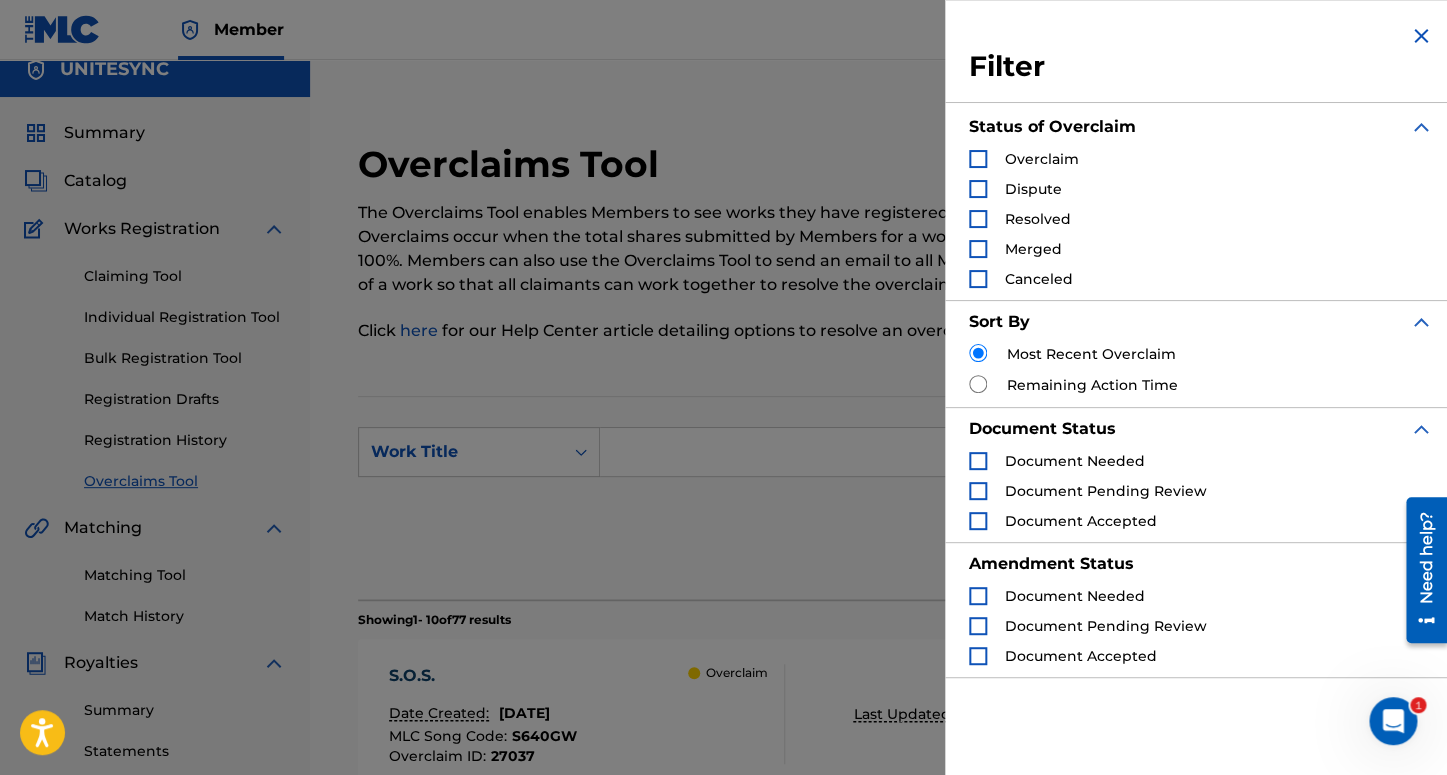 click on "Overclaim" at bounding box center [1024, 159] 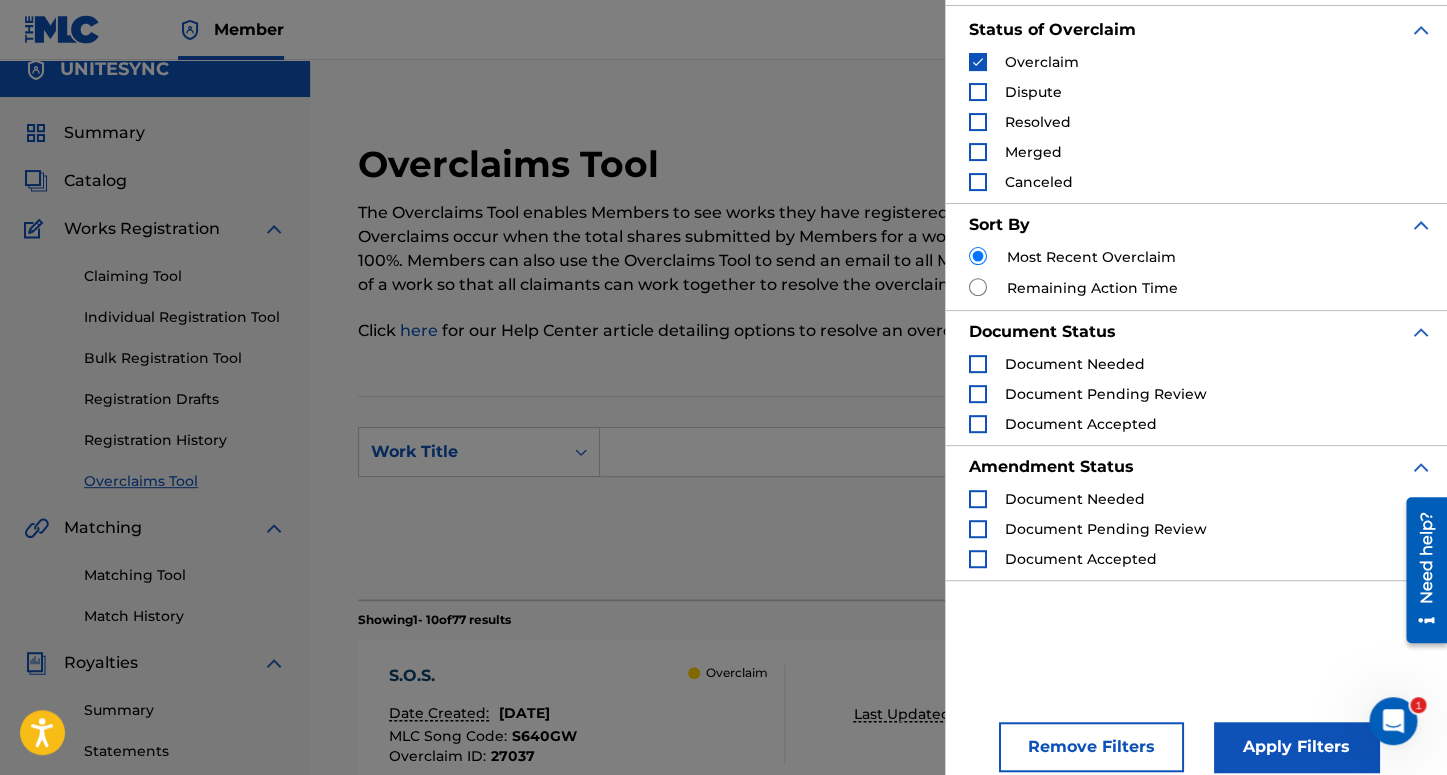 scroll, scrollTop: 119, scrollLeft: 0, axis: vertical 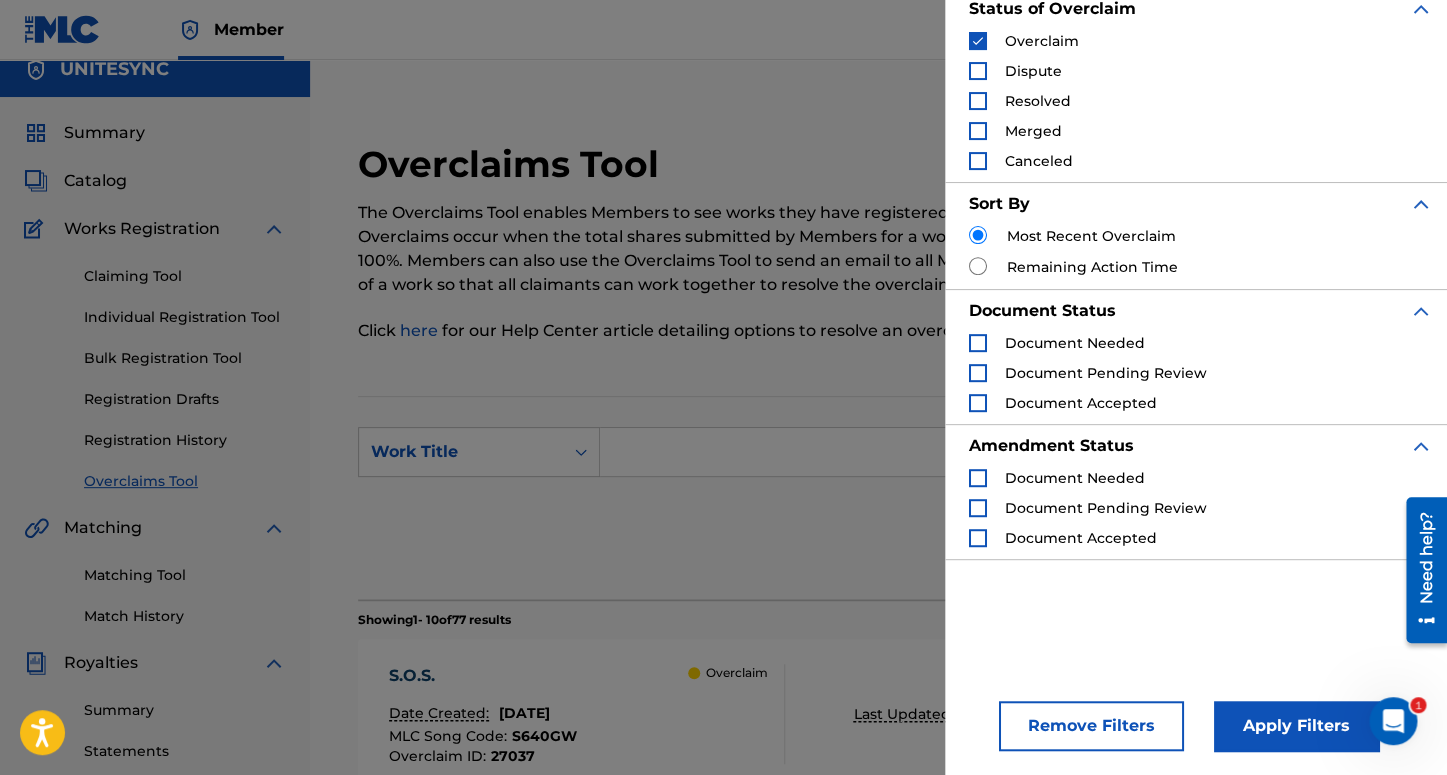 click on "Apply Filters" at bounding box center [1296, 726] 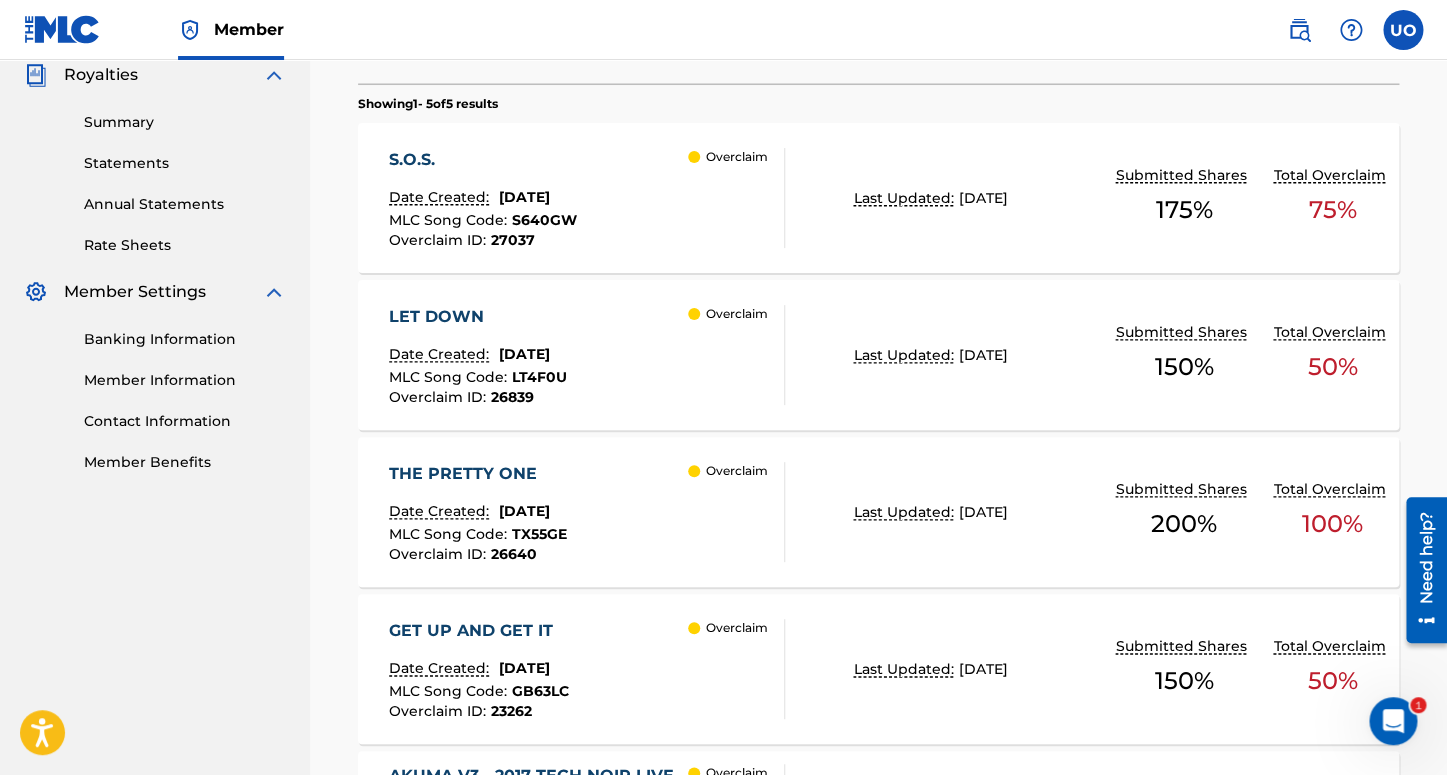 scroll, scrollTop: 636, scrollLeft: 0, axis: vertical 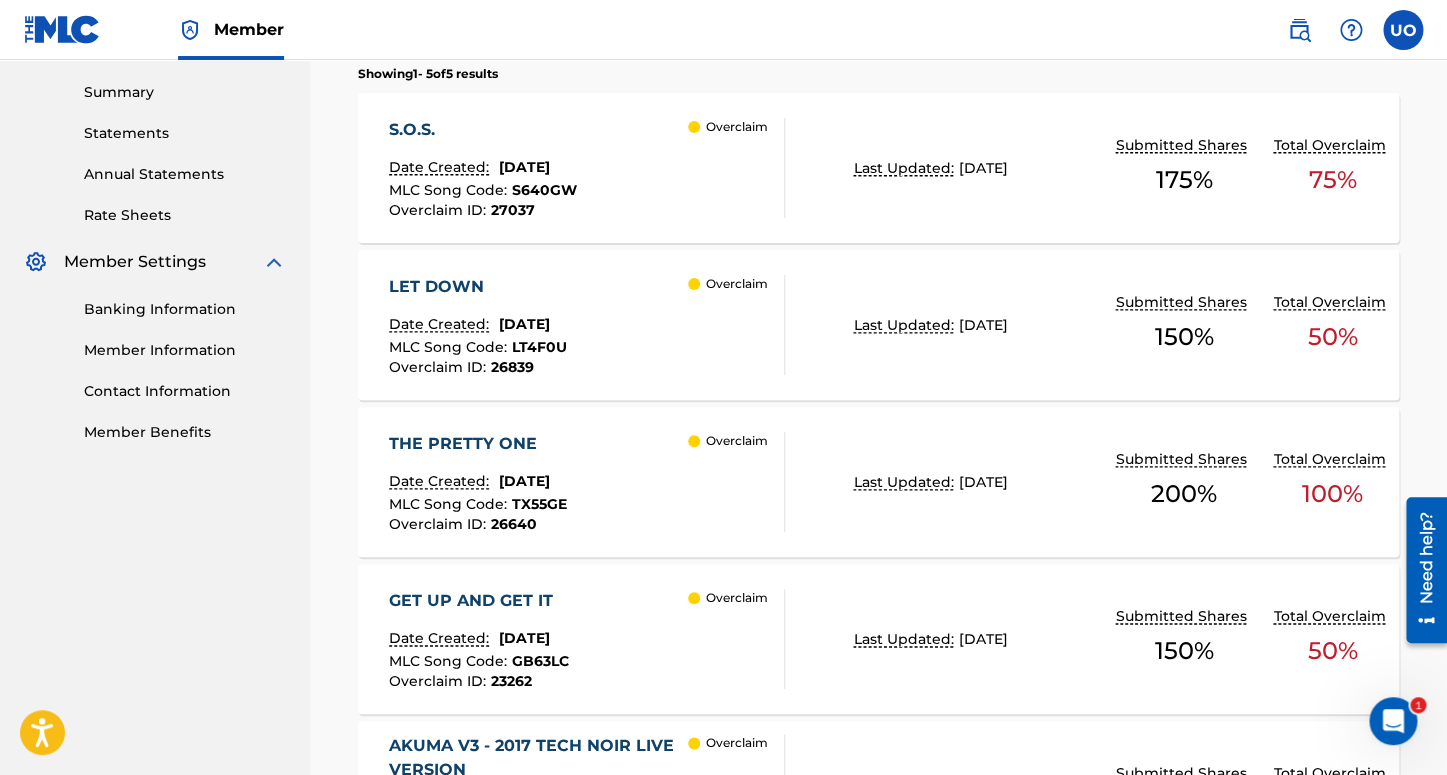 click on "THE PRETTY ONE Date Created: [DATE] MLC Song Code : TX55GE Overclaim ID : 26640   Overclaim" at bounding box center [587, 482] 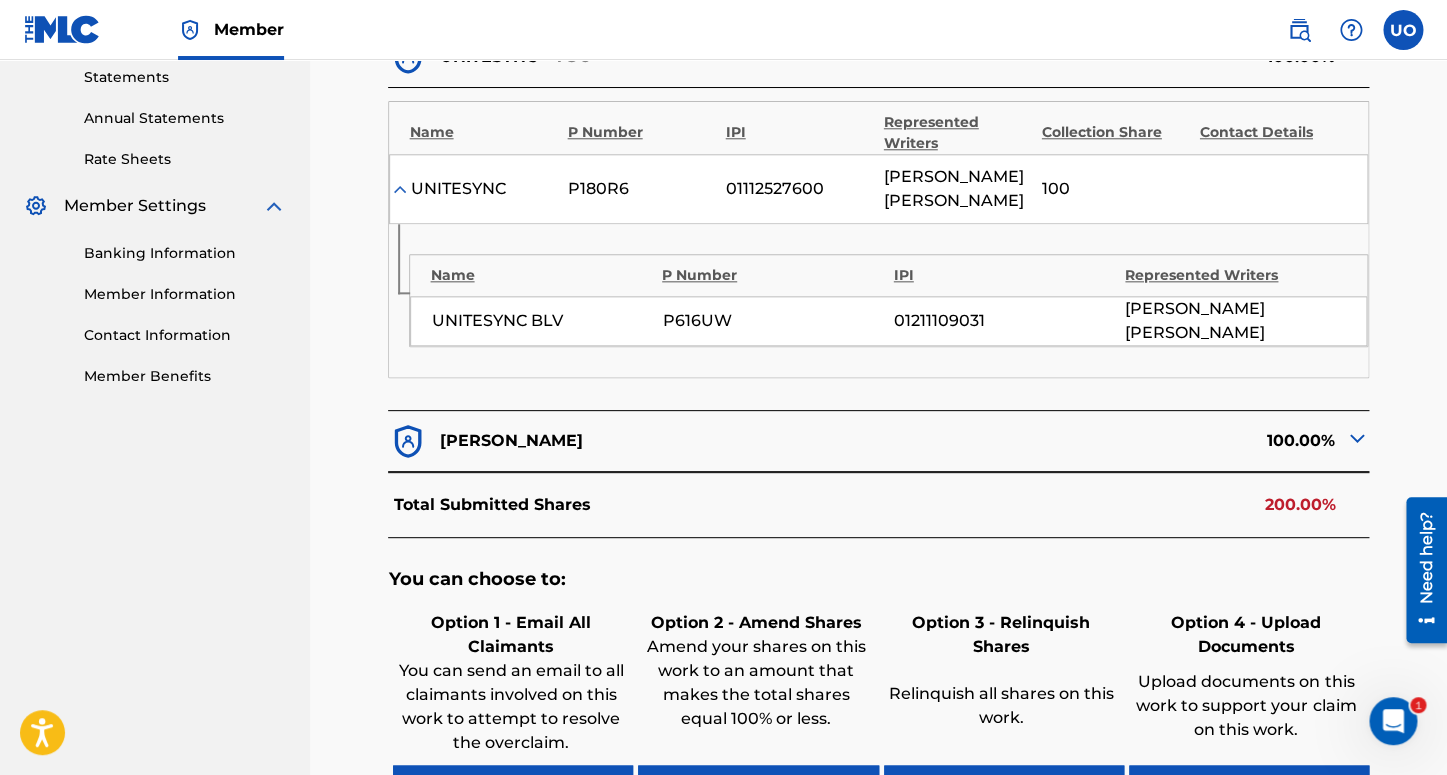 scroll, scrollTop: 693, scrollLeft: 0, axis: vertical 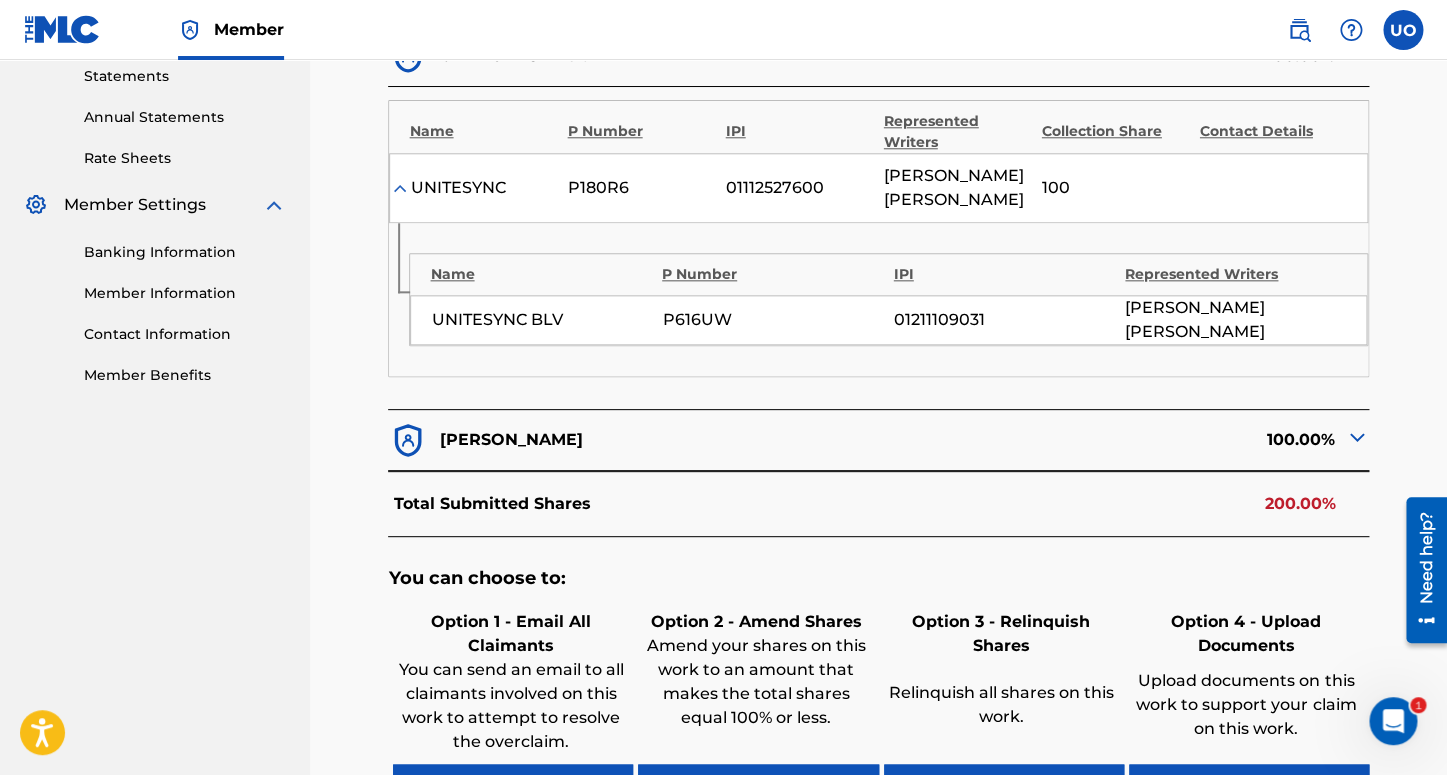 click at bounding box center [1357, 437] 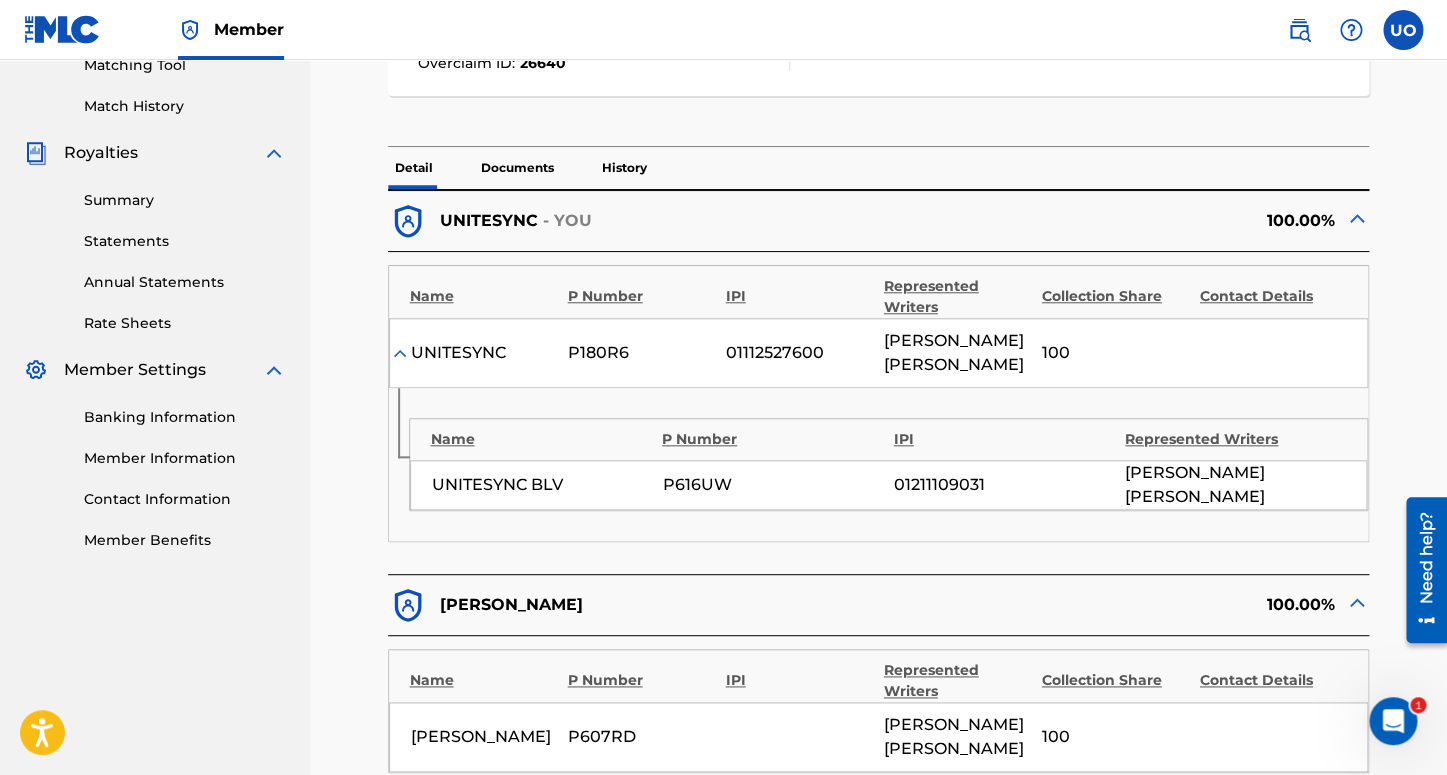 scroll, scrollTop: 356, scrollLeft: 0, axis: vertical 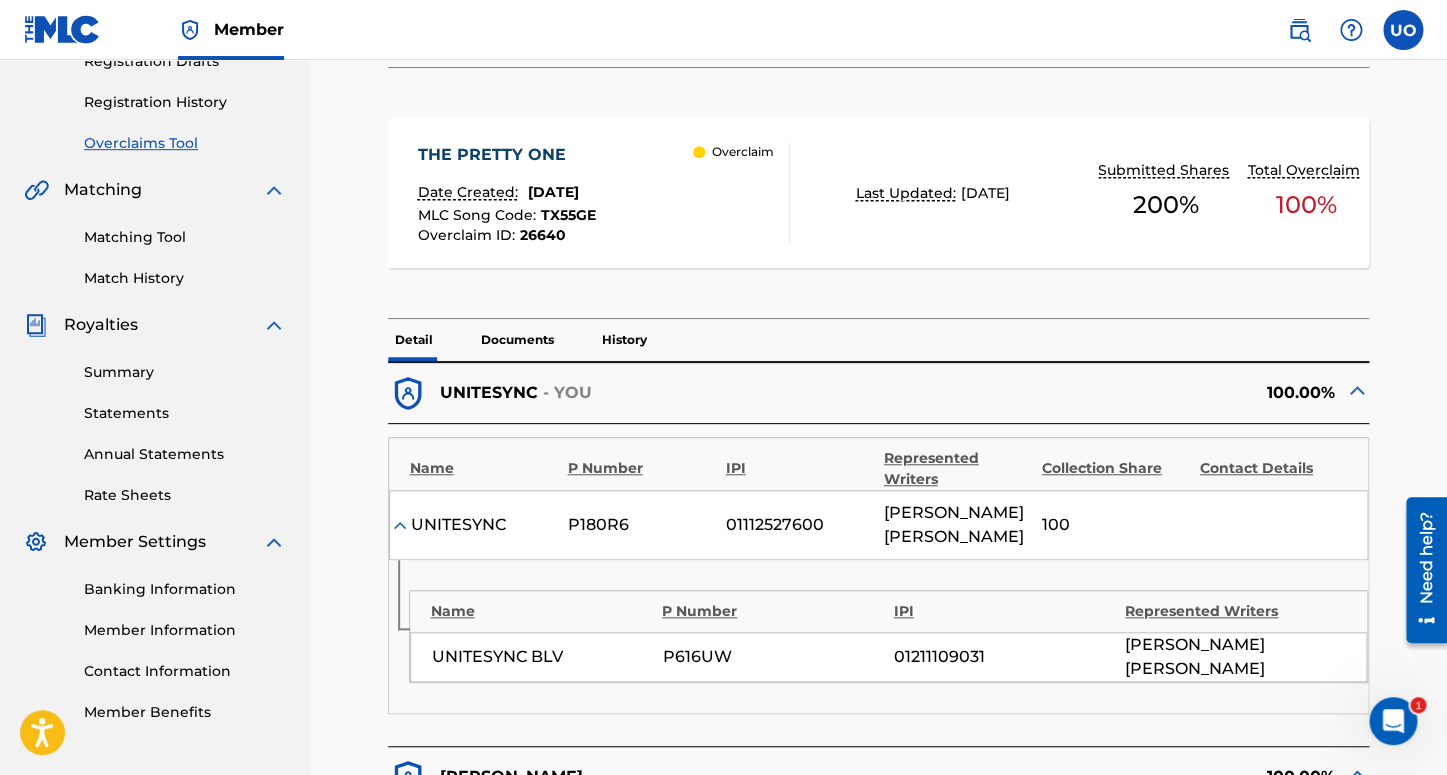 click on "Documents" at bounding box center [516, 340] 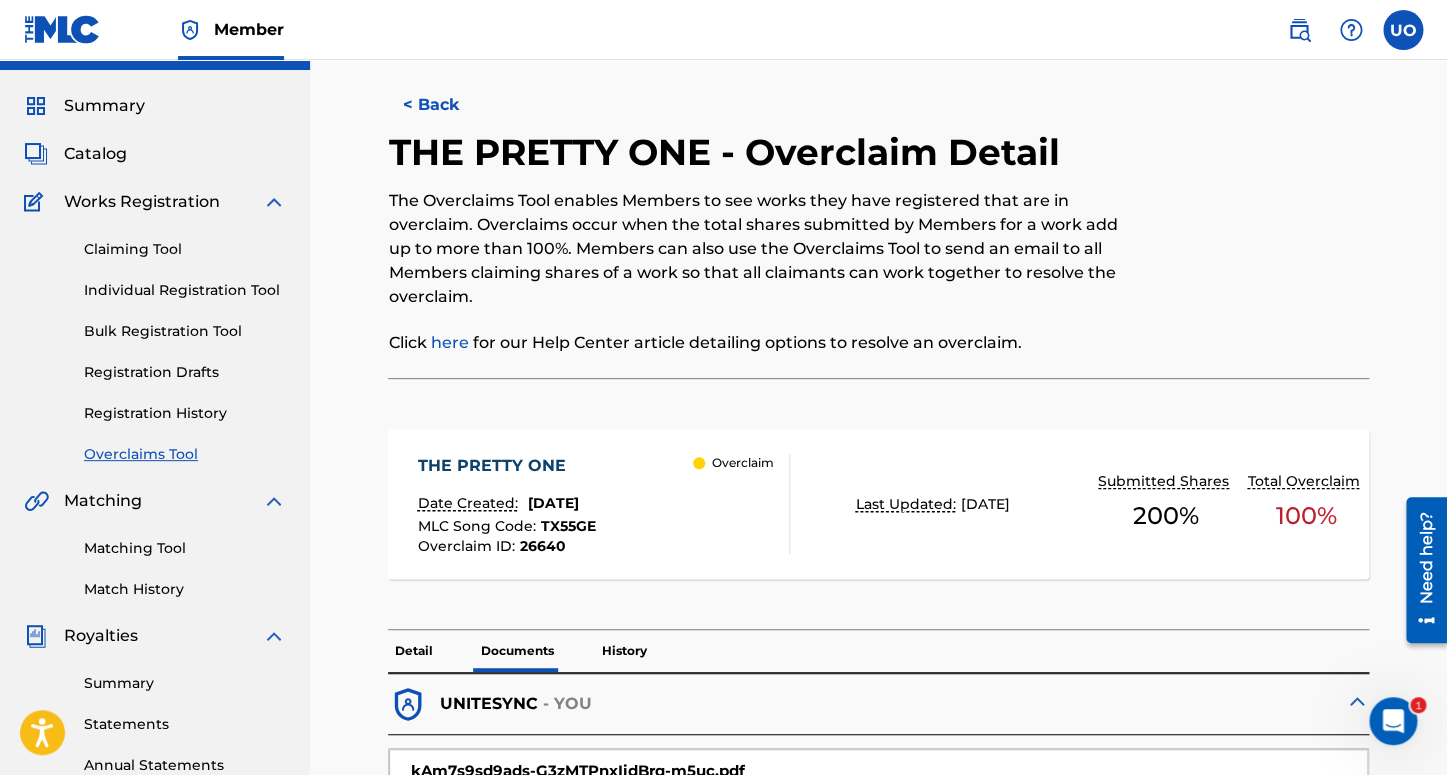 scroll, scrollTop: 0, scrollLeft: 0, axis: both 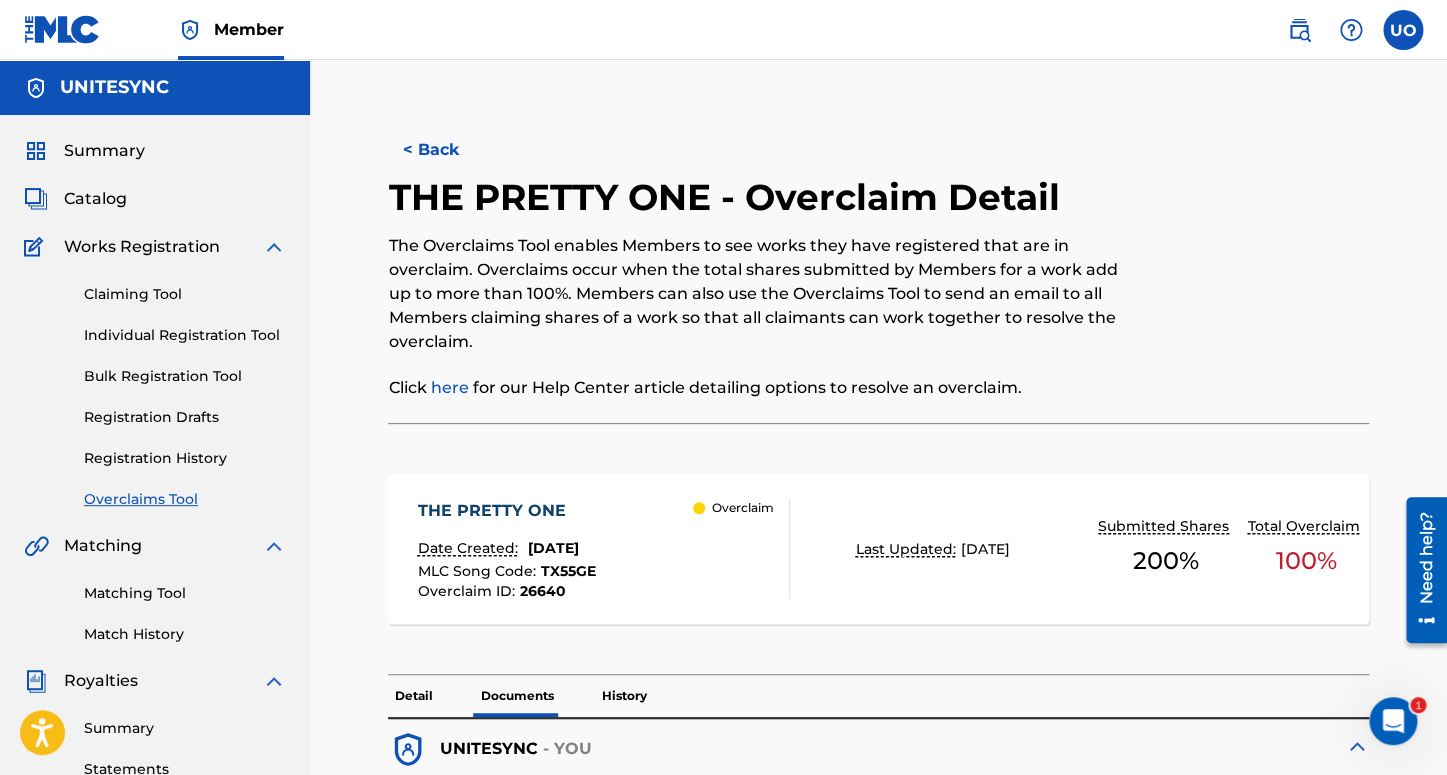 click on "< Back" at bounding box center [448, 150] 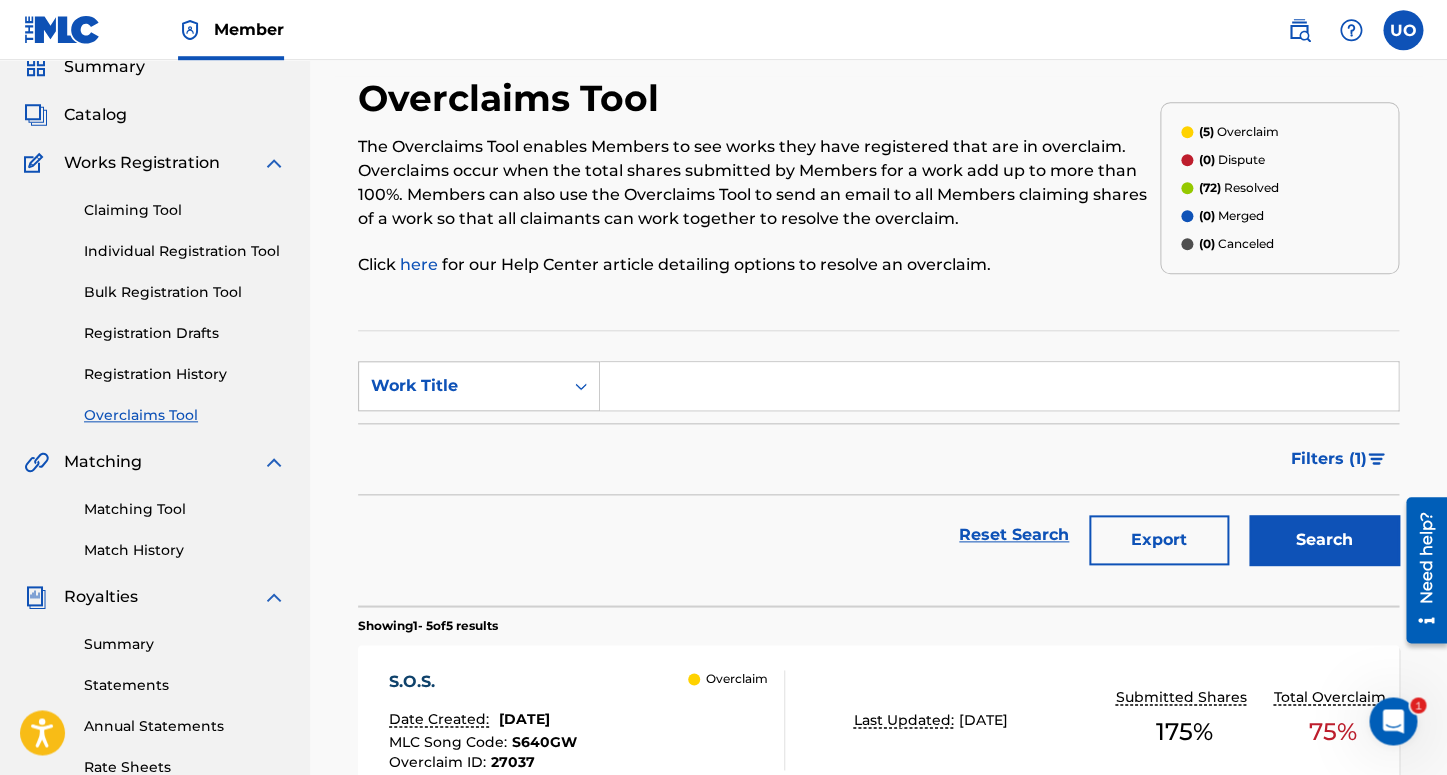 scroll, scrollTop: 0, scrollLeft: 0, axis: both 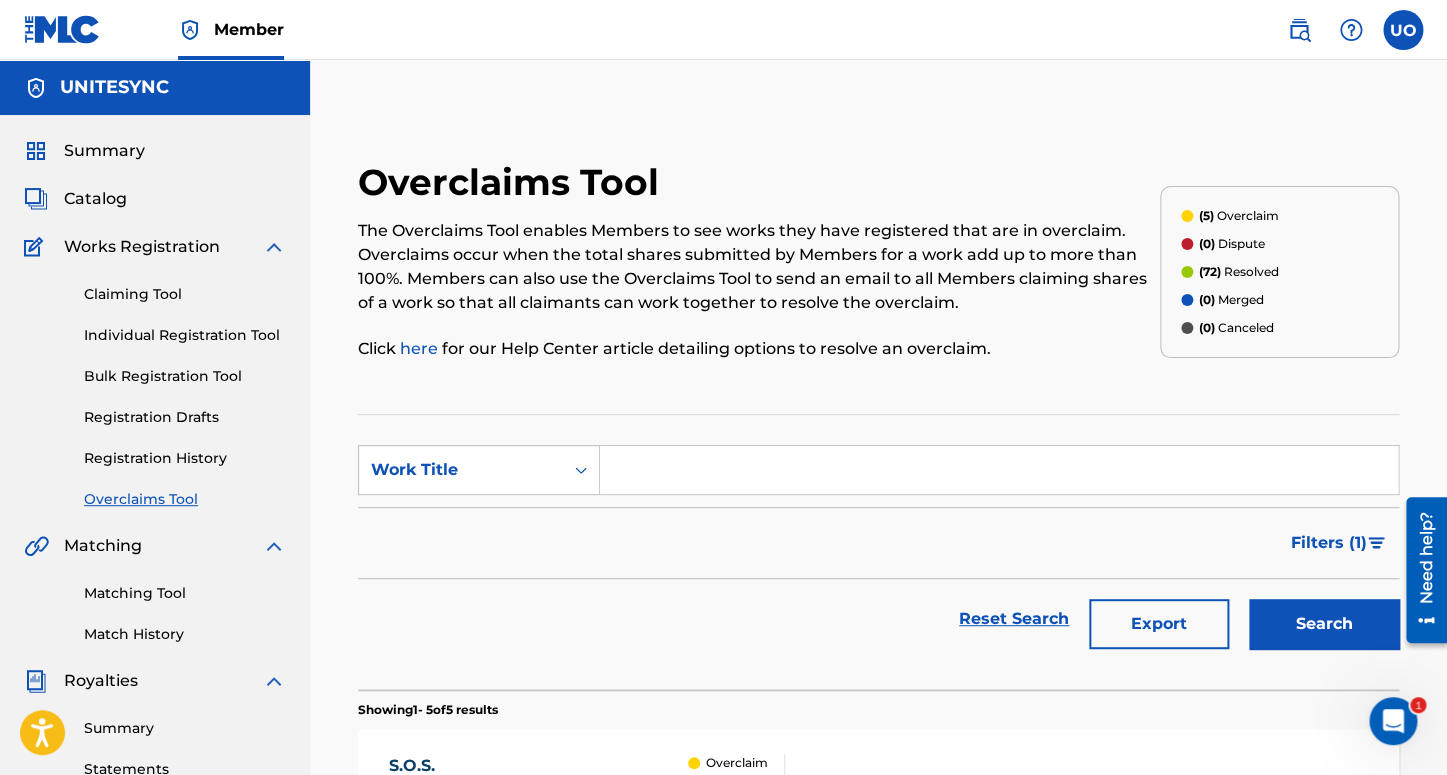 click on "Match History" at bounding box center [185, 634] 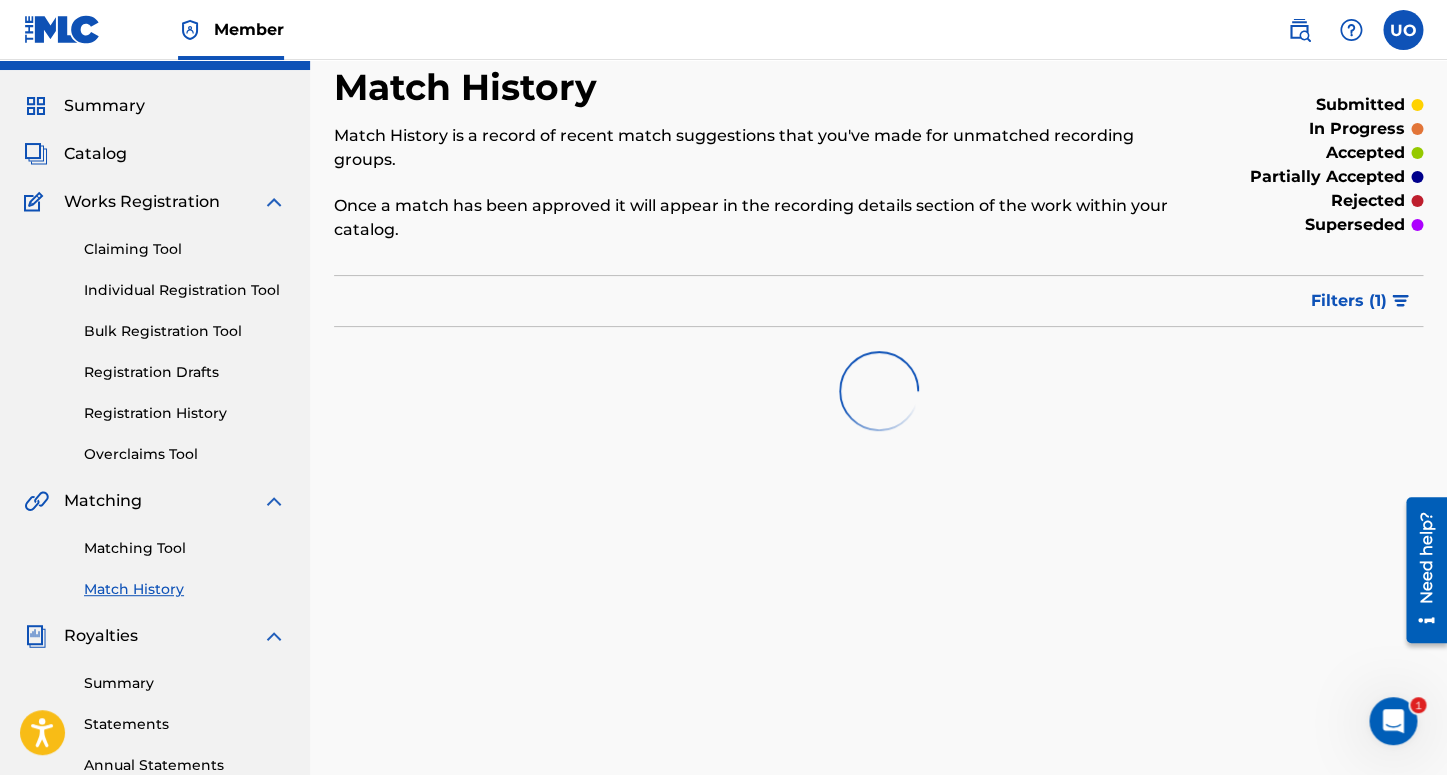 scroll, scrollTop: 0, scrollLeft: 0, axis: both 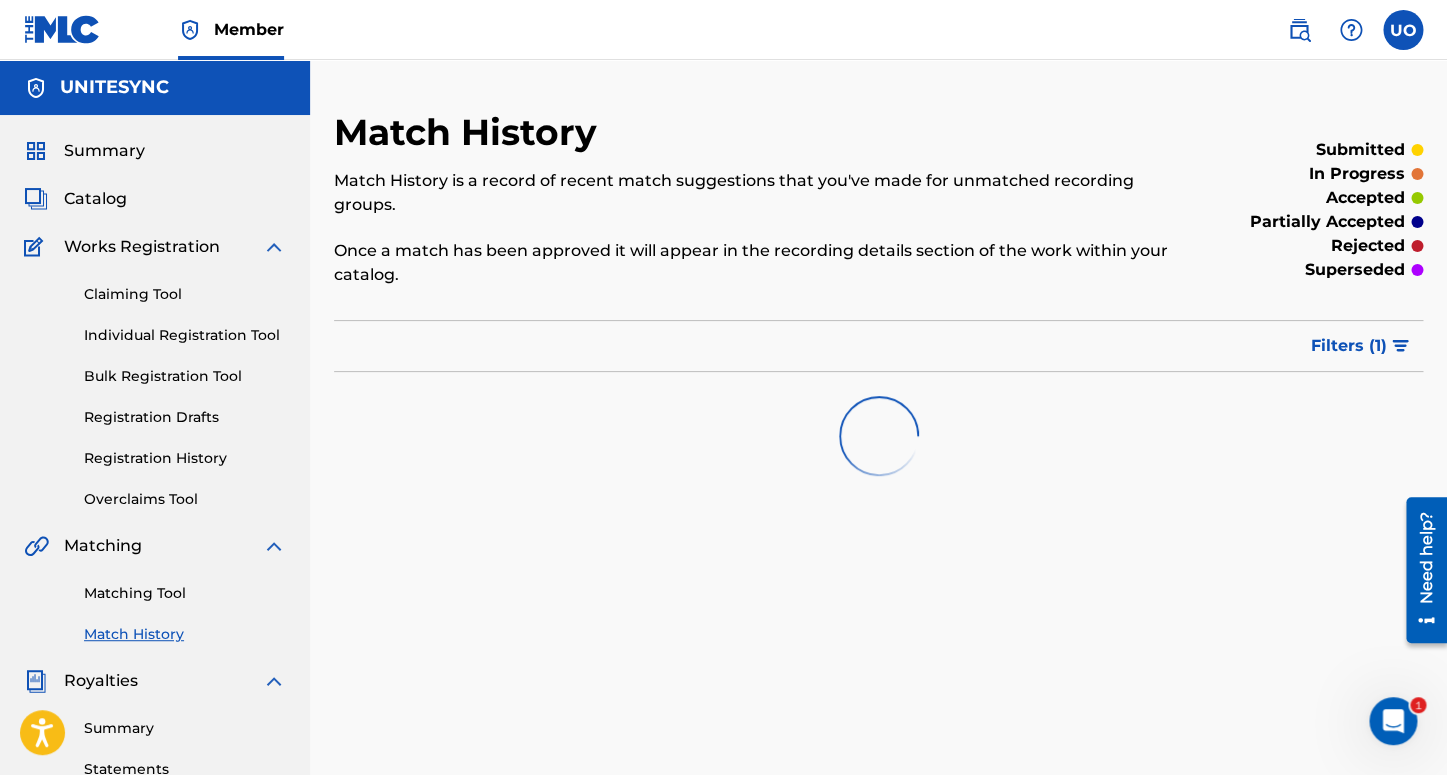 click on "Summary" at bounding box center (104, 151) 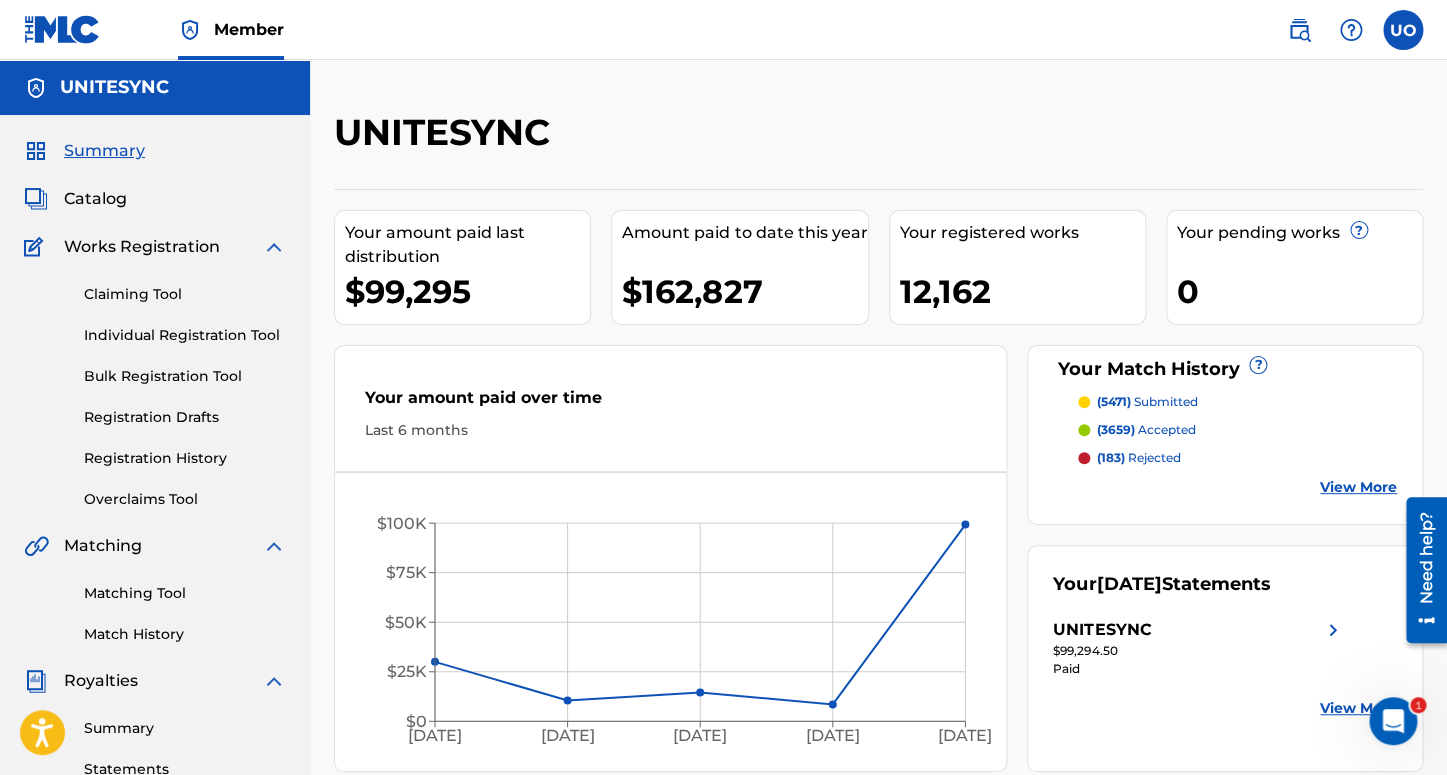 click at bounding box center [1393, 721] 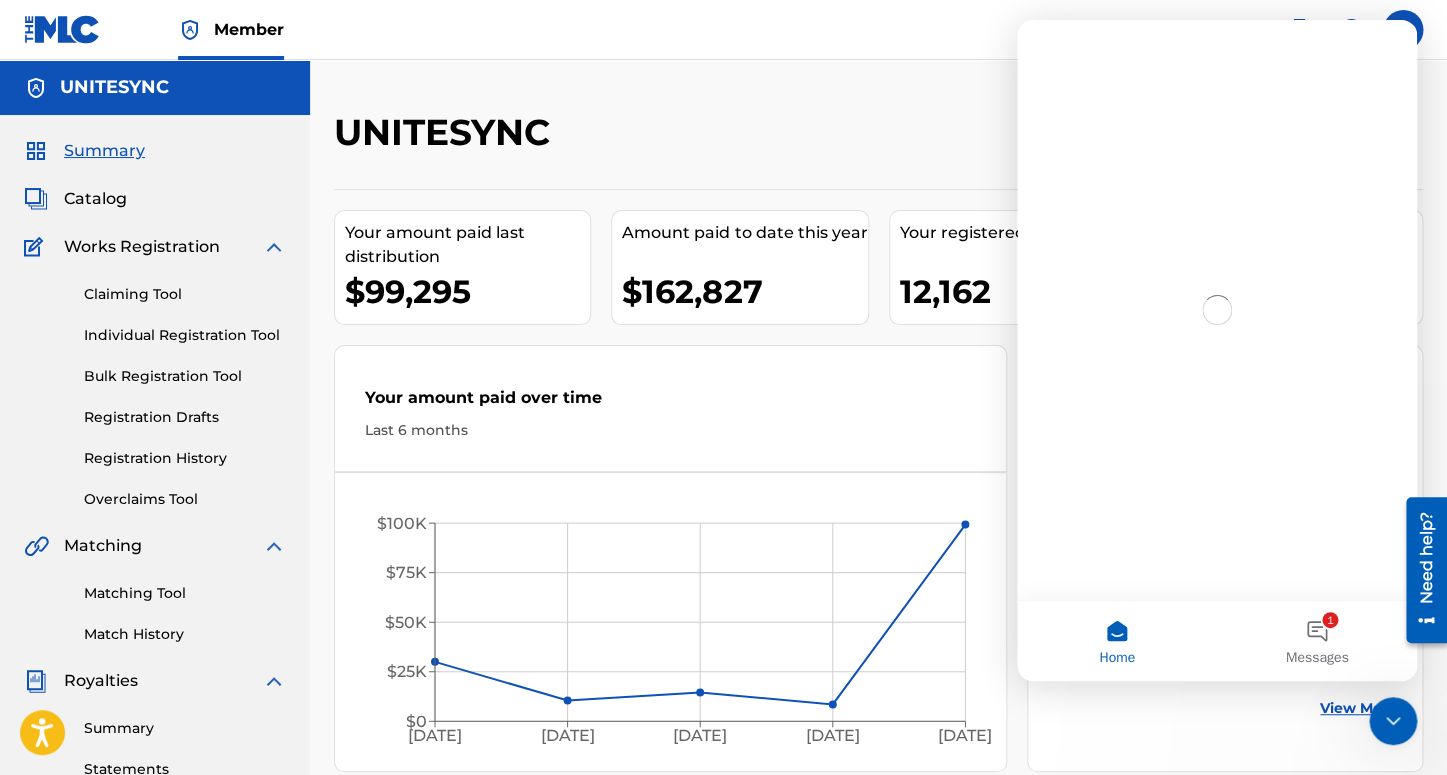 scroll, scrollTop: 0, scrollLeft: 0, axis: both 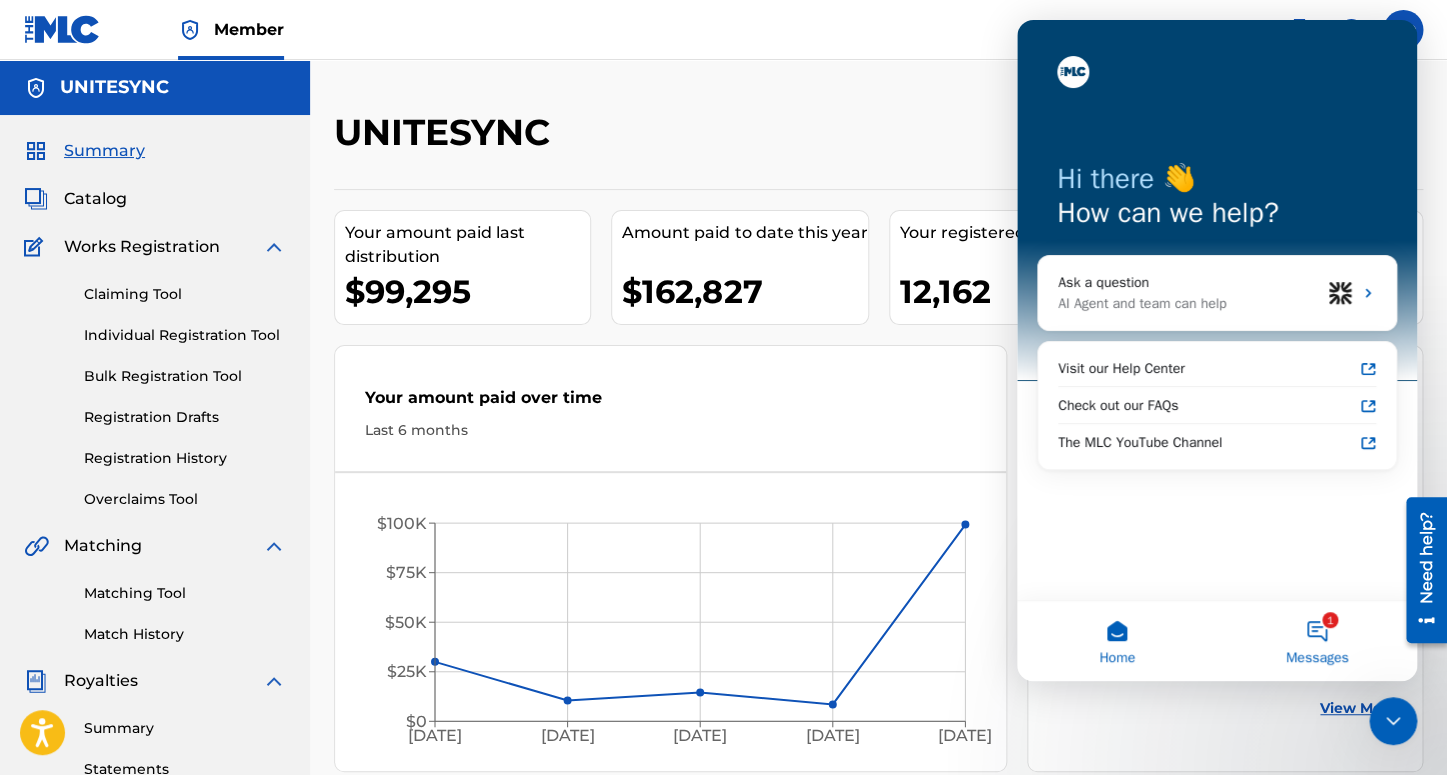click on "1 Messages" at bounding box center (1317, 641) 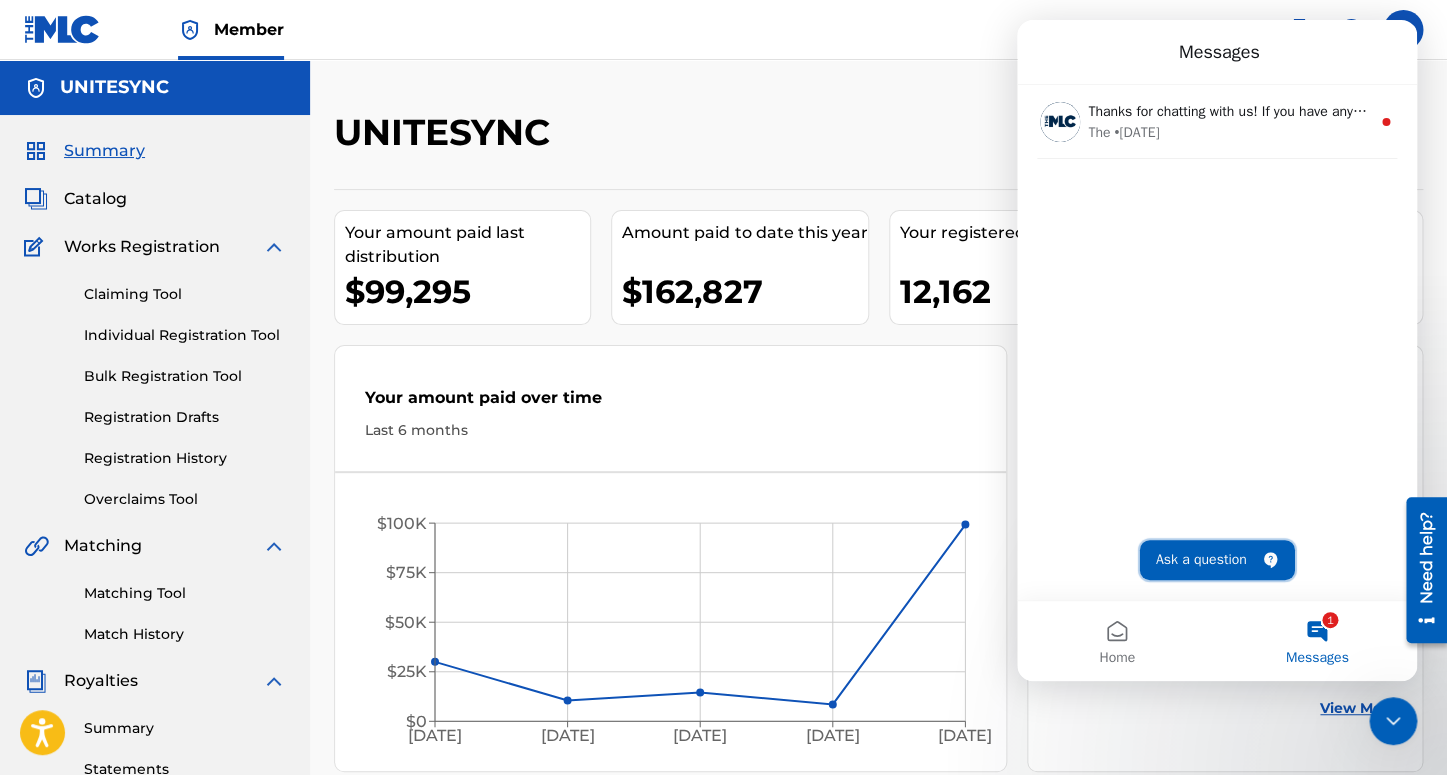click on "Ask a question" at bounding box center [1217, 560] 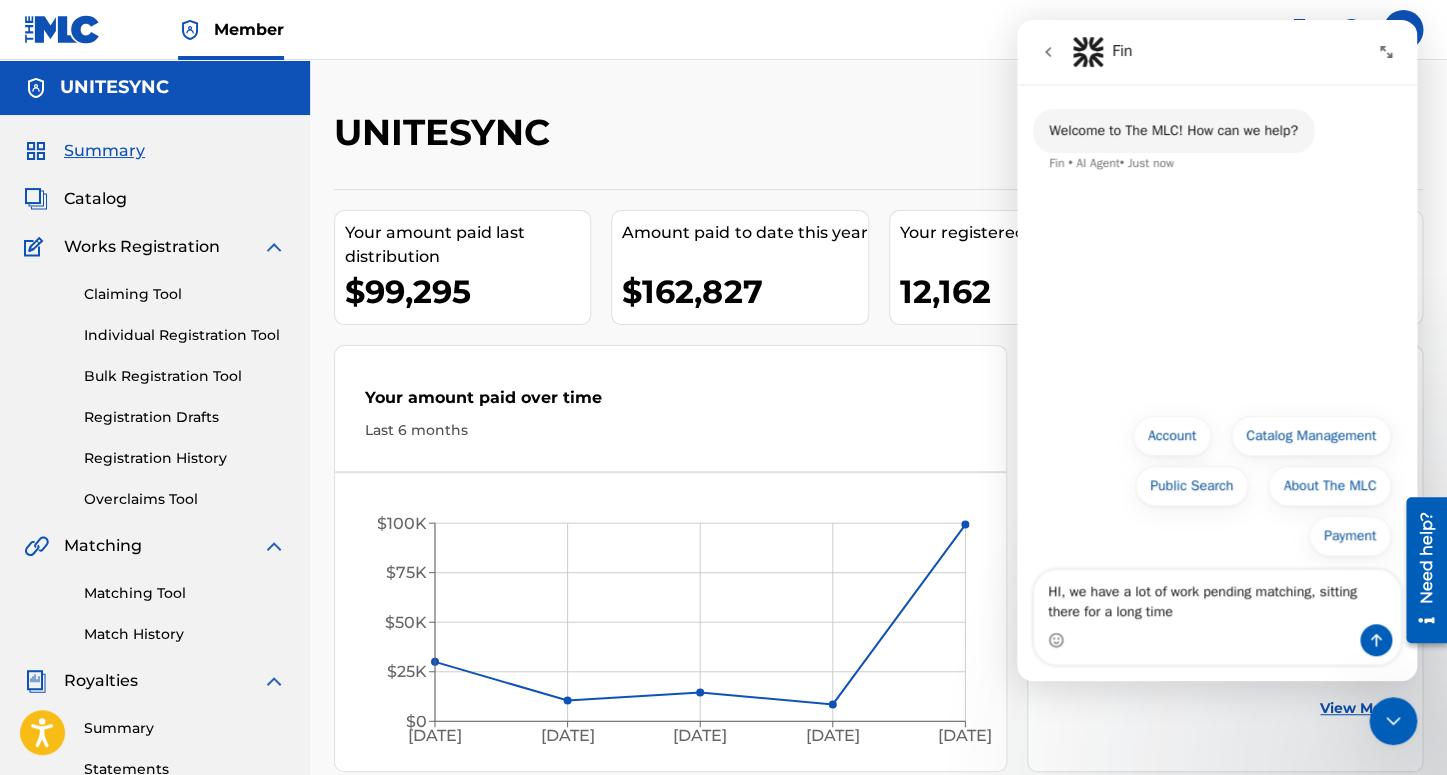 type on "HI, we have a lot of work pending matching, sitting there for a long time" 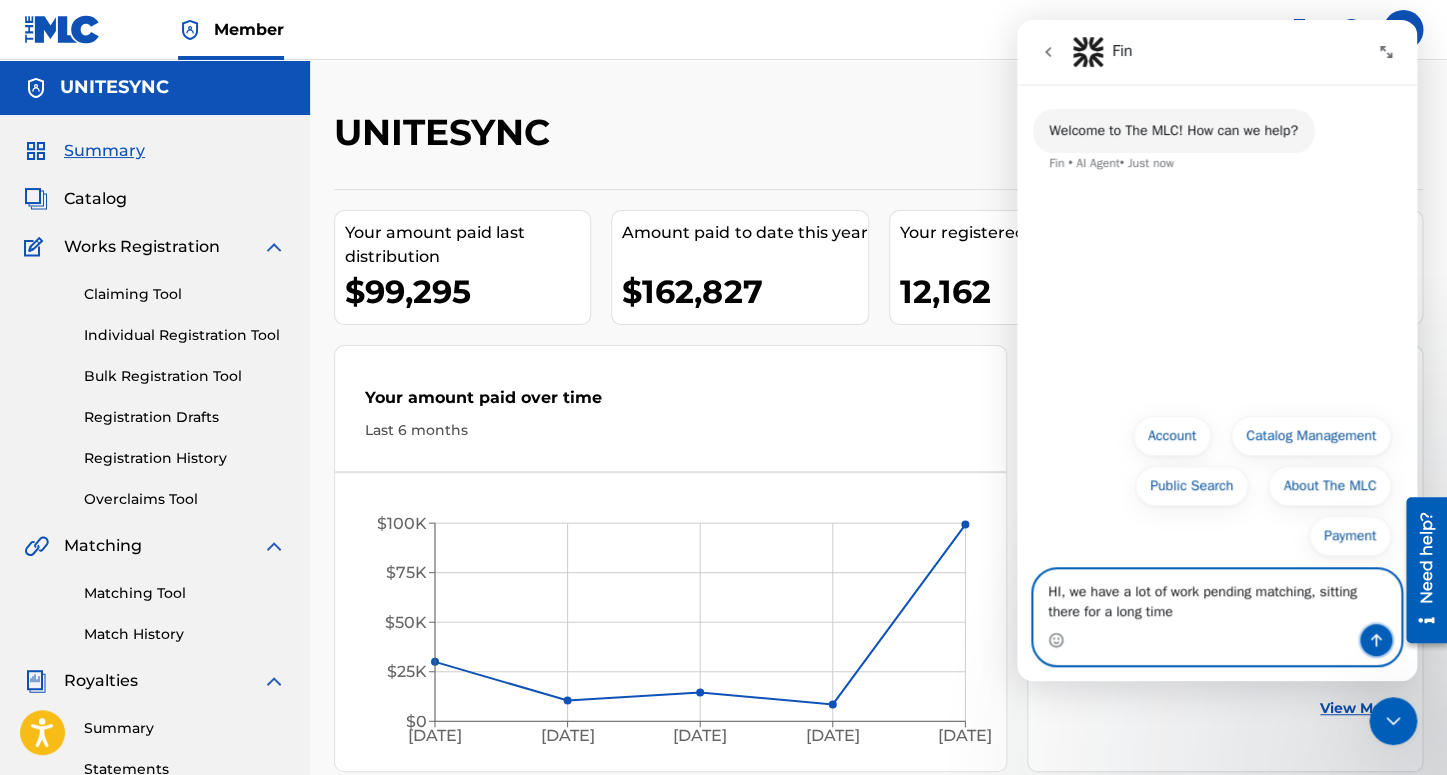 click 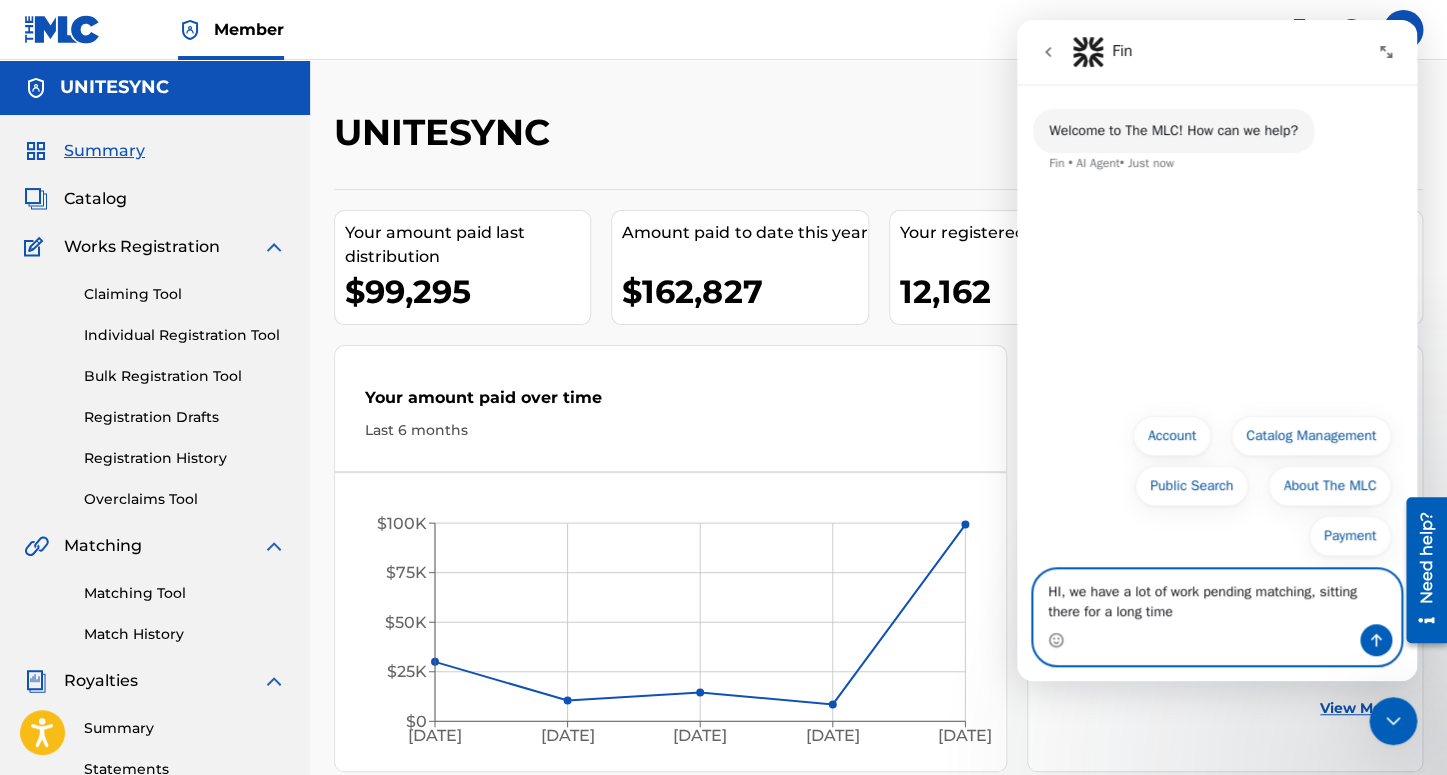 type 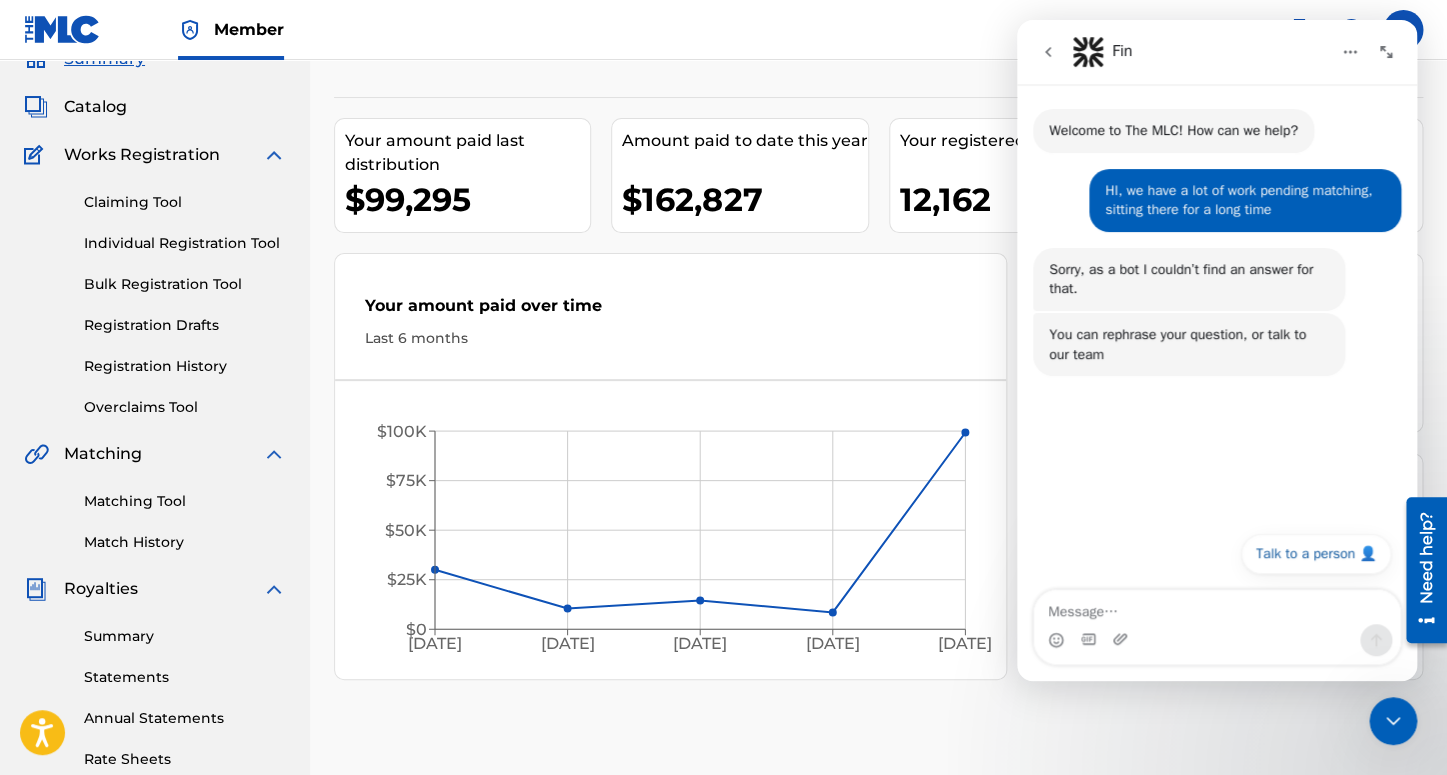 scroll, scrollTop: 89, scrollLeft: 0, axis: vertical 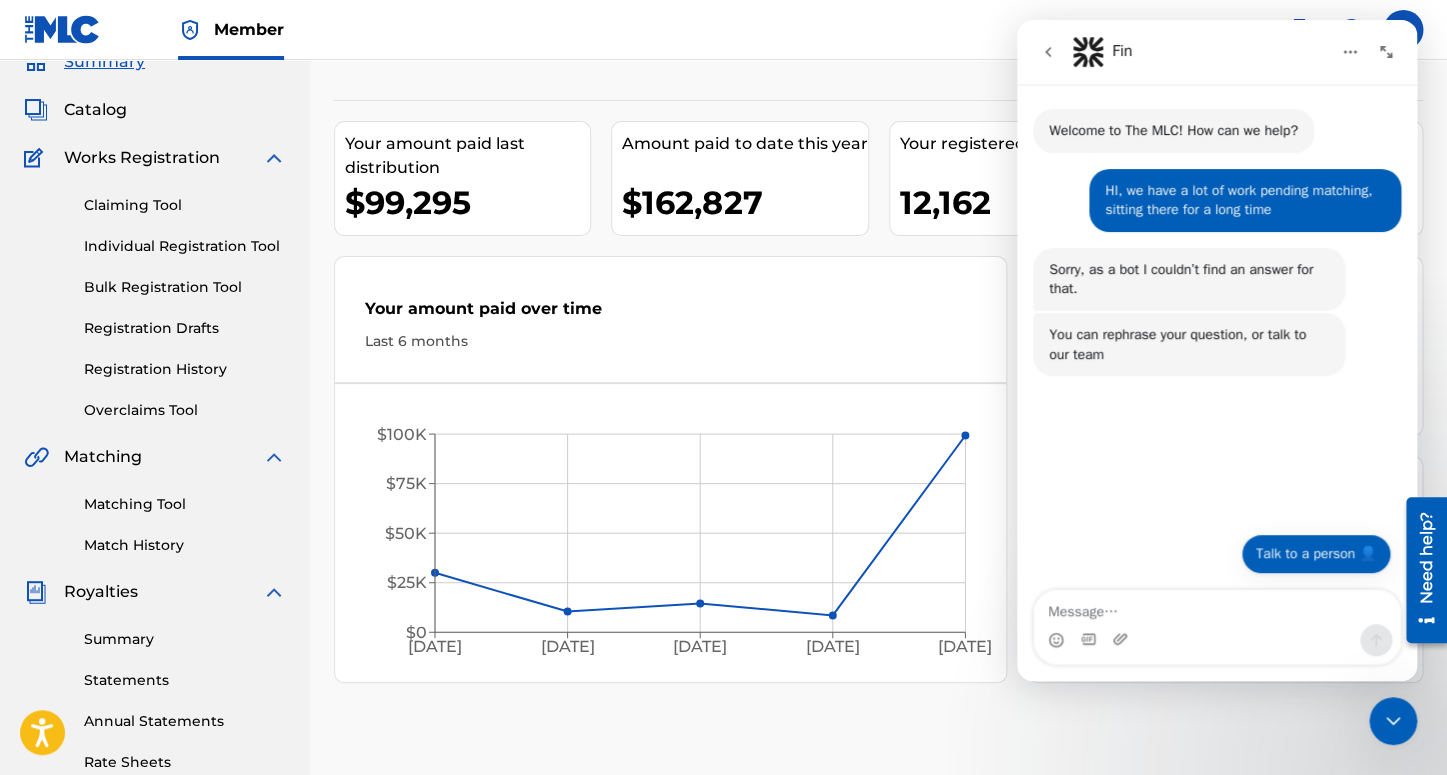 click on "Talk to a person 👤" at bounding box center (1316, 554) 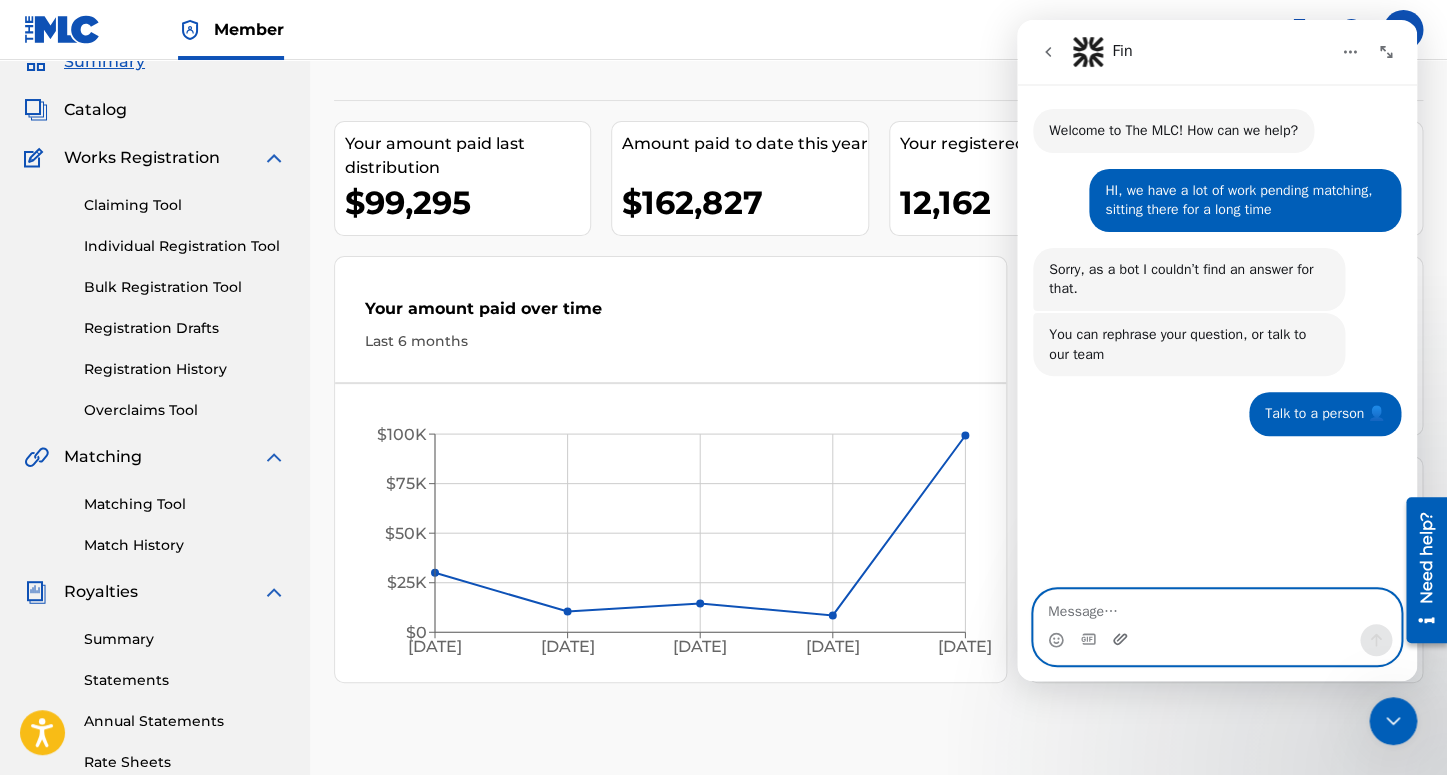 click 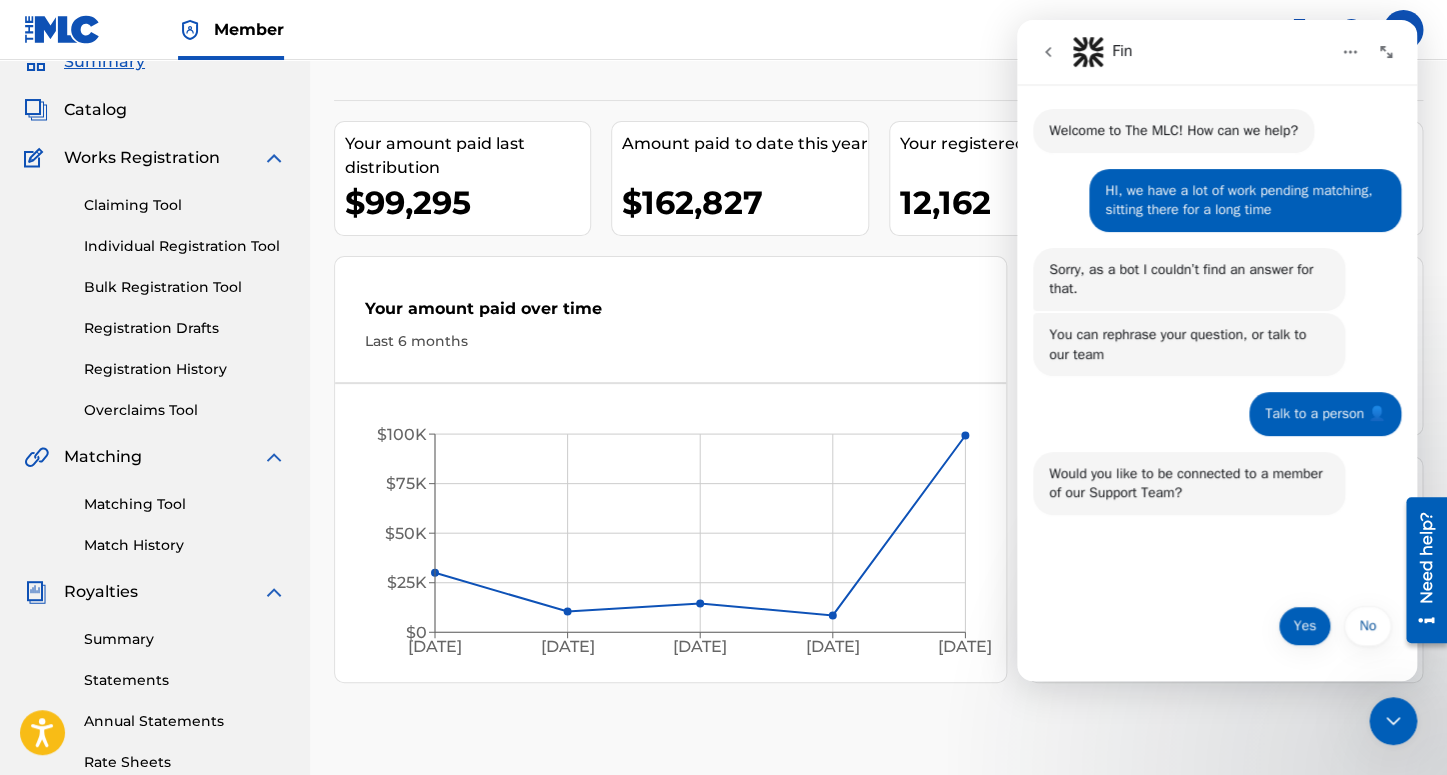 click on "Yes" at bounding box center (1304, 626) 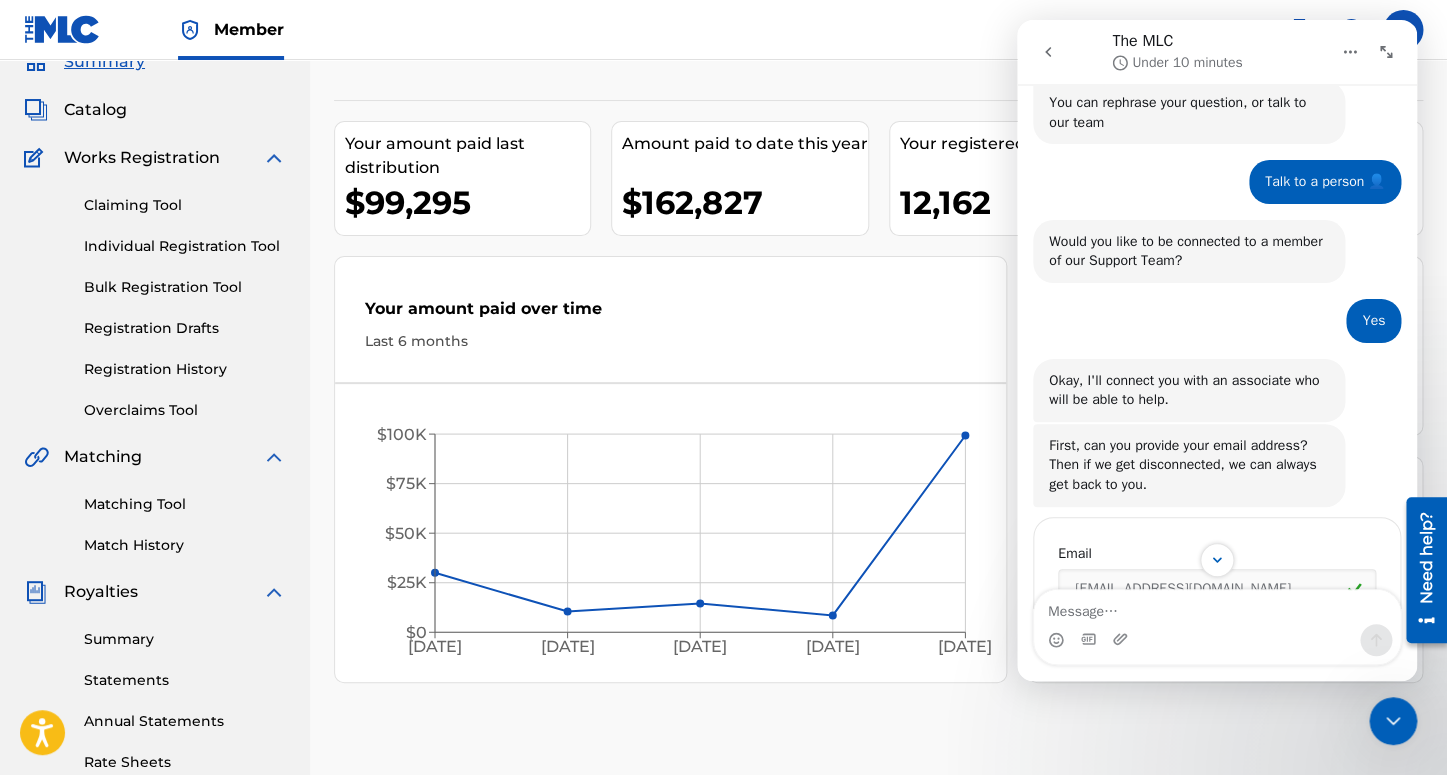scroll, scrollTop: 310, scrollLeft: 0, axis: vertical 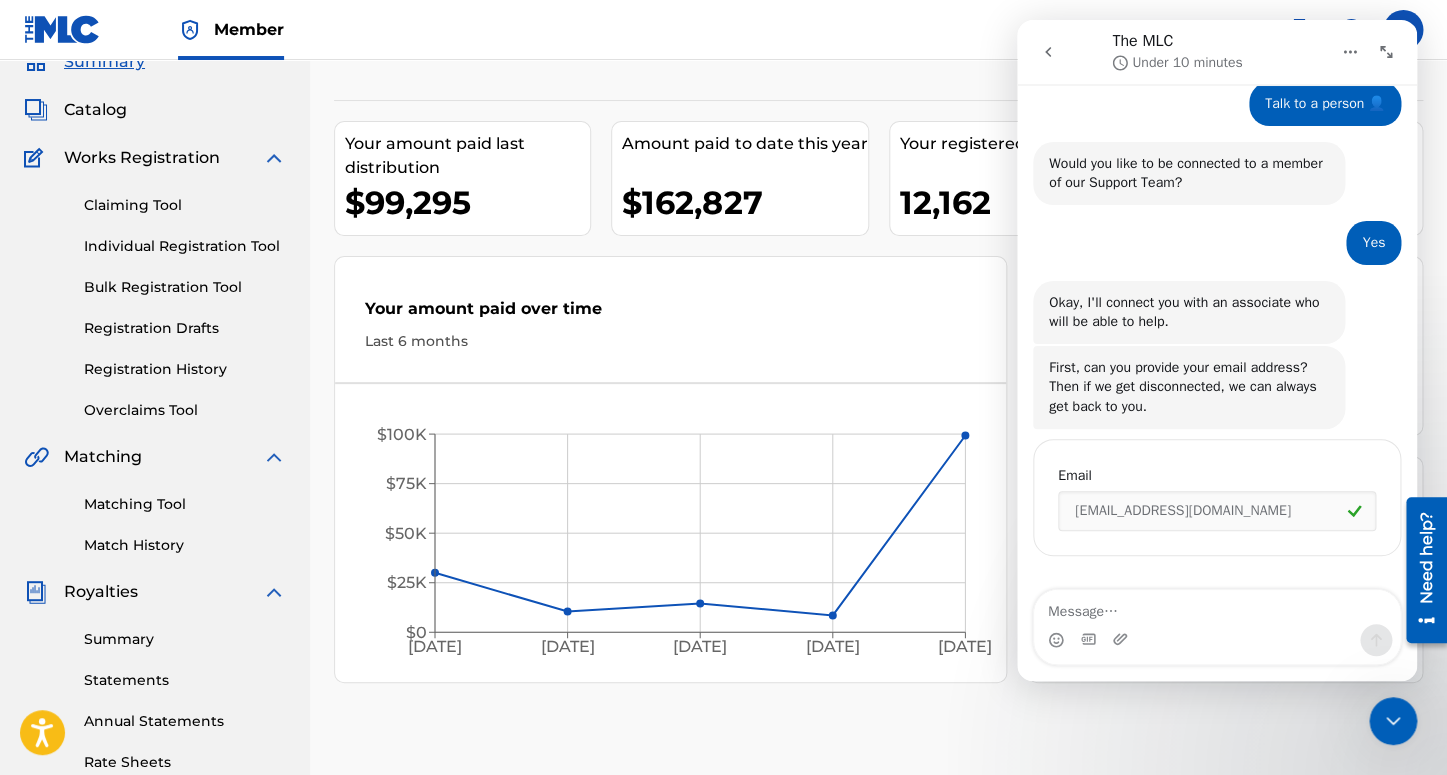 click 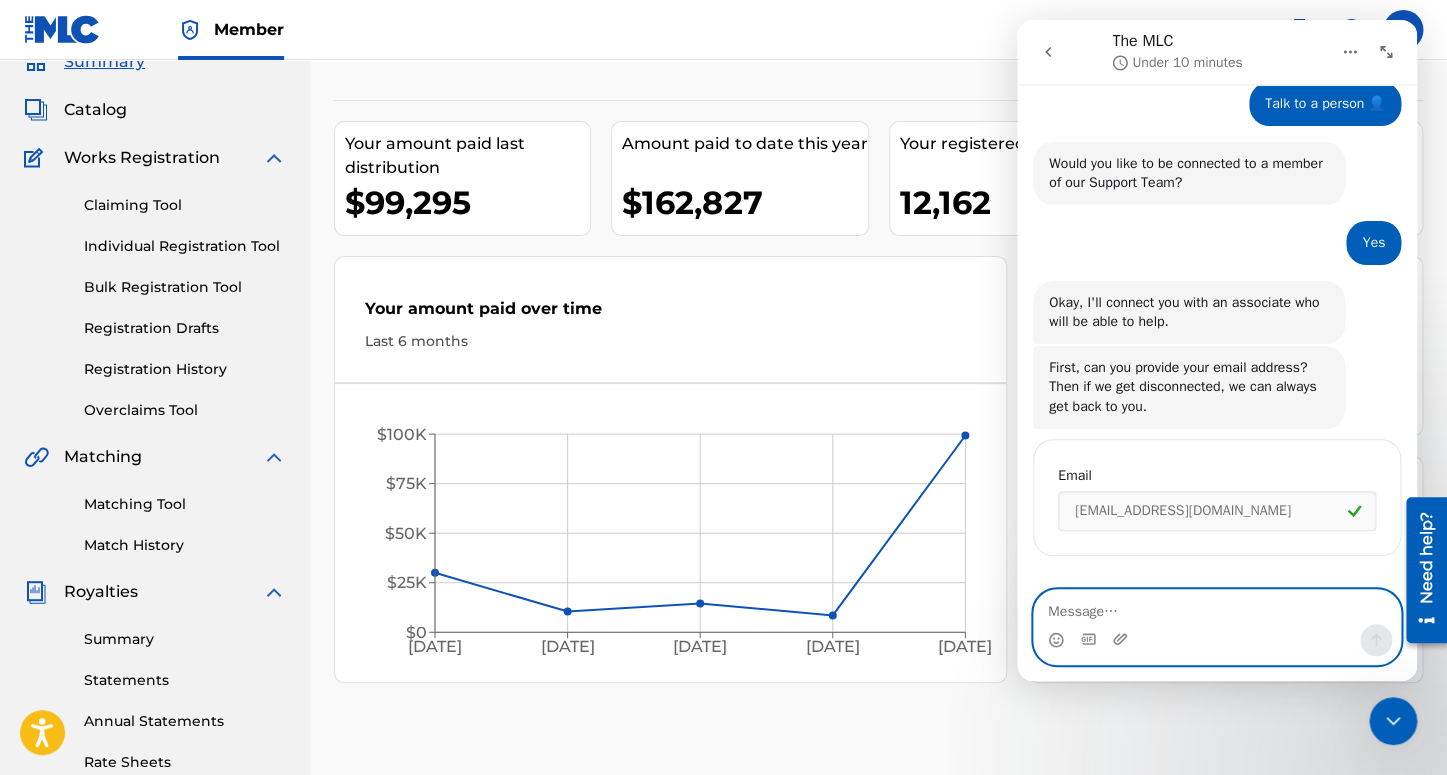 click at bounding box center (1217, 607) 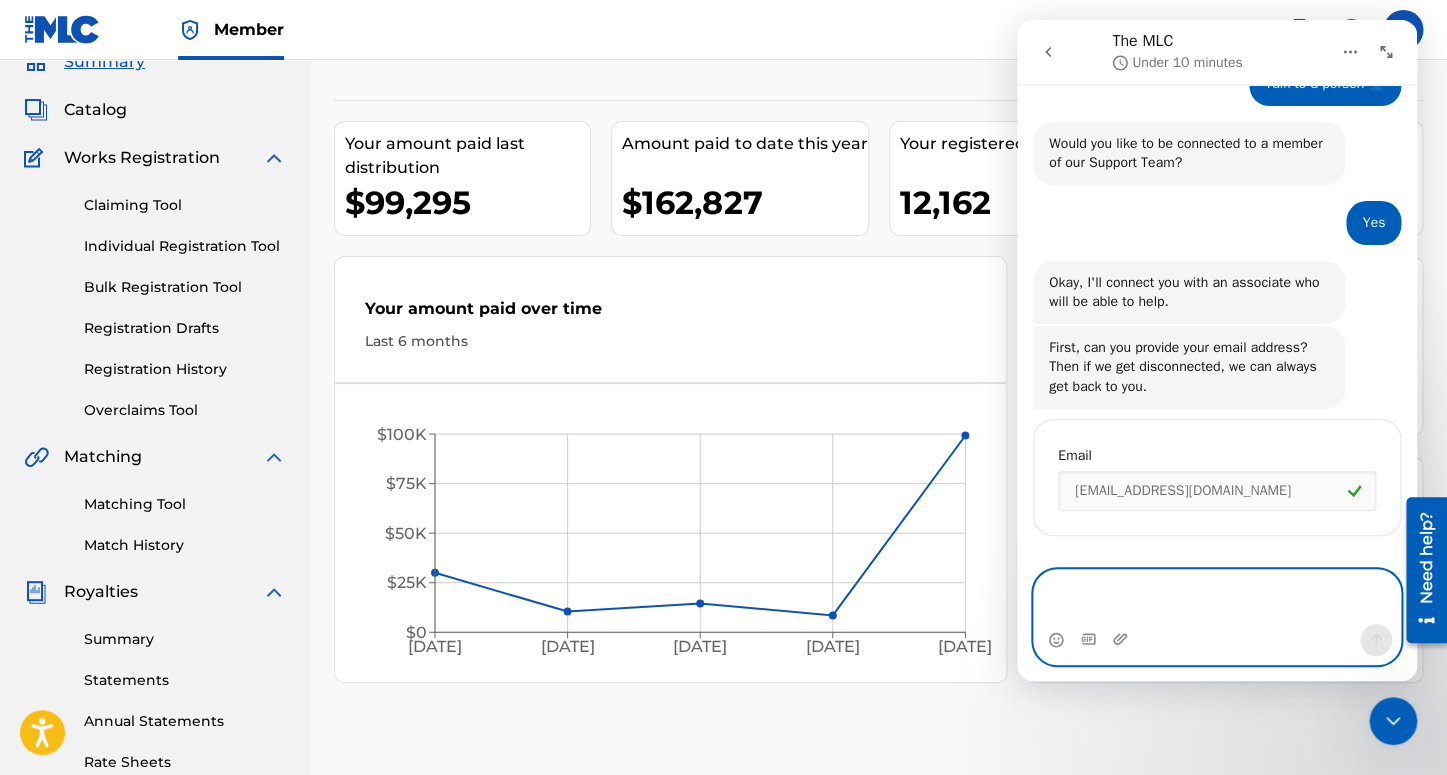 scroll, scrollTop: 330, scrollLeft: 0, axis: vertical 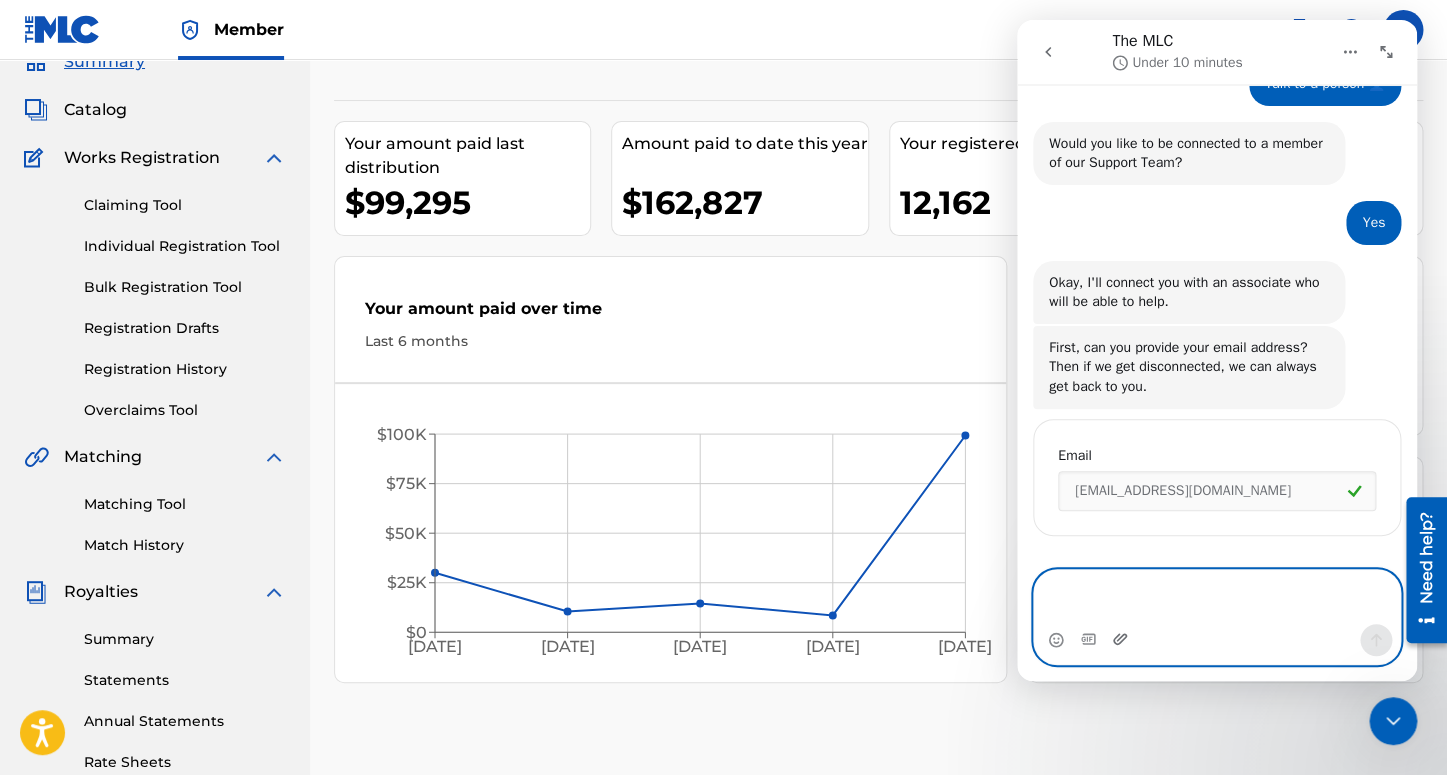 click 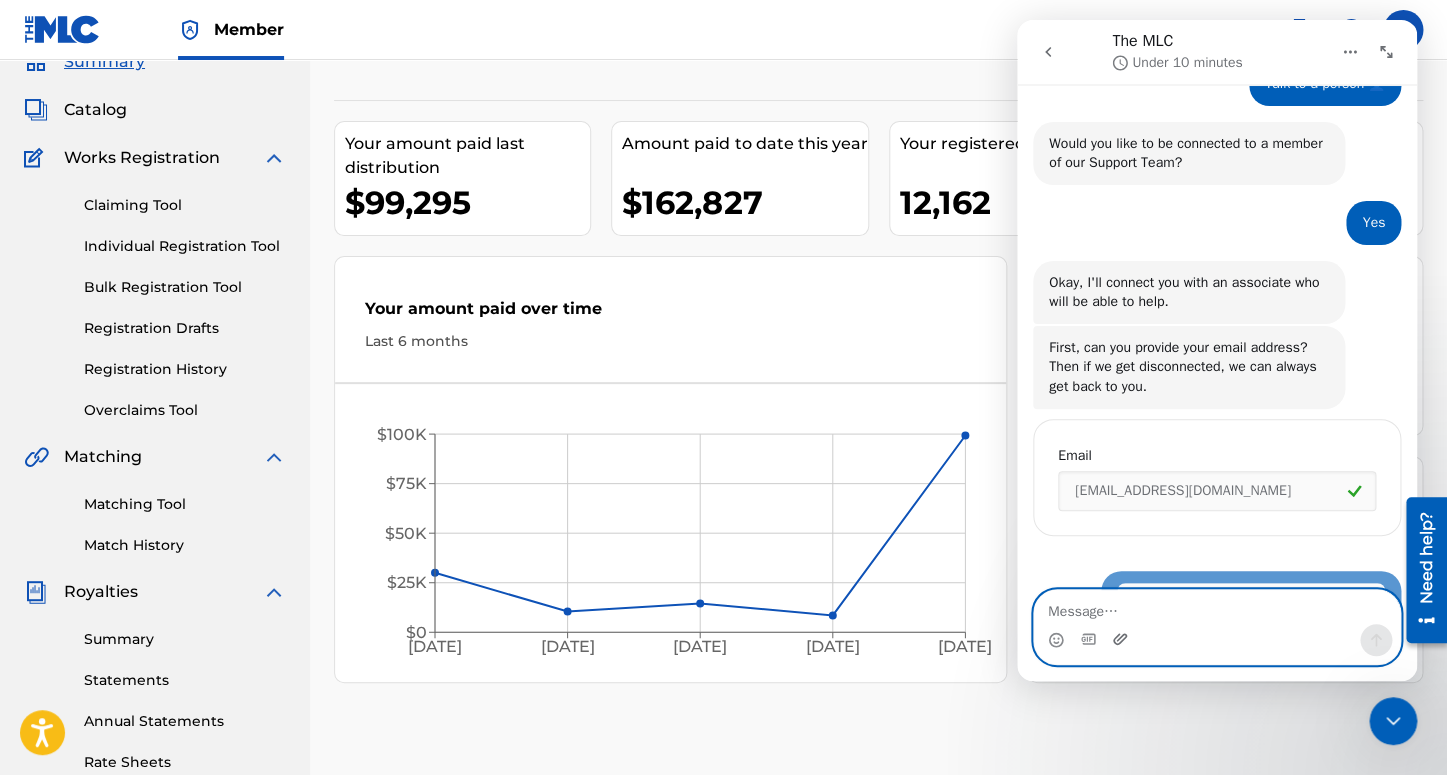 scroll, scrollTop: 472, scrollLeft: 0, axis: vertical 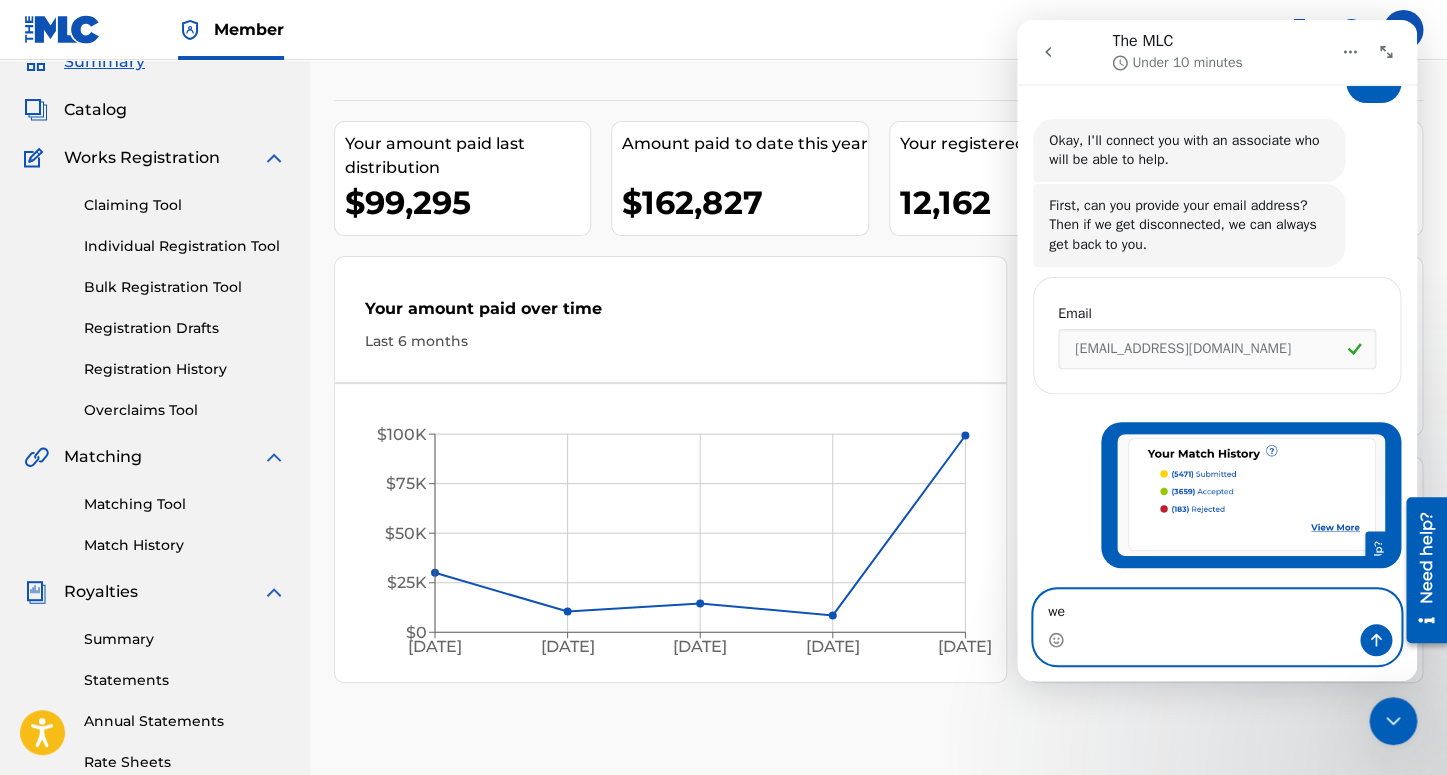 type on "w" 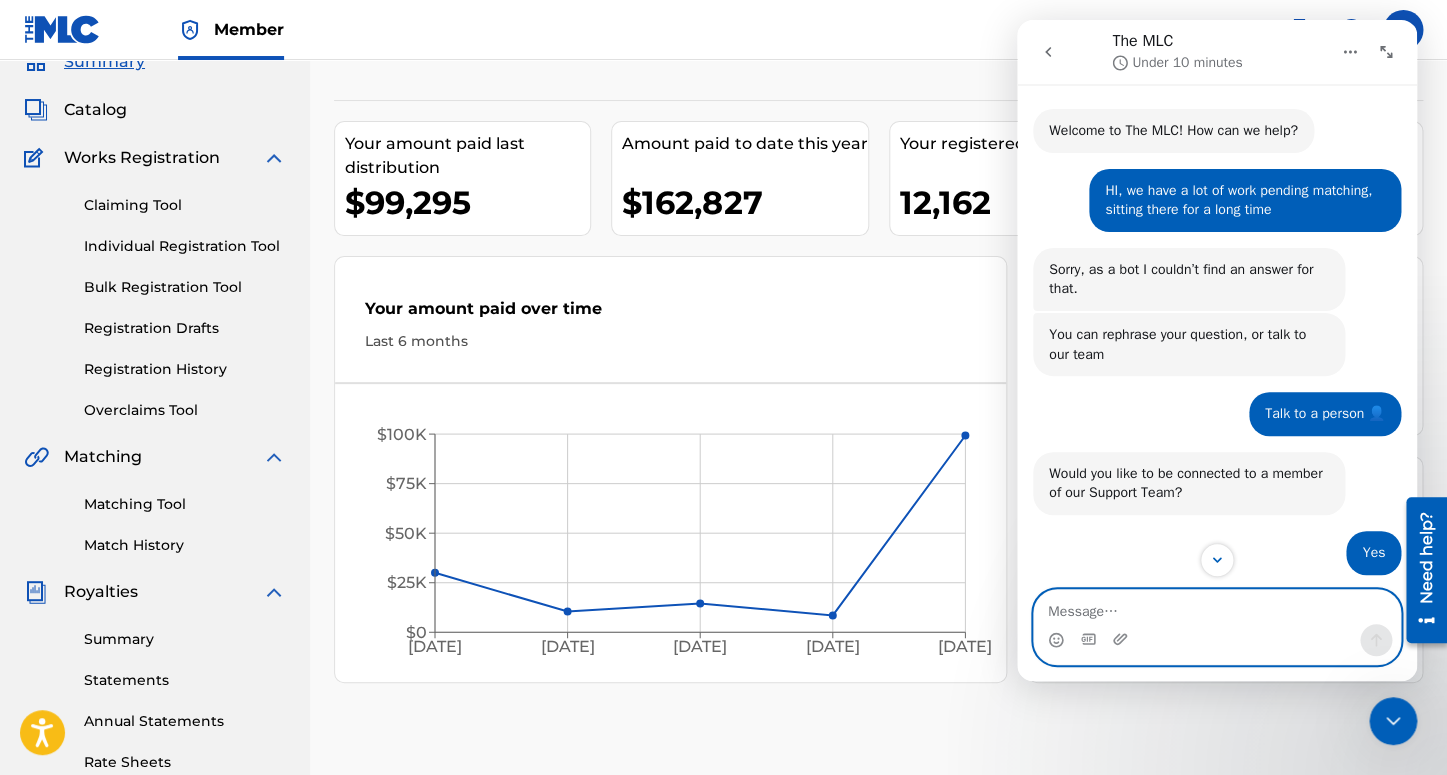scroll, scrollTop: 14, scrollLeft: 0, axis: vertical 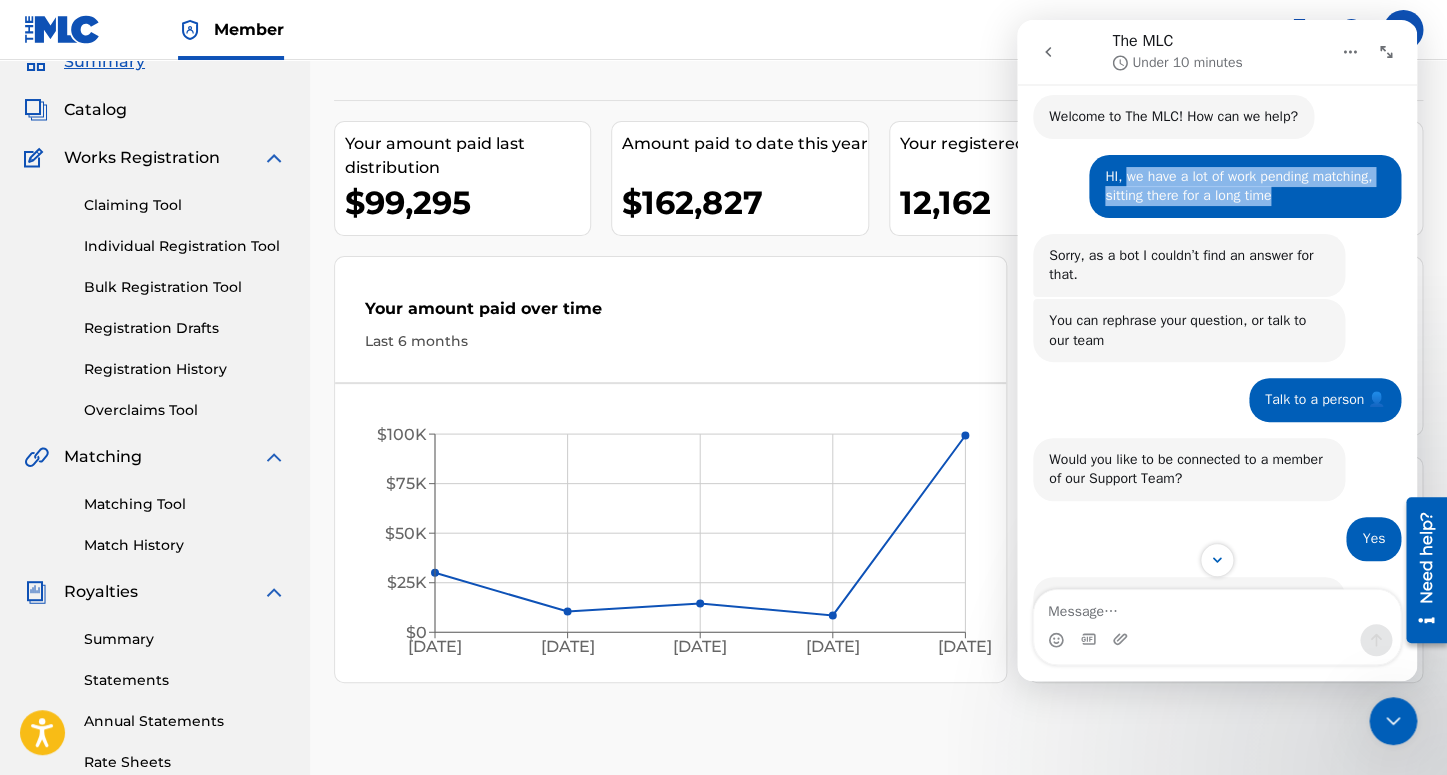 drag, startPoint x: 1128, startPoint y: 183, endPoint x: 1359, endPoint y: 208, distance: 232.34888 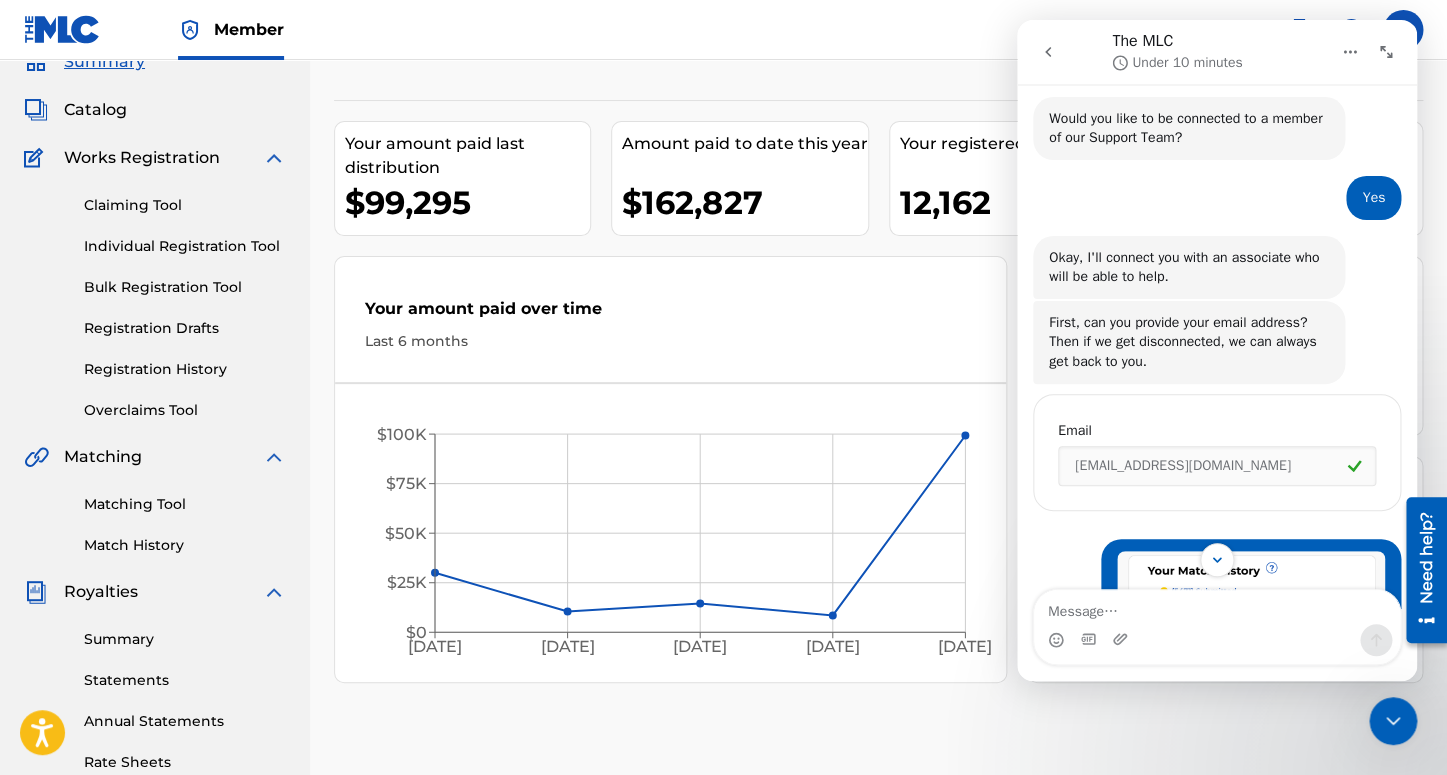 scroll, scrollTop: 472, scrollLeft: 0, axis: vertical 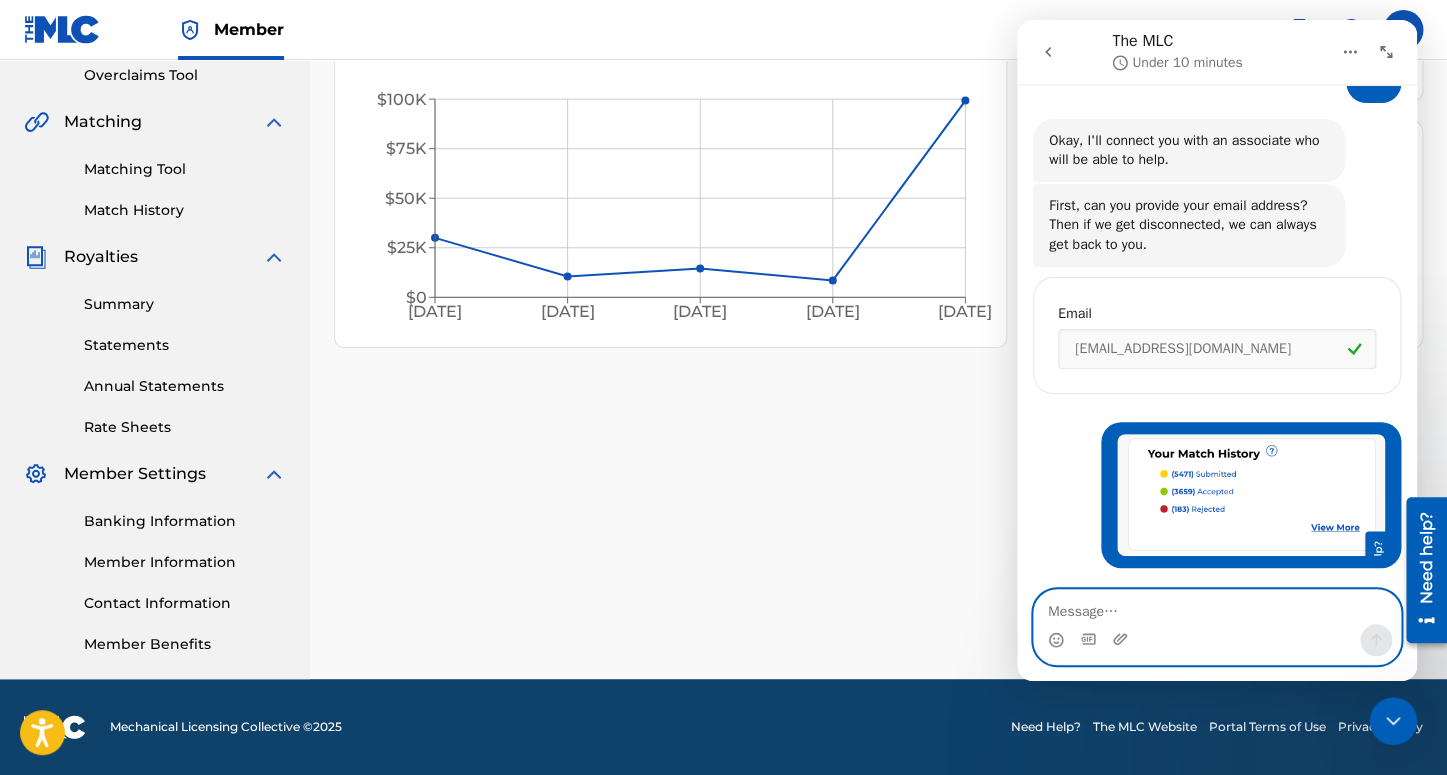 click at bounding box center (1217, 607) 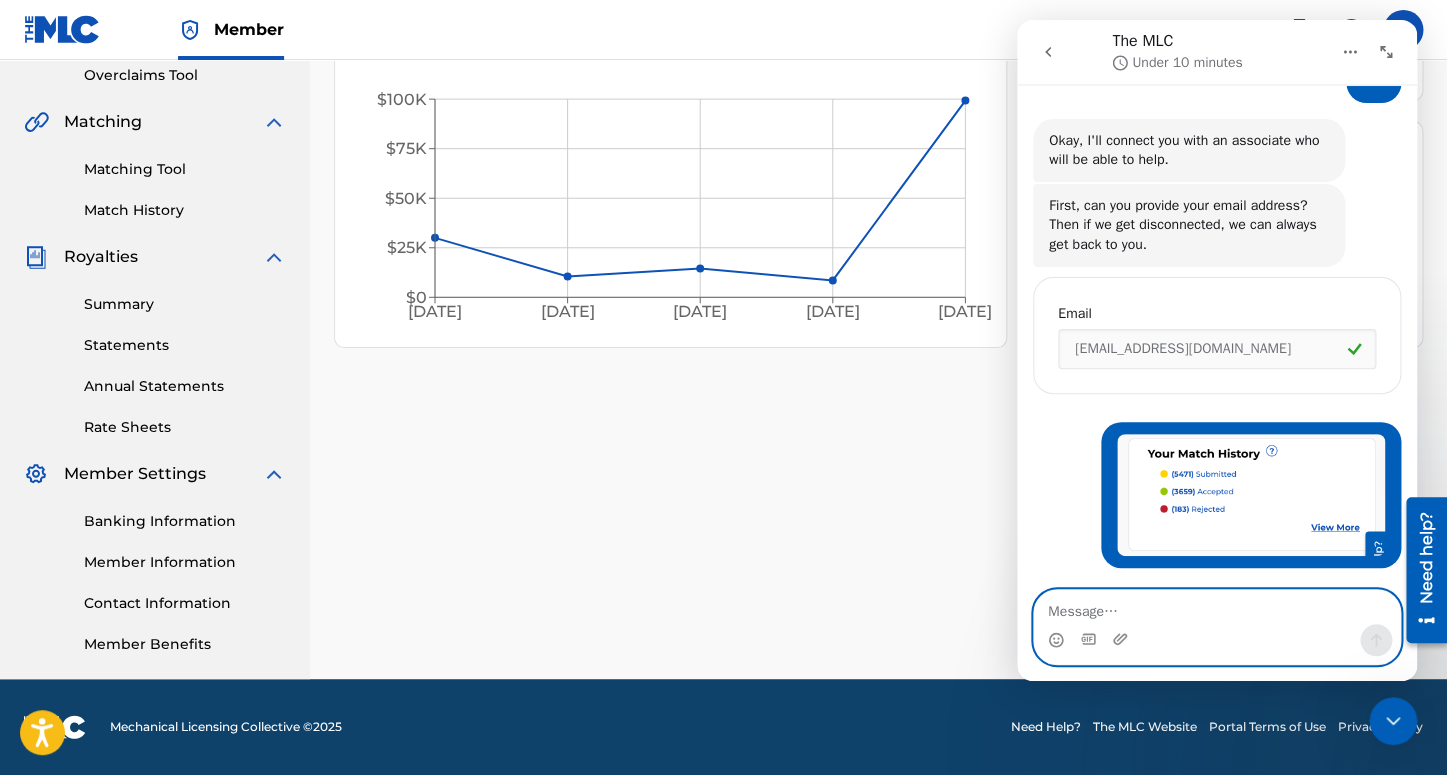 type on "we have a lot of work pending matching, sitting there for a long time" 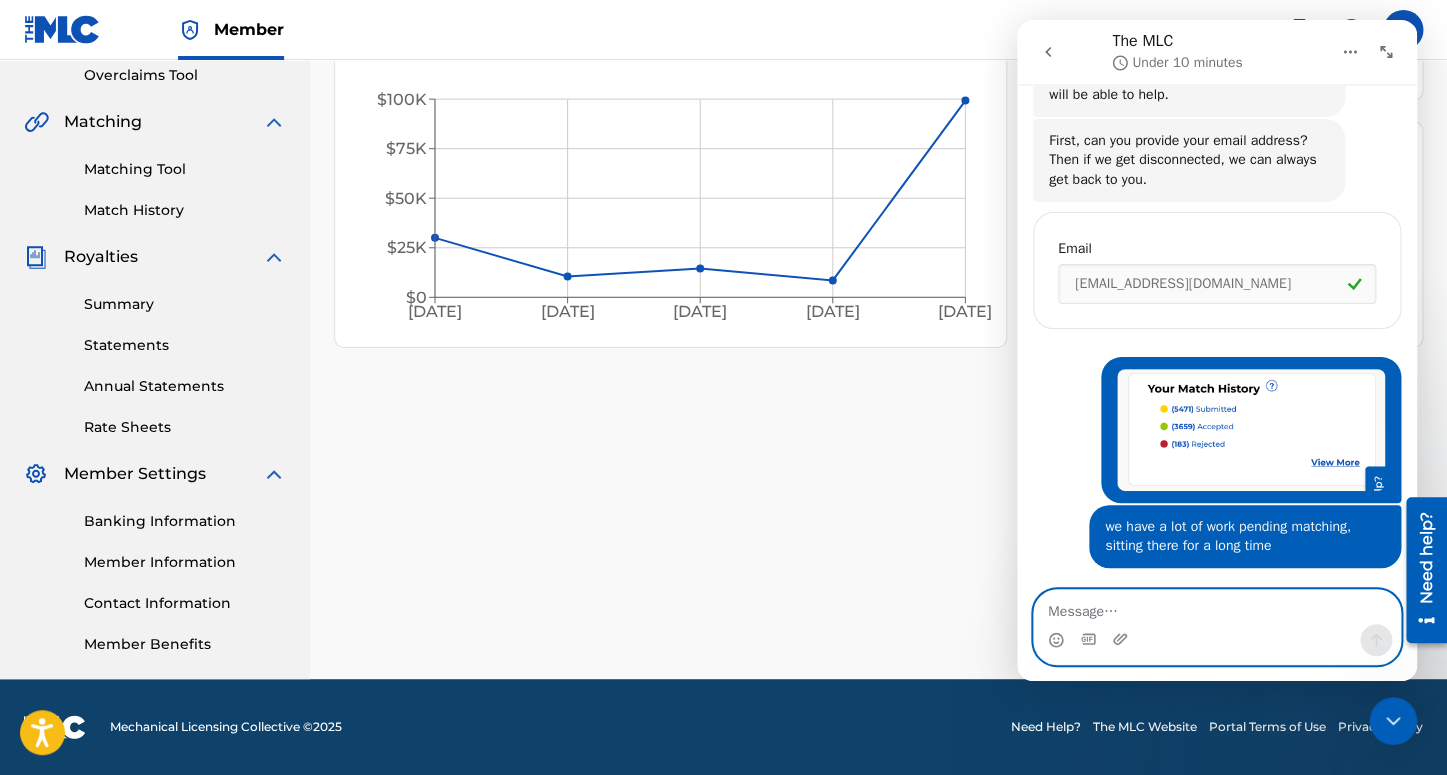 scroll, scrollTop: 656, scrollLeft: 0, axis: vertical 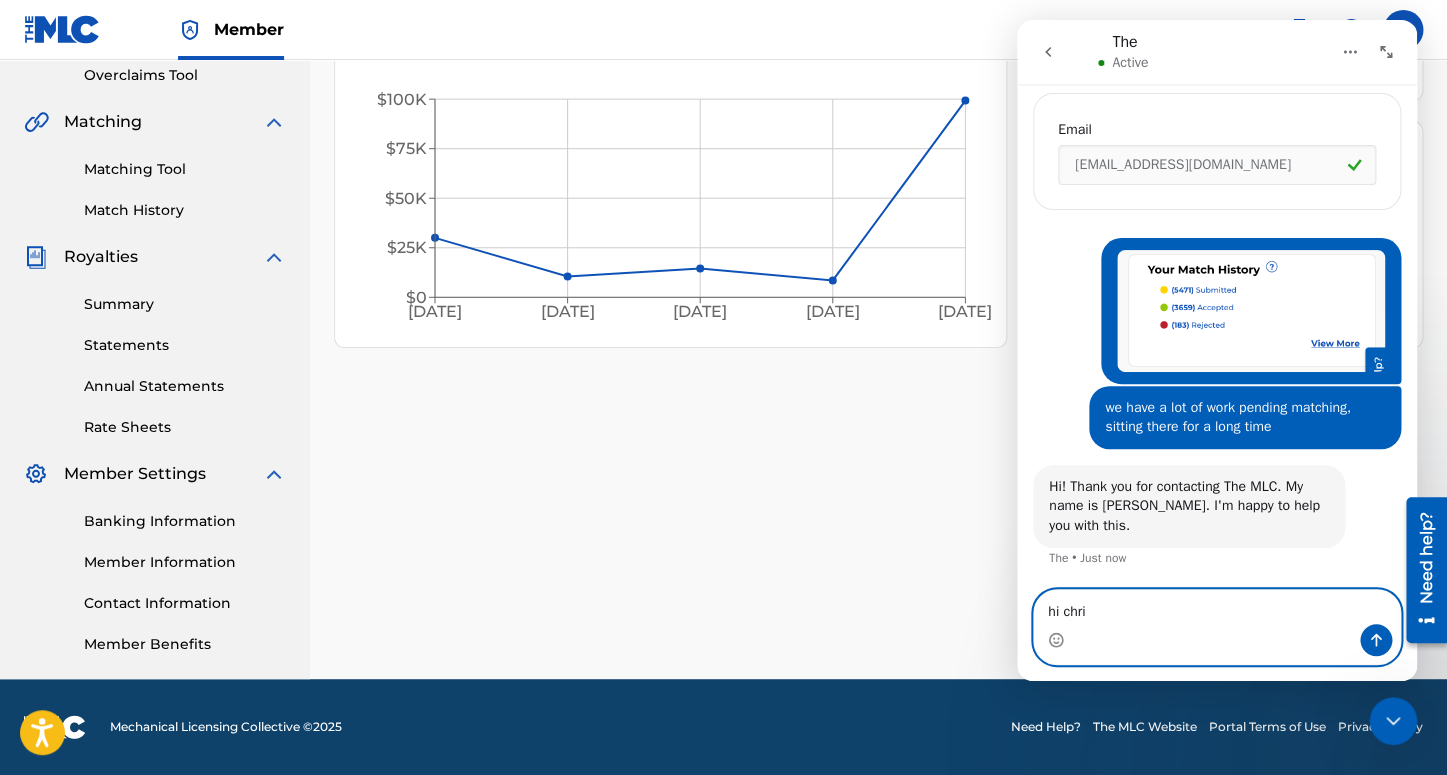 type on "hi [PERSON_NAME]" 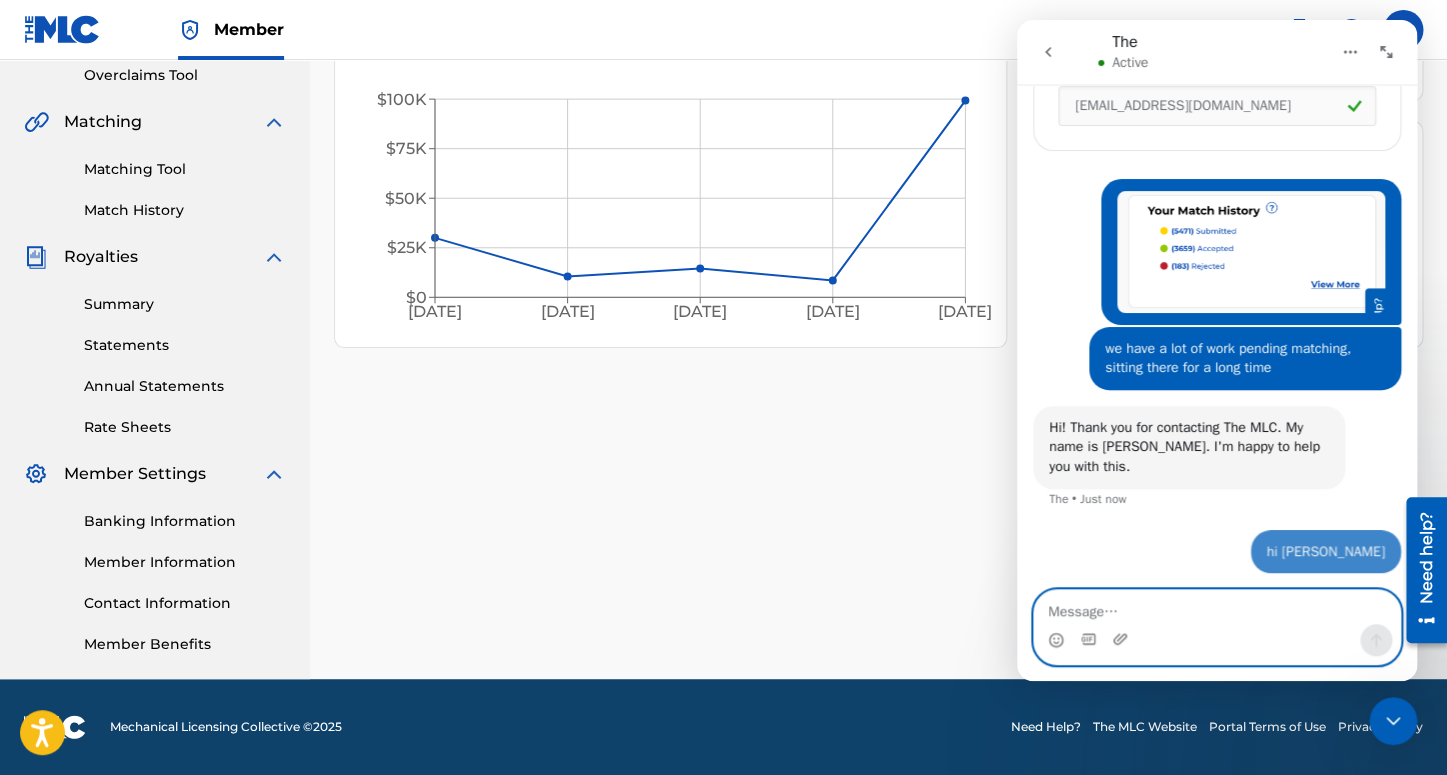 scroll, scrollTop: 716, scrollLeft: 0, axis: vertical 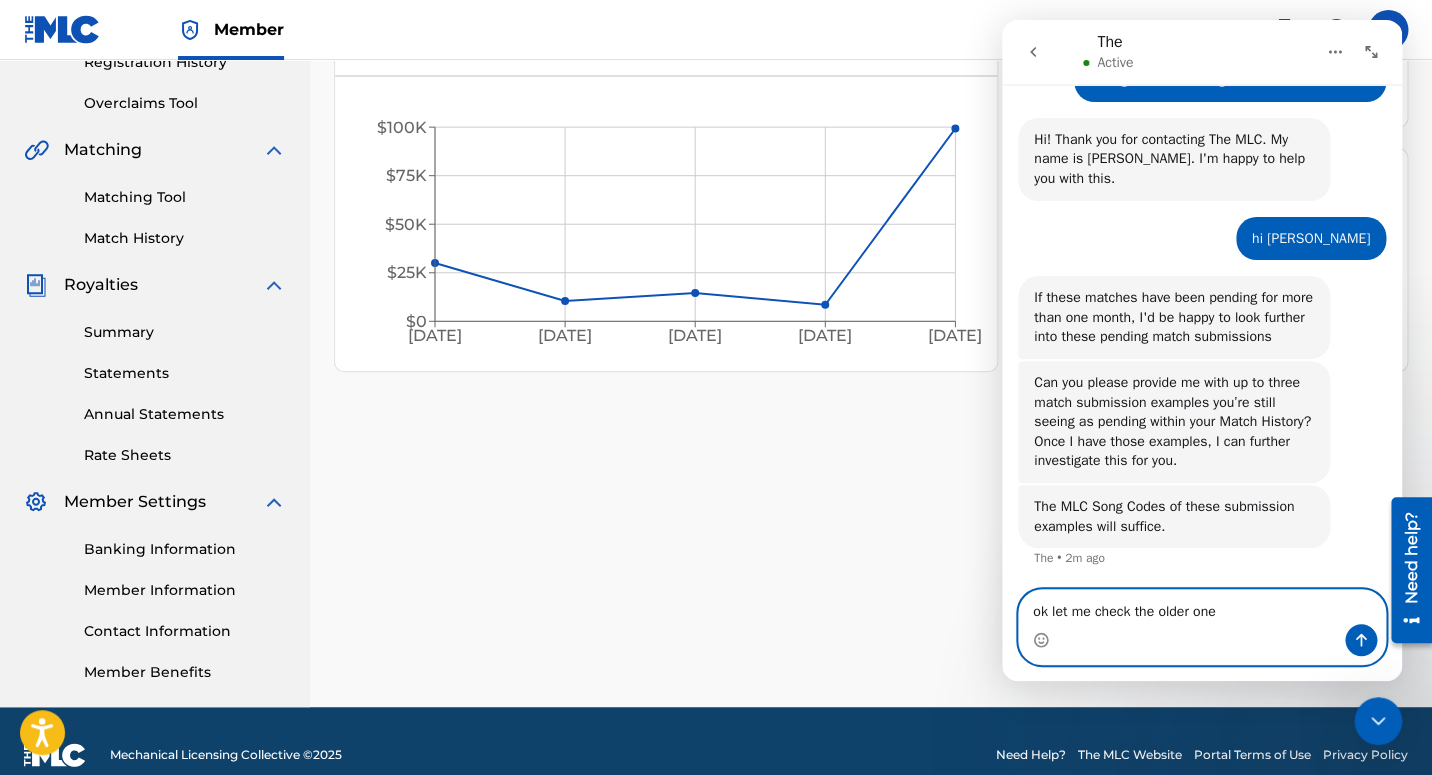 type on "ok let me check the older ones" 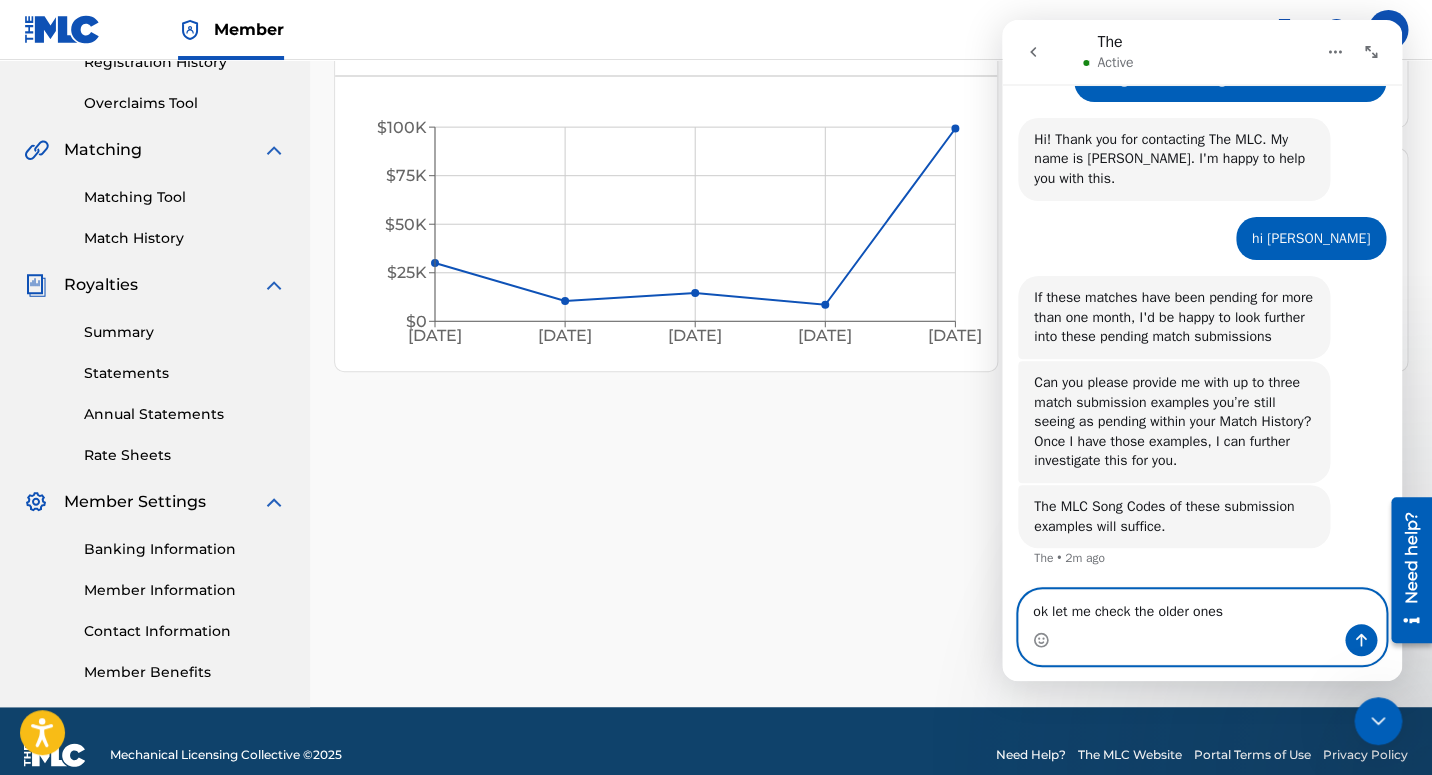 type 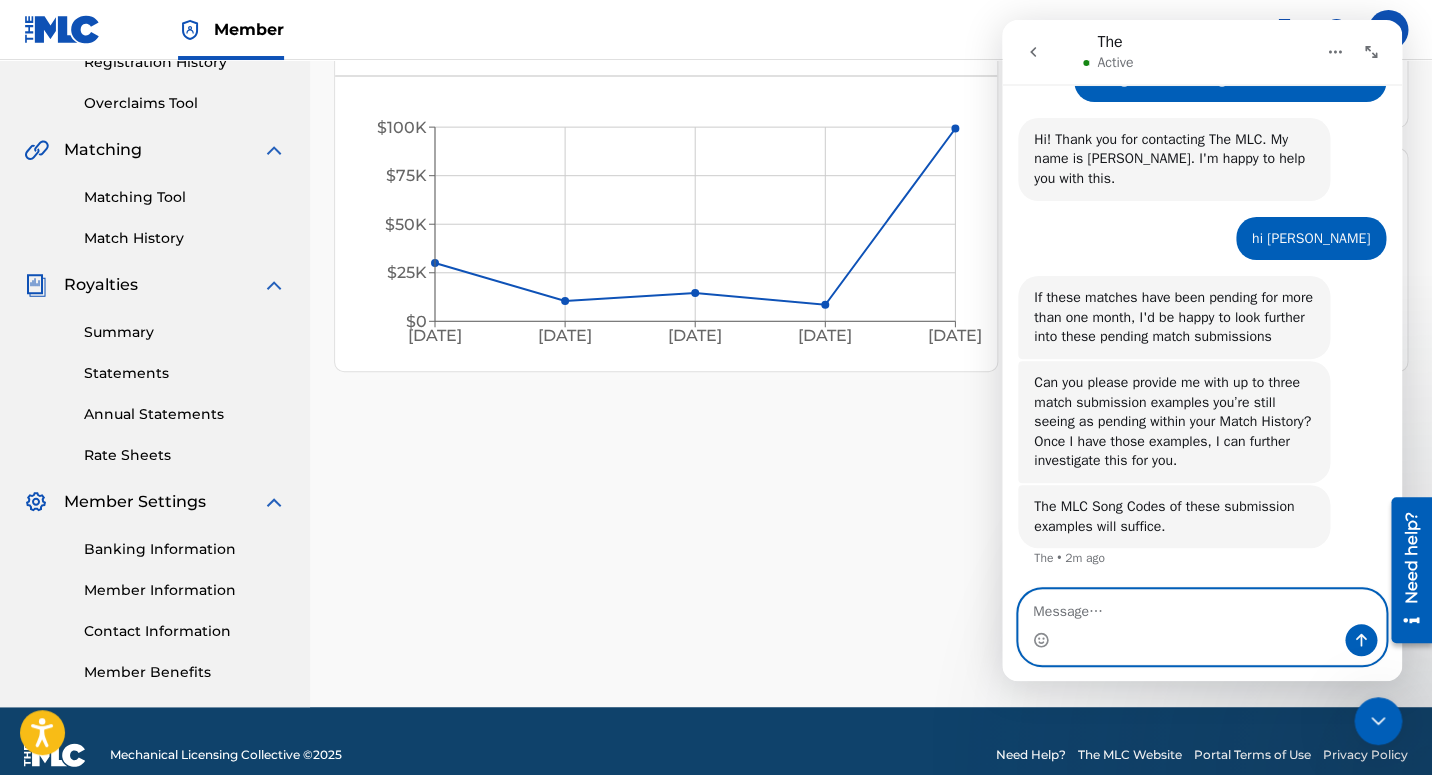 scroll, scrollTop: 1083, scrollLeft: 0, axis: vertical 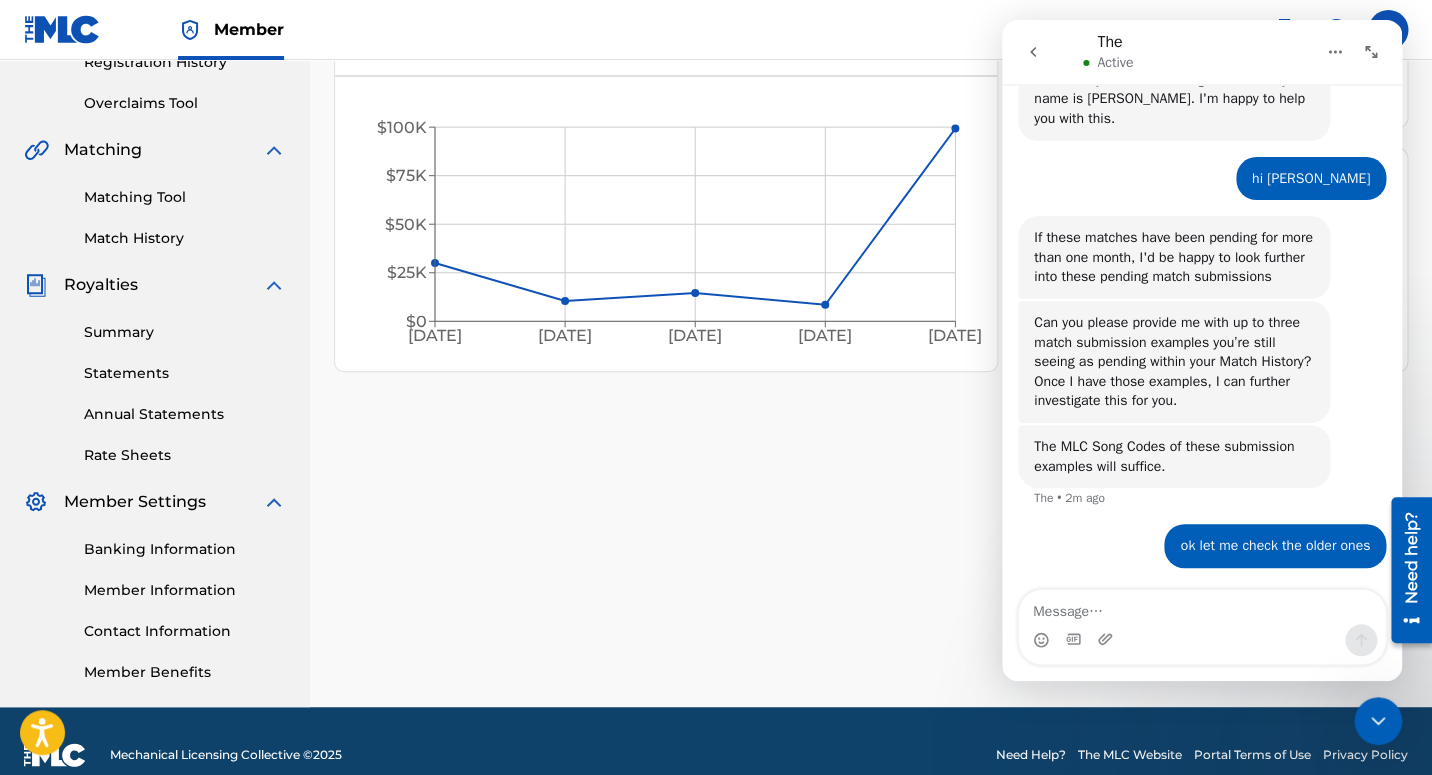 click on "Your amount paid over time Last 6 months" at bounding box center [666, 17] 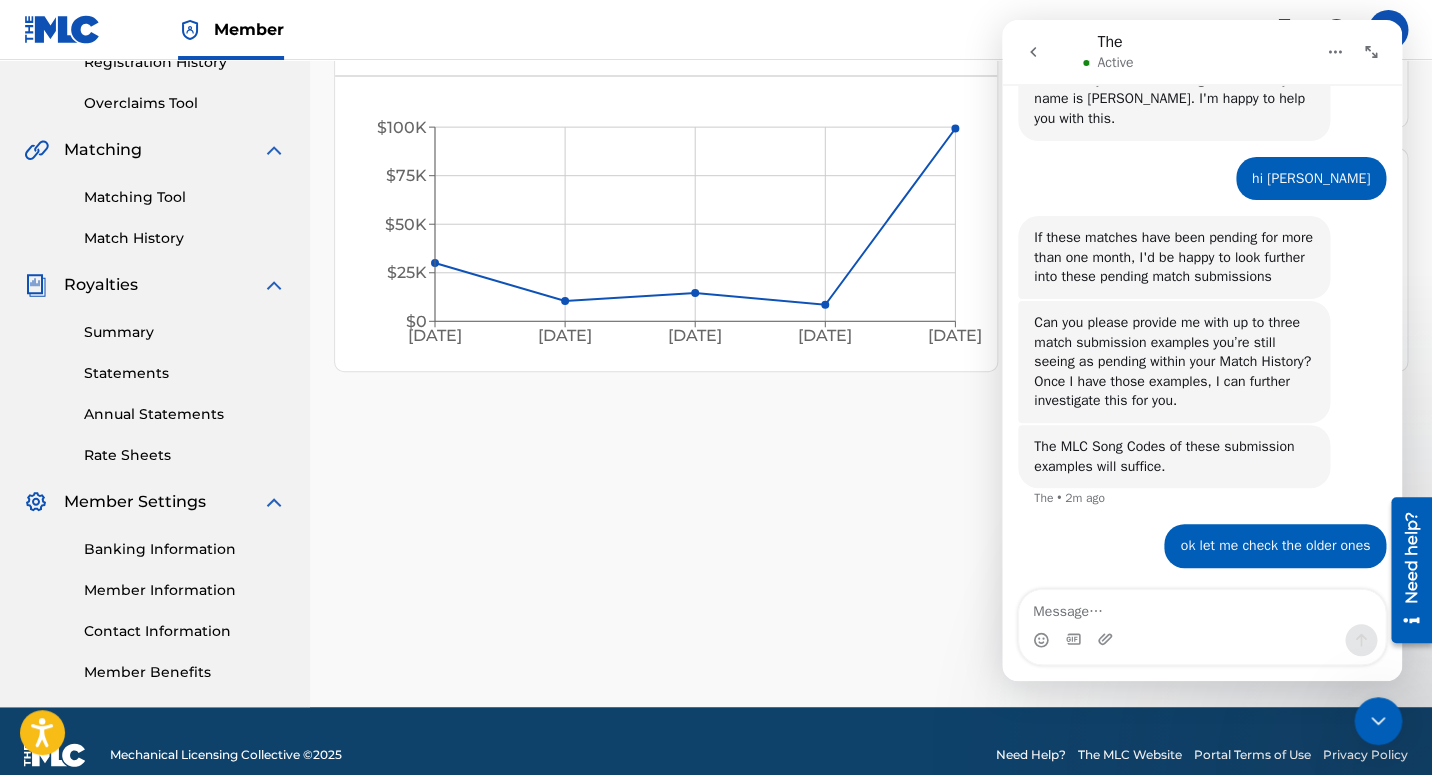 click 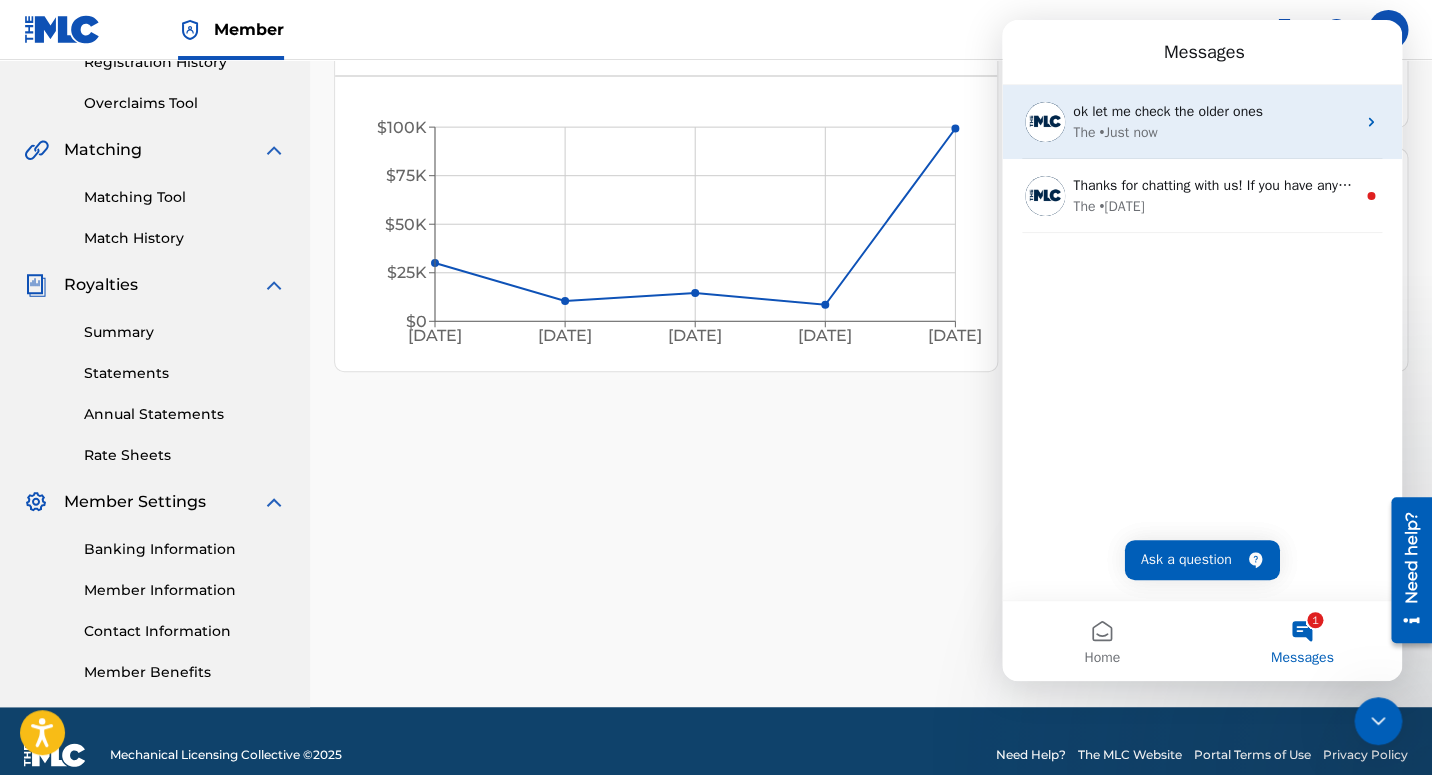 click on "The •  Just now" at bounding box center [1214, 132] 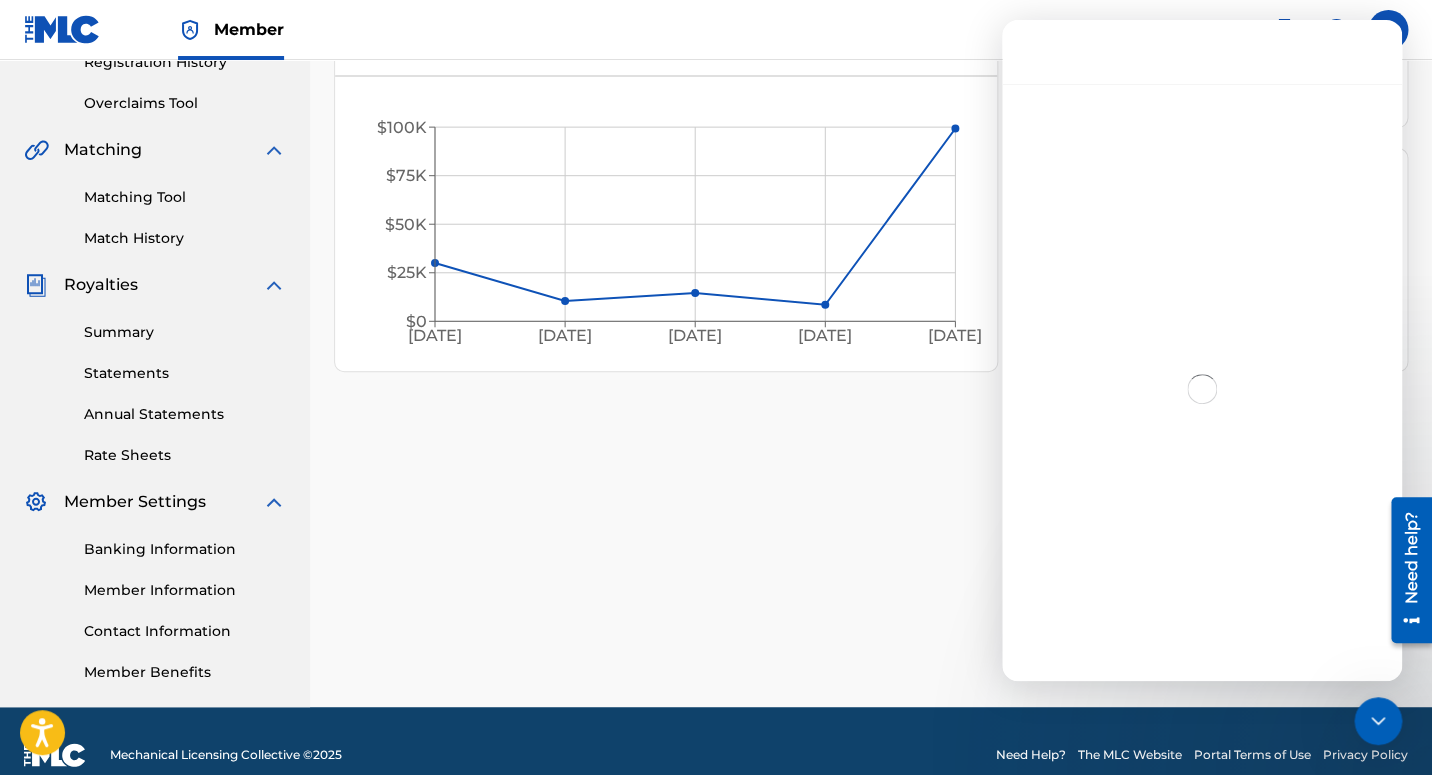 scroll, scrollTop: 1083, scrollLeft: 0, axis: vertical 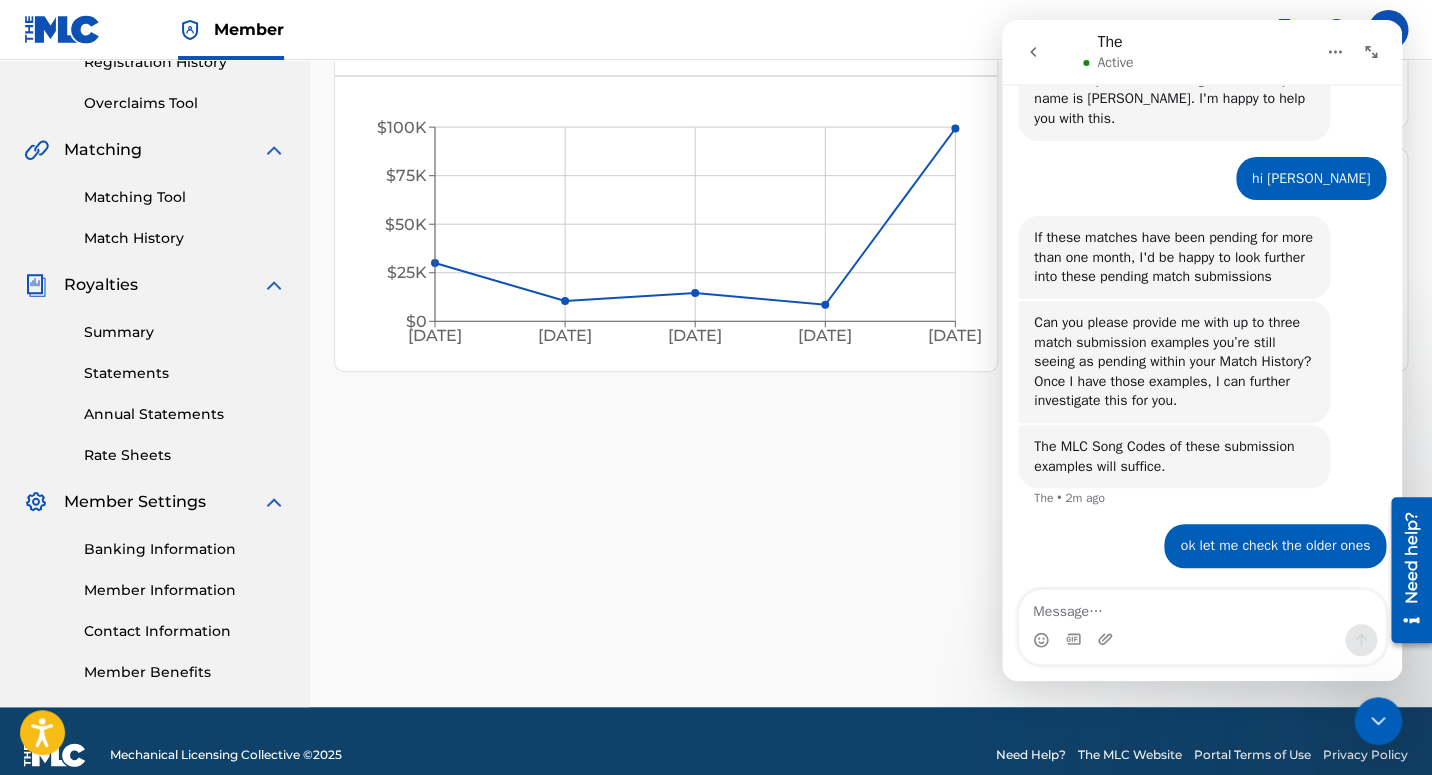 click 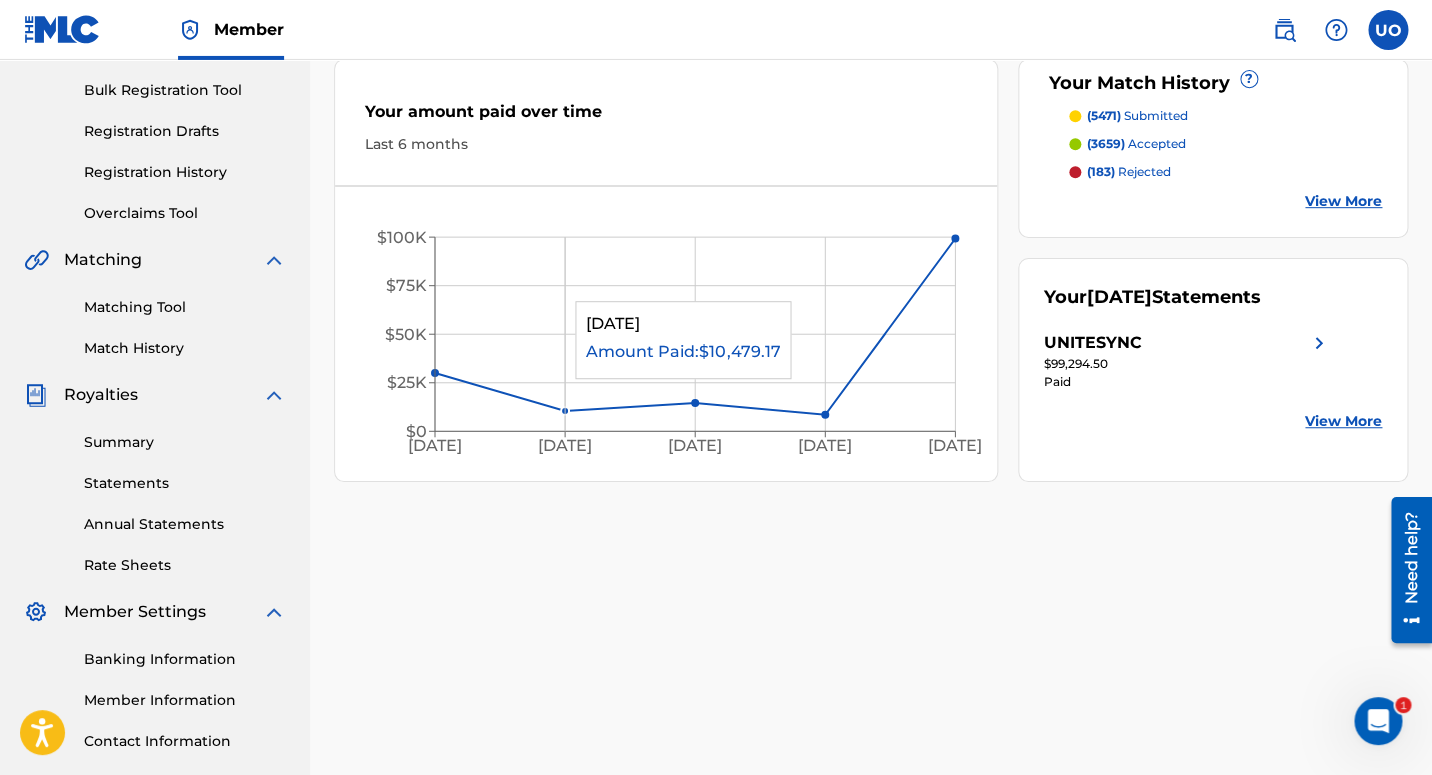 scroll, scrollTop: 0, scrollLeft: 0, axis: both 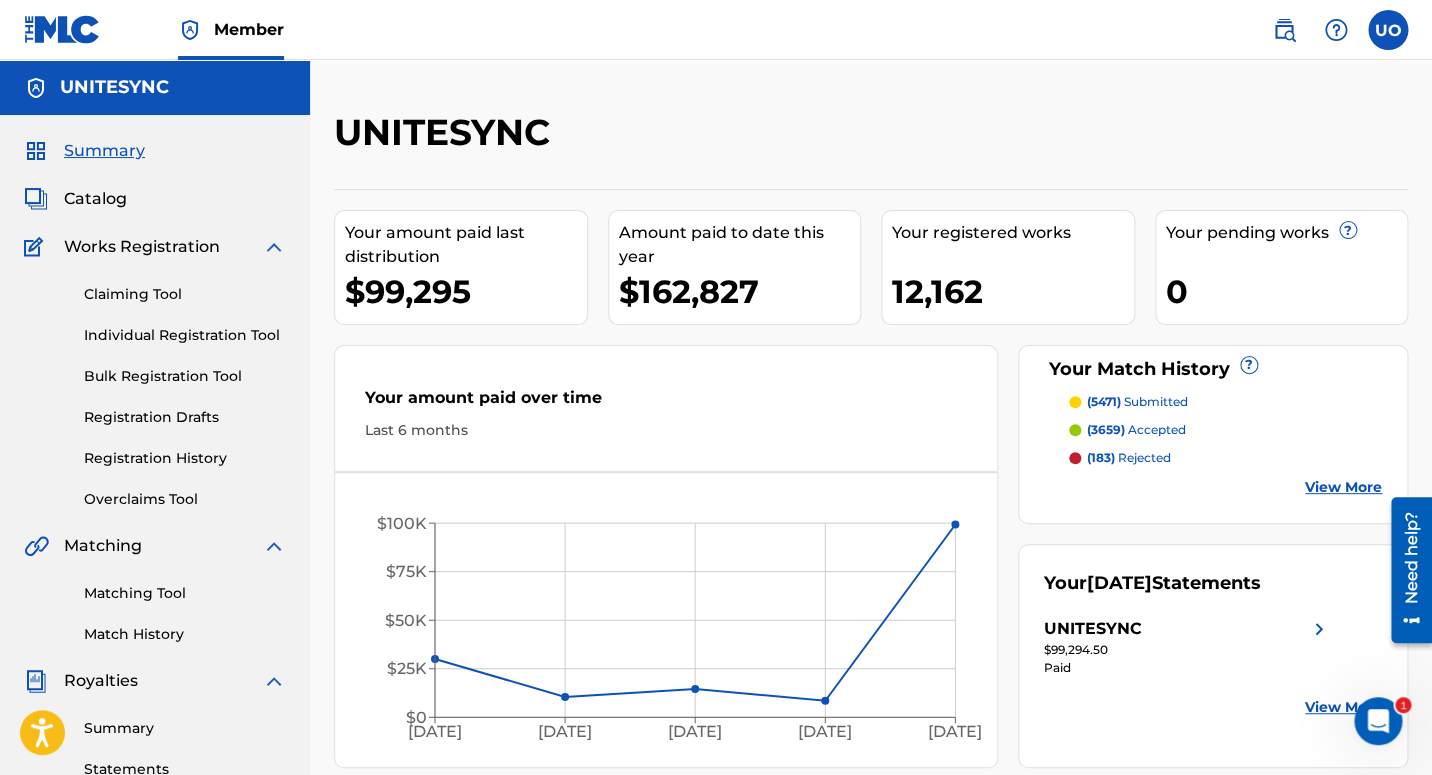 click on "(5471)   submitted" at bounding box center [1137, 402] 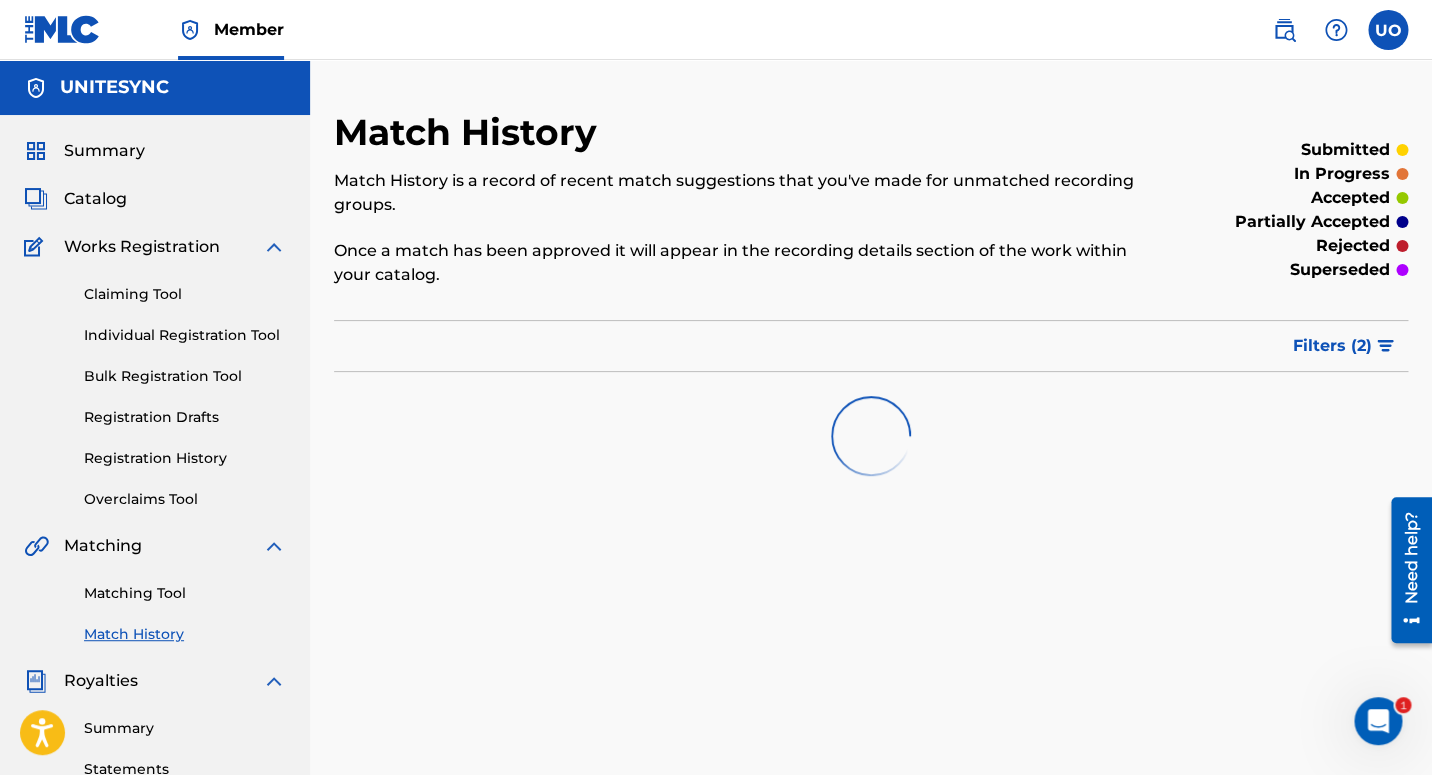 scroll, scrollTop: 26, scrollLeft: 0, axis: vertical 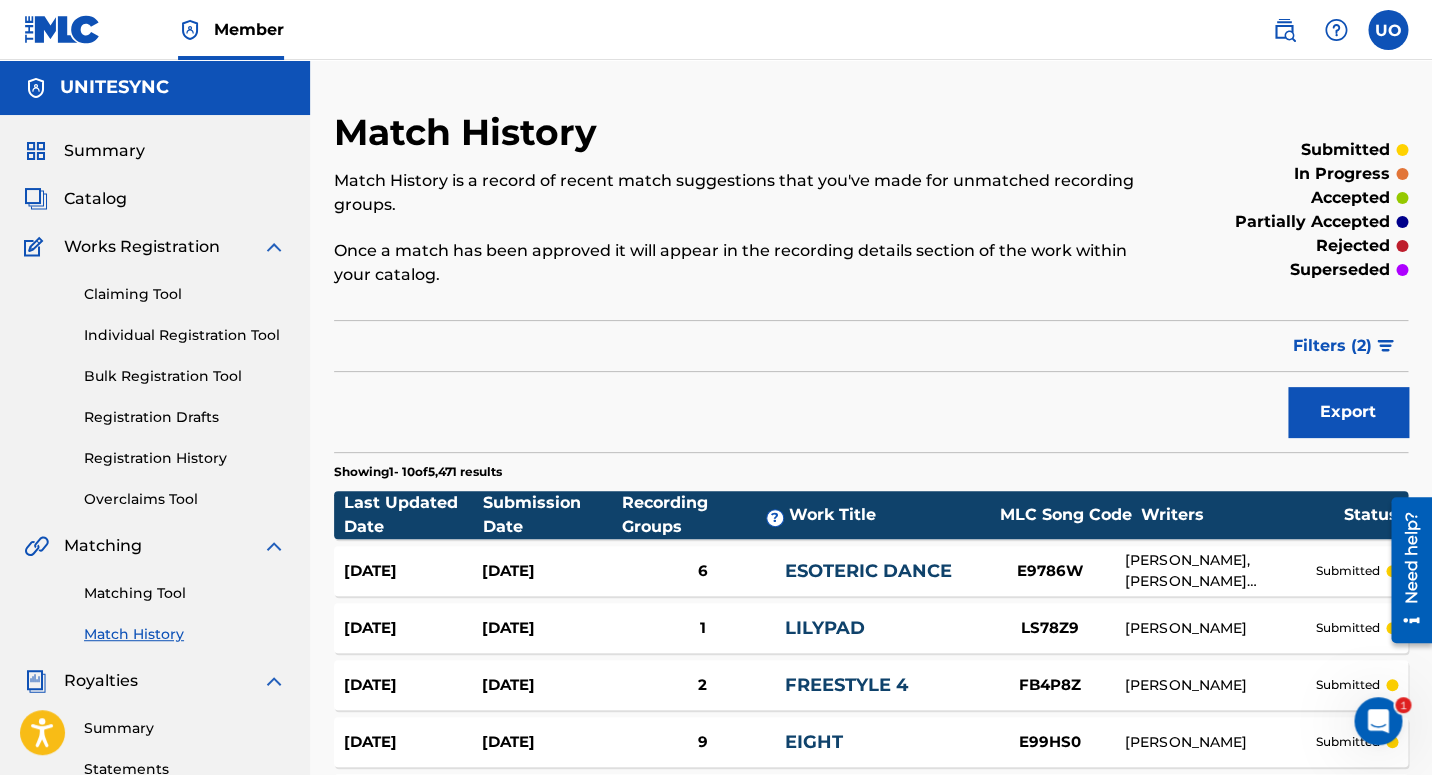 click on "Filters ( 2 )" at bounding box center [1332, 346] 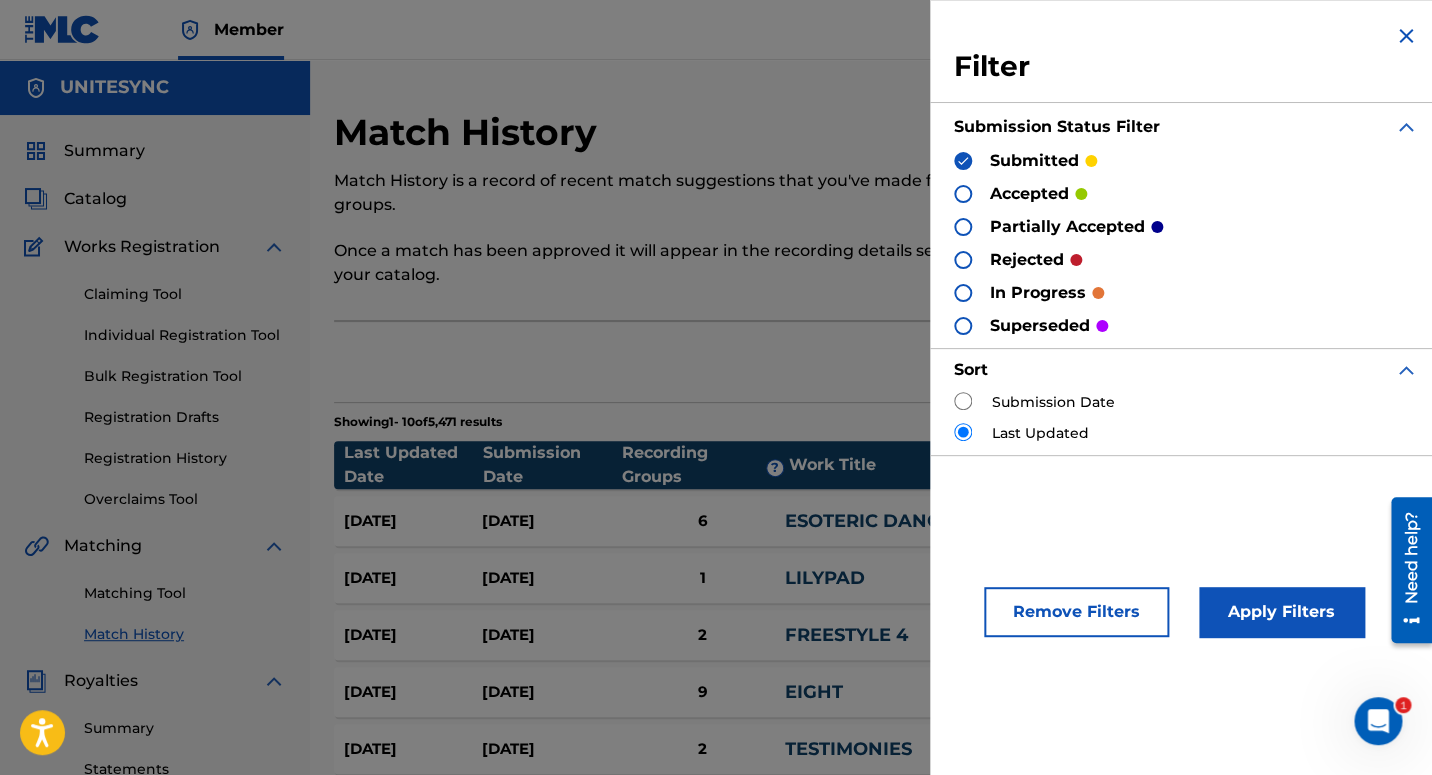 click on "Submission Date" at bounding box center (1053, 402) 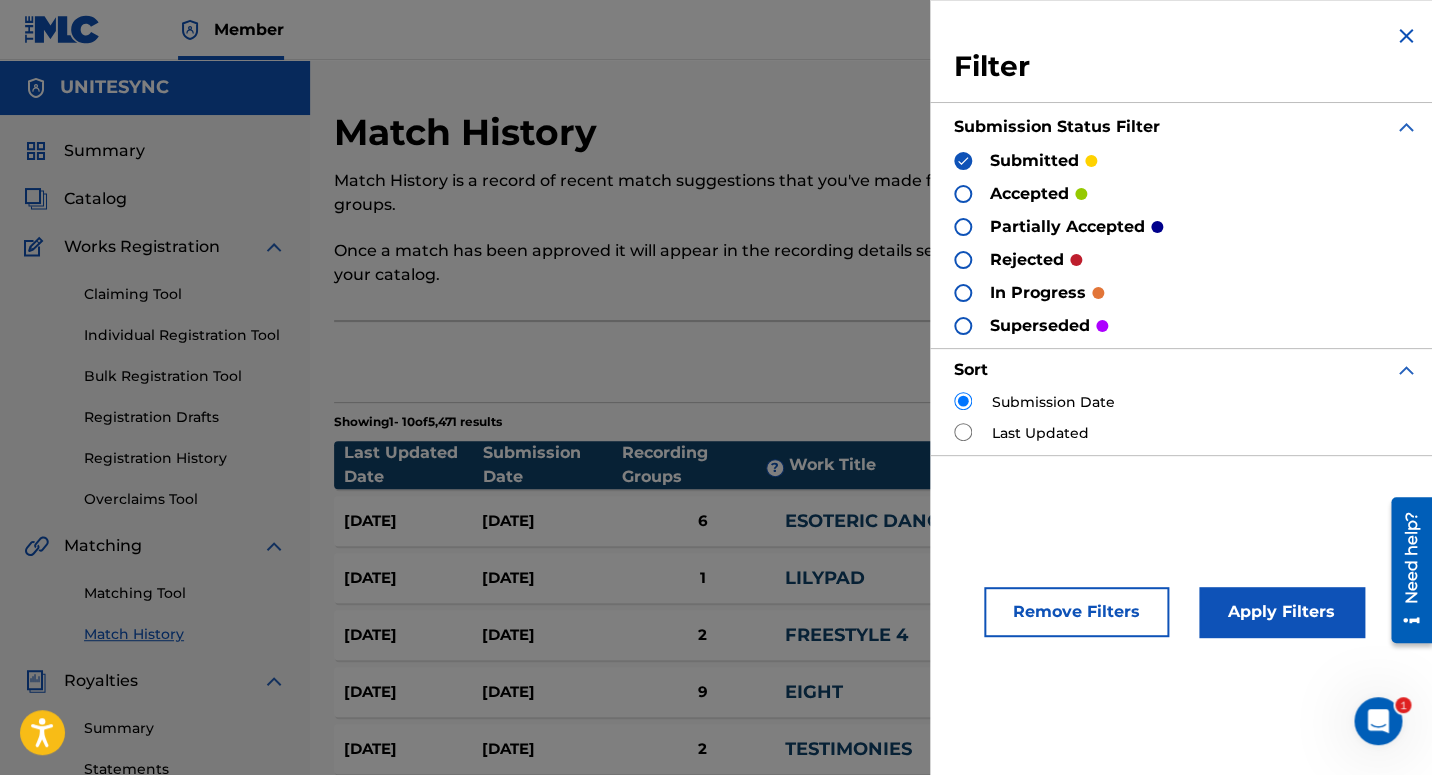click on "Apply Filters" at bounding box center (1281, 612) 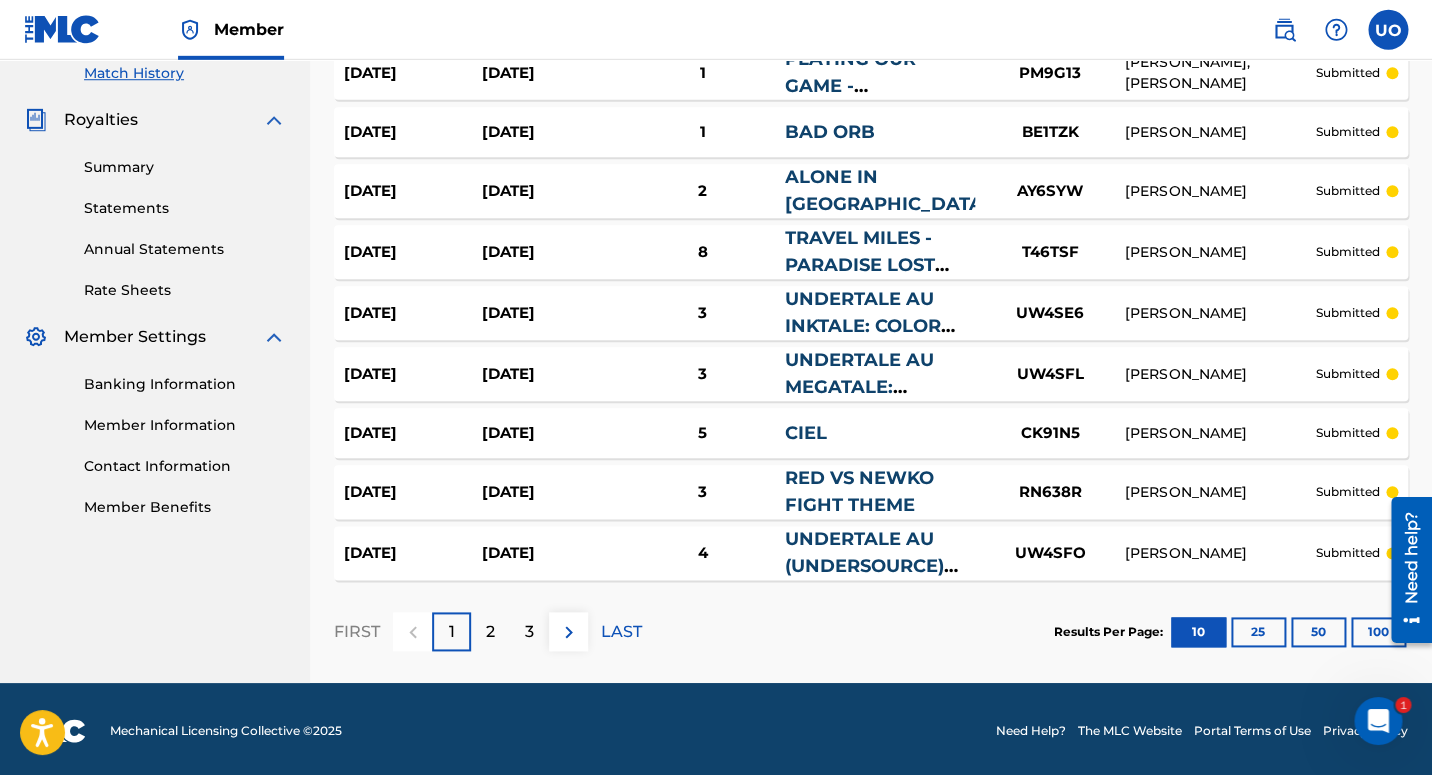scroll, scrollTop: 561, scrollLeft: 0, axis: vertical 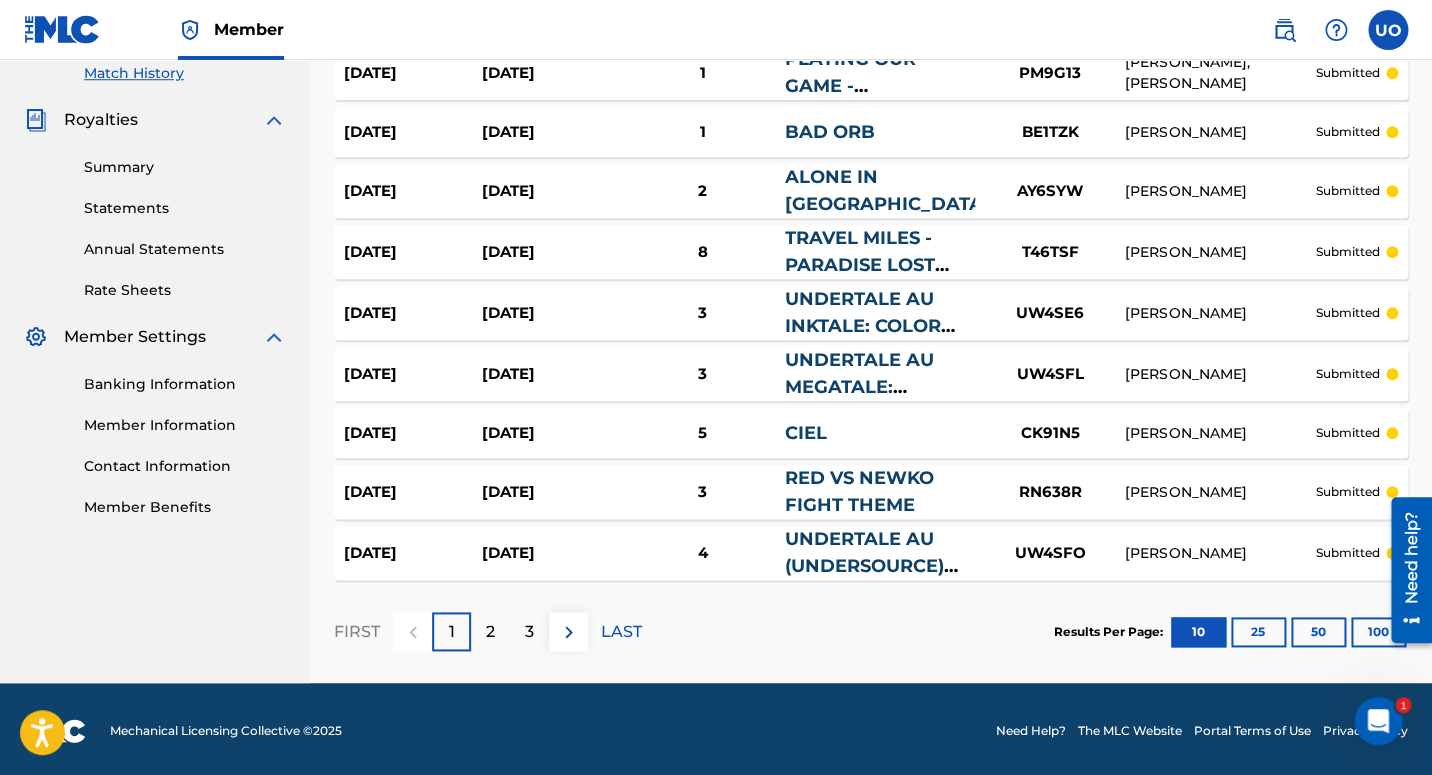 click on "100" at bounding box center (1378, 632) 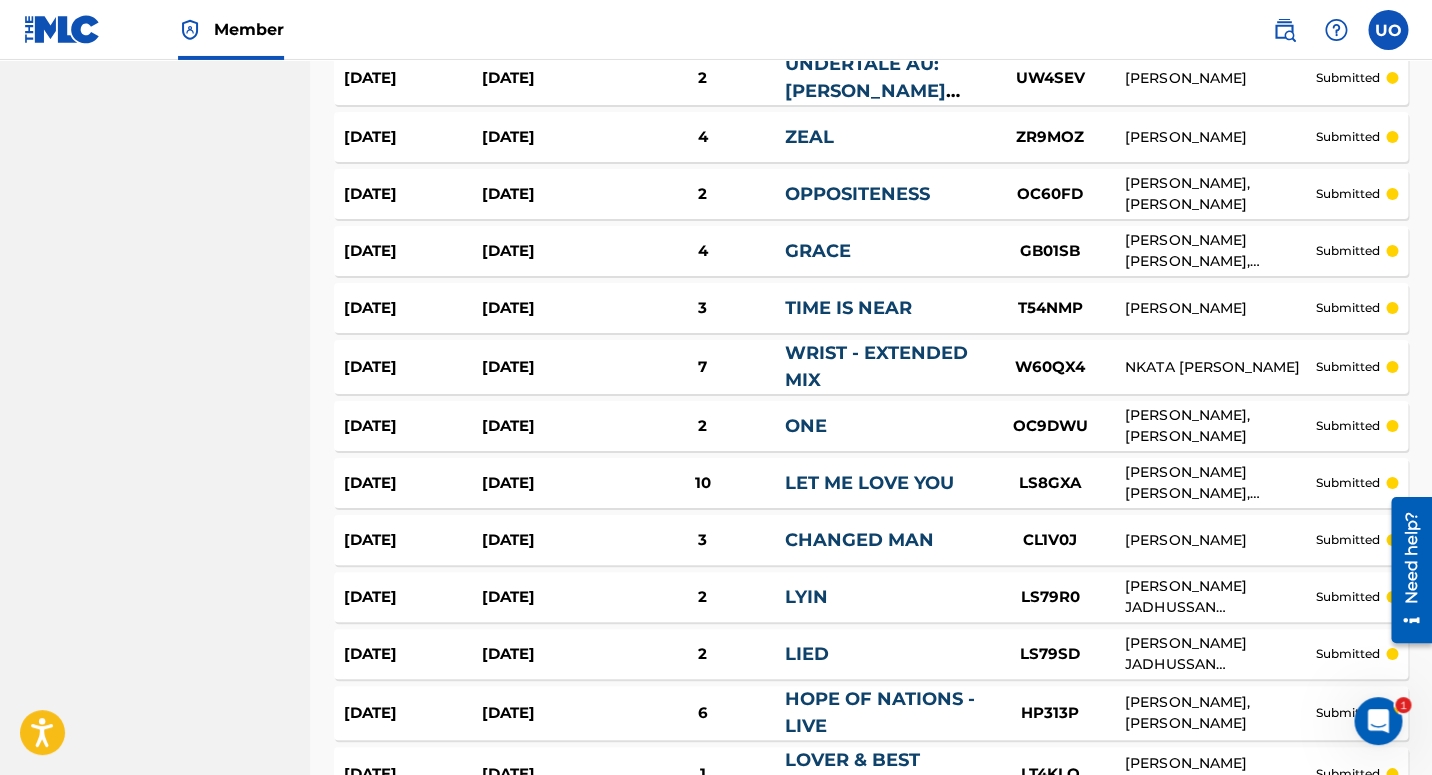 scroll, scrollTop: 5867, scrollLeft: 0, axis: vertical 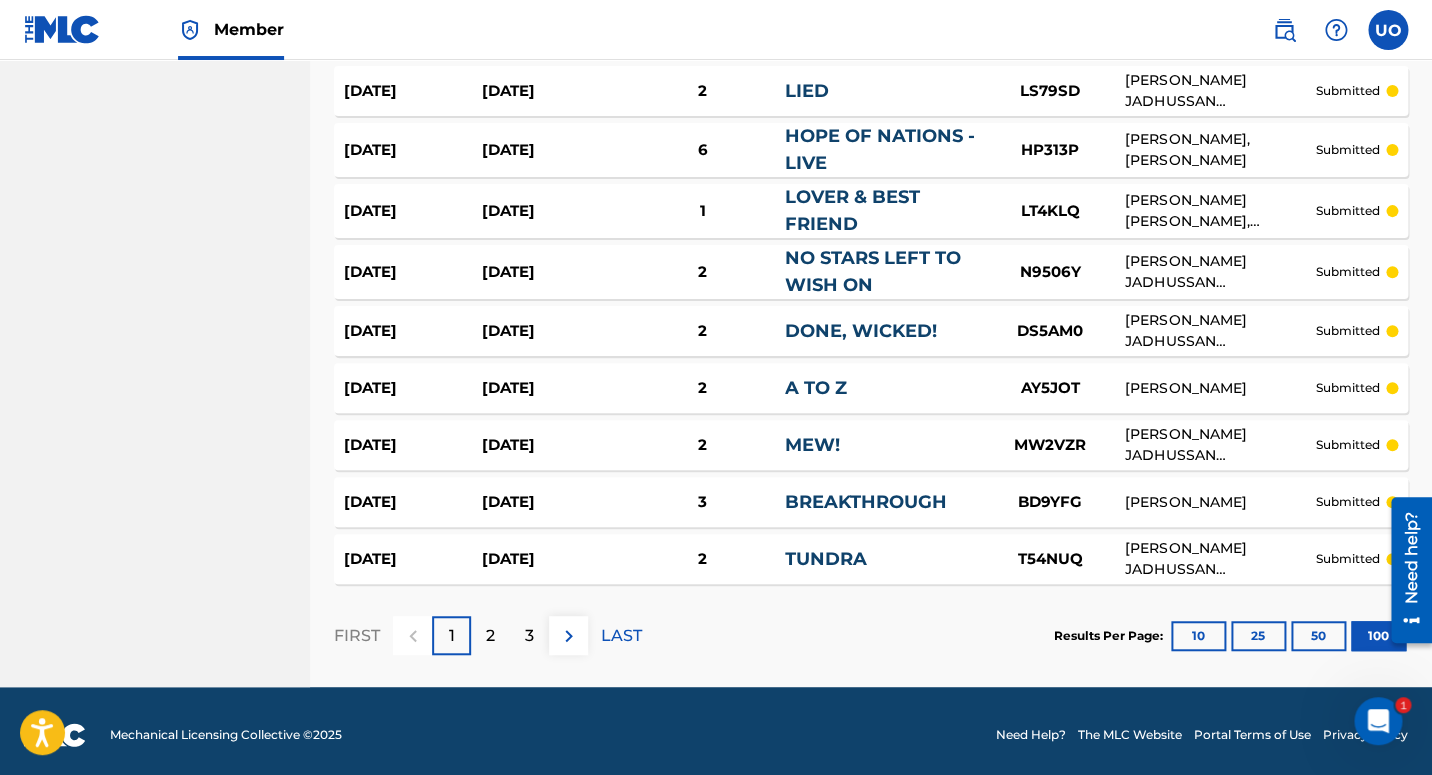 click at bounding box center (569, 636) 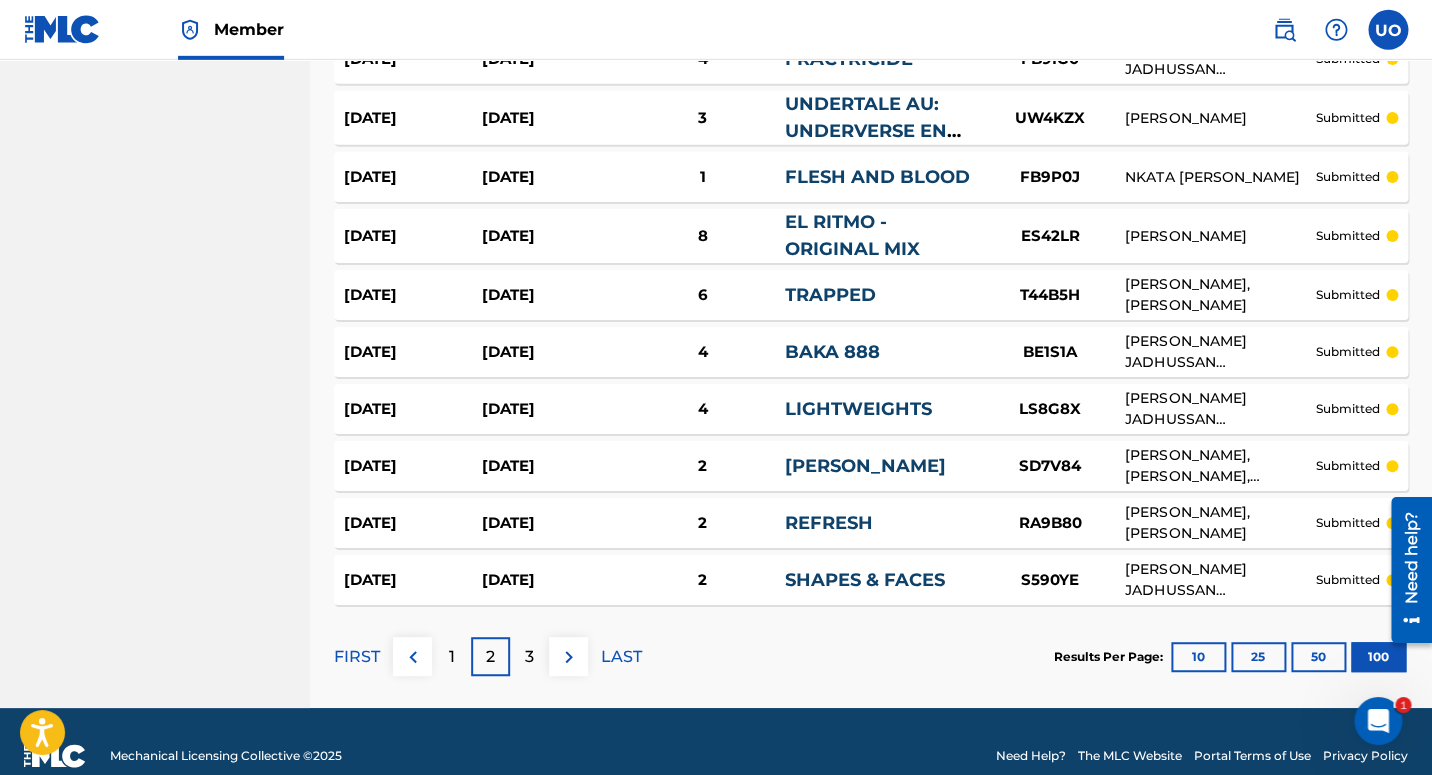 scroll, scrollTop: 5759, scrollLeft: 0, axis: vertical 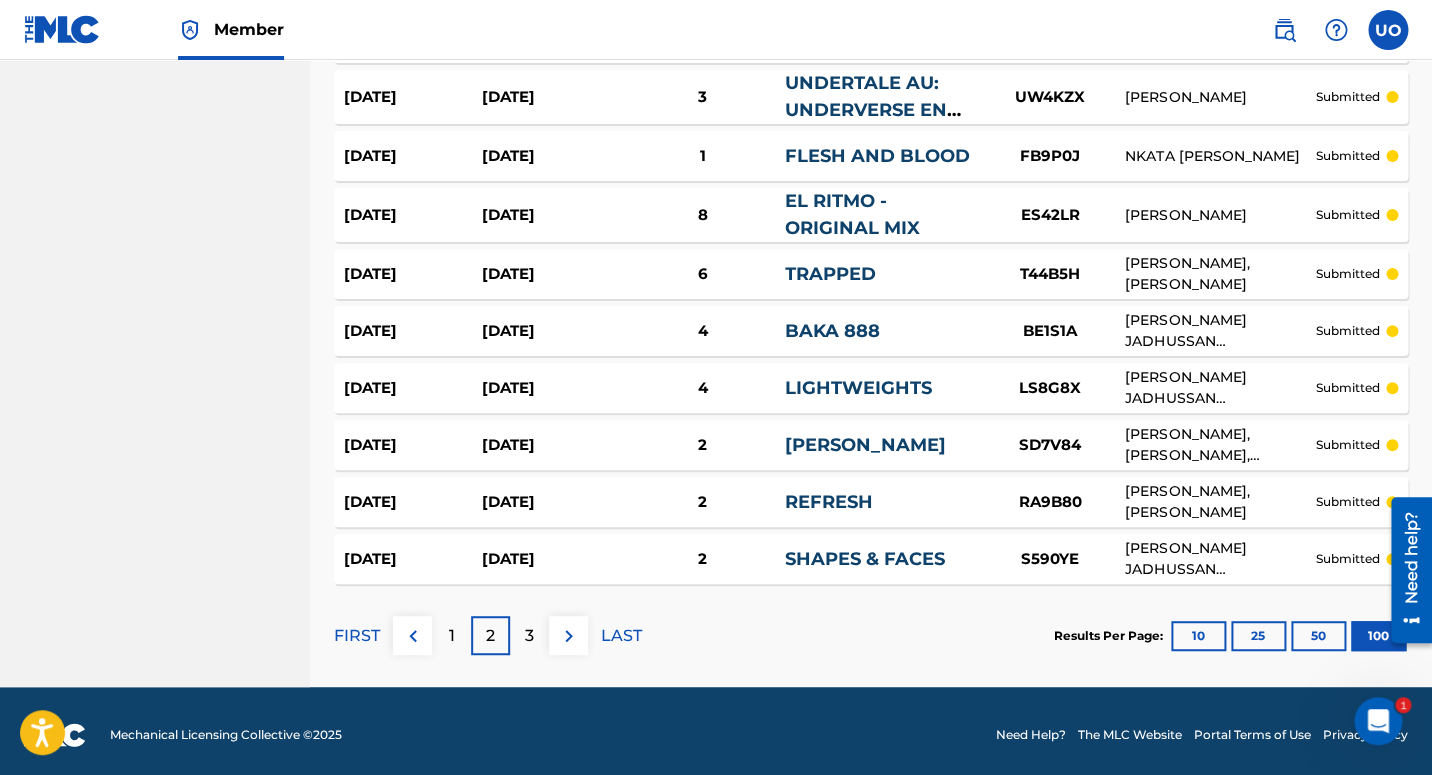 click on "3" at bounding box center [529, 635] 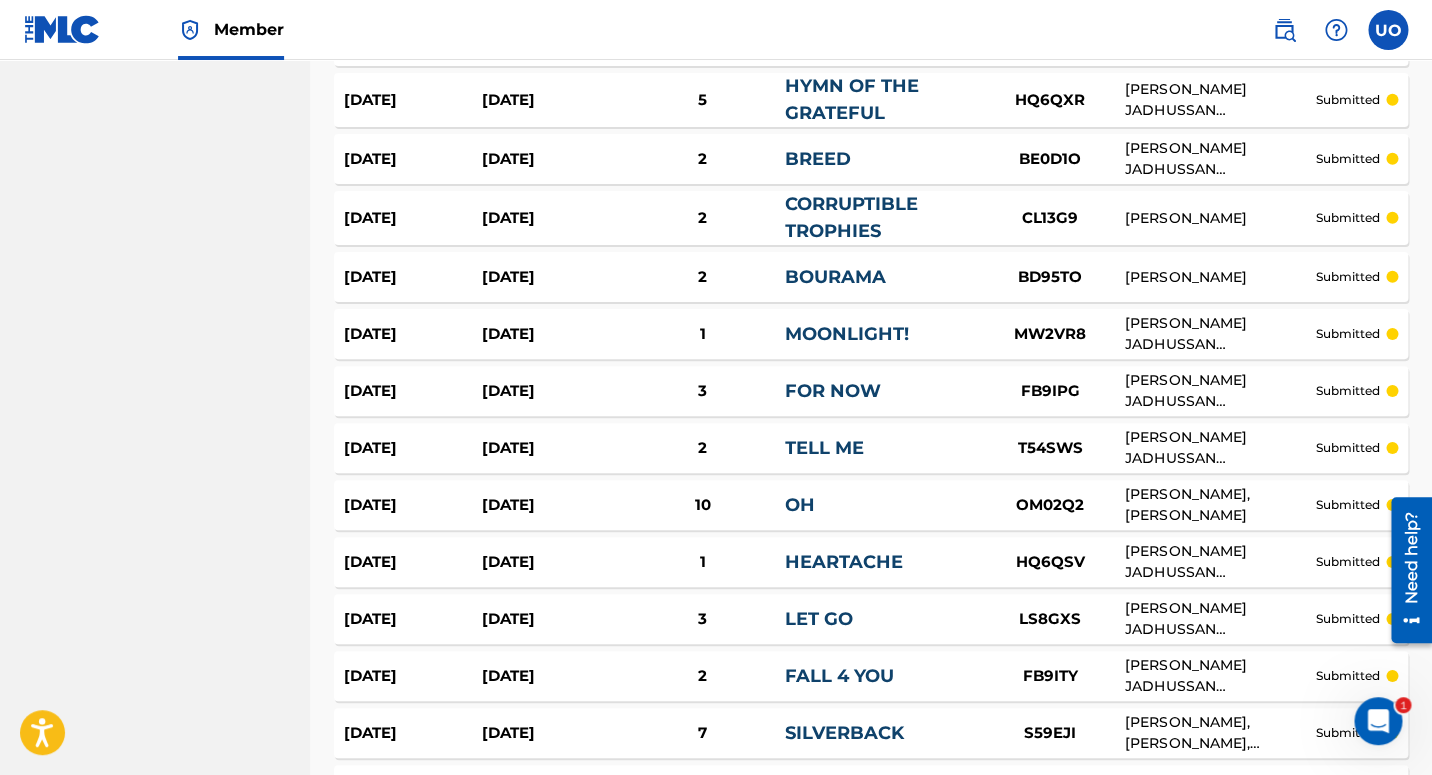 scroll, scrollTop: 5751, scrollLeft: 0, axis: vertical 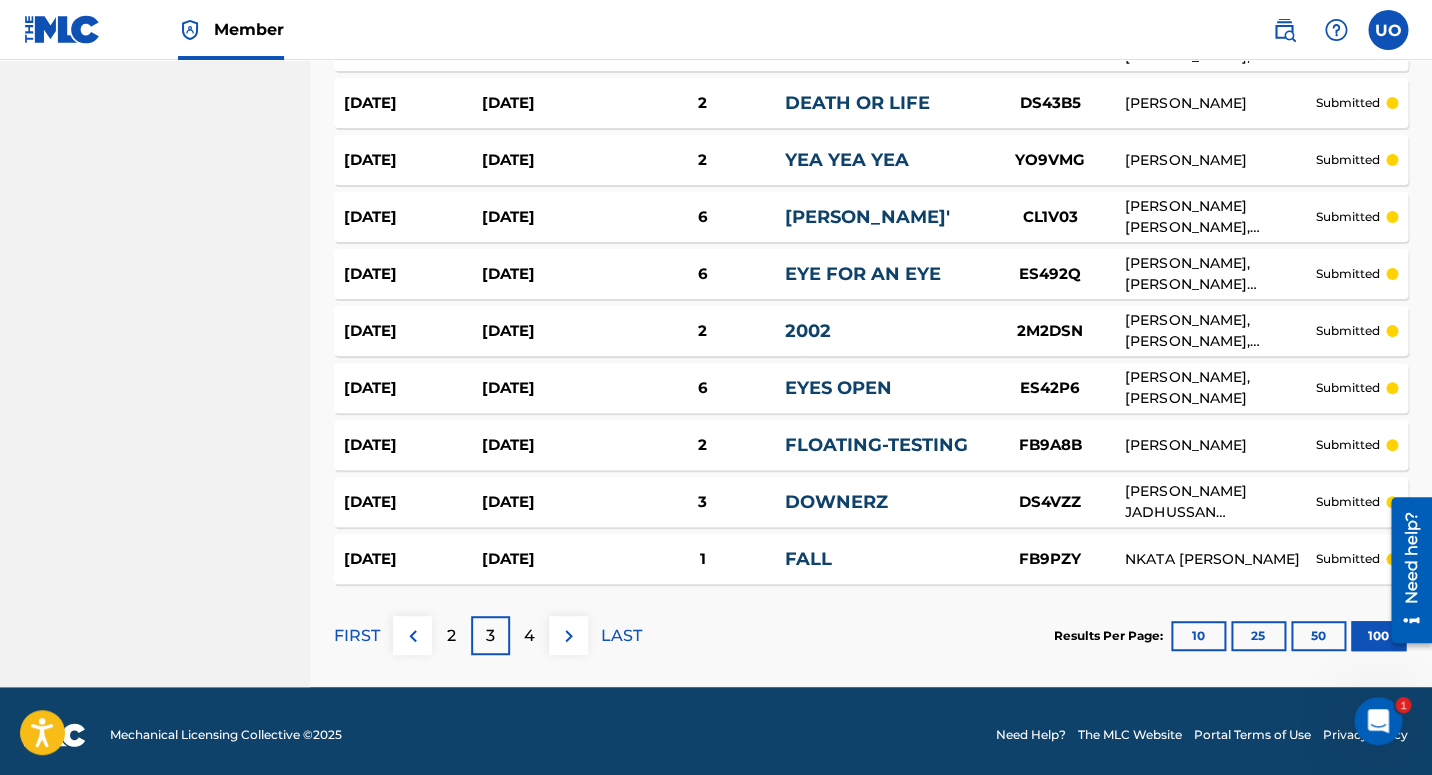click on "LAST" at bounding box center (621, 636) 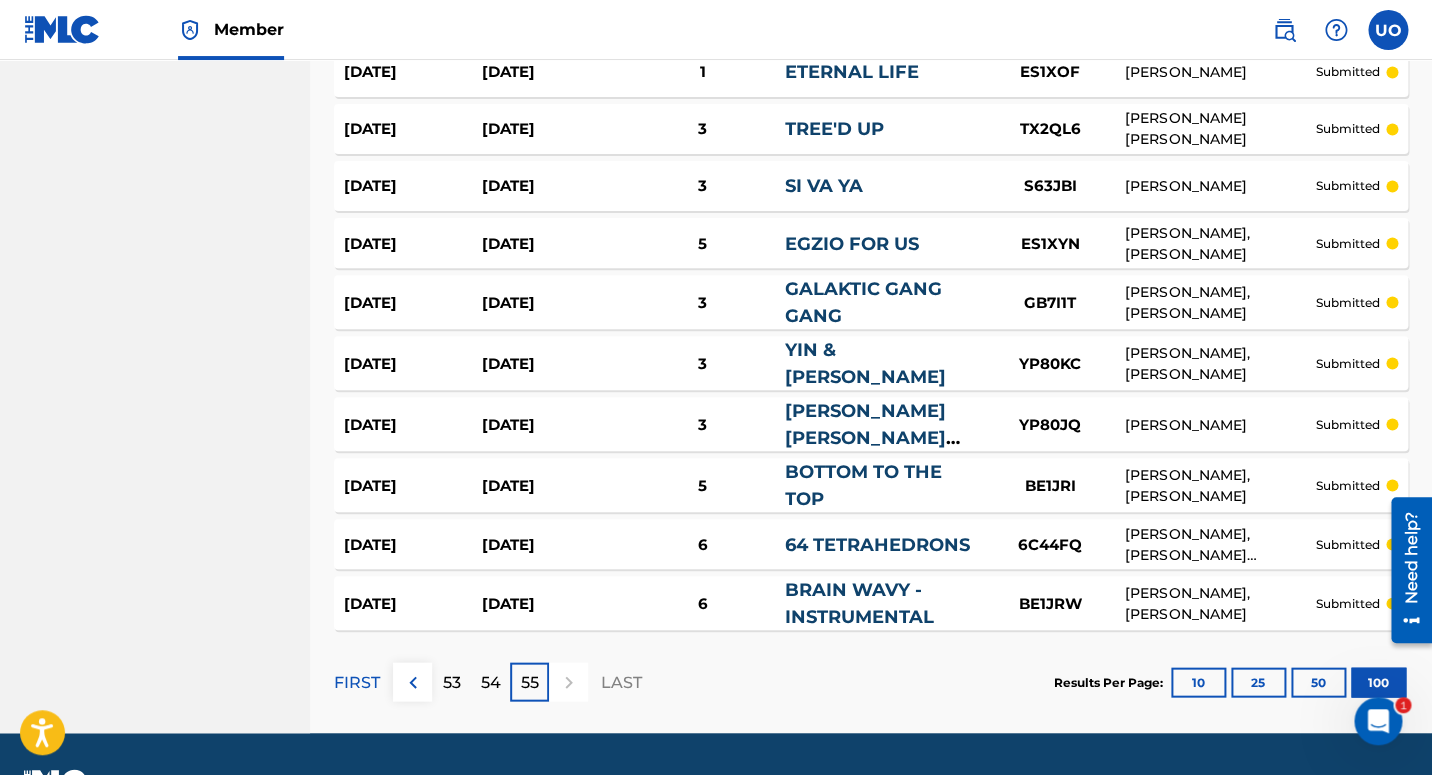 scroll, scrollTop: 4102, scrollLeft: 0, axis: vertical 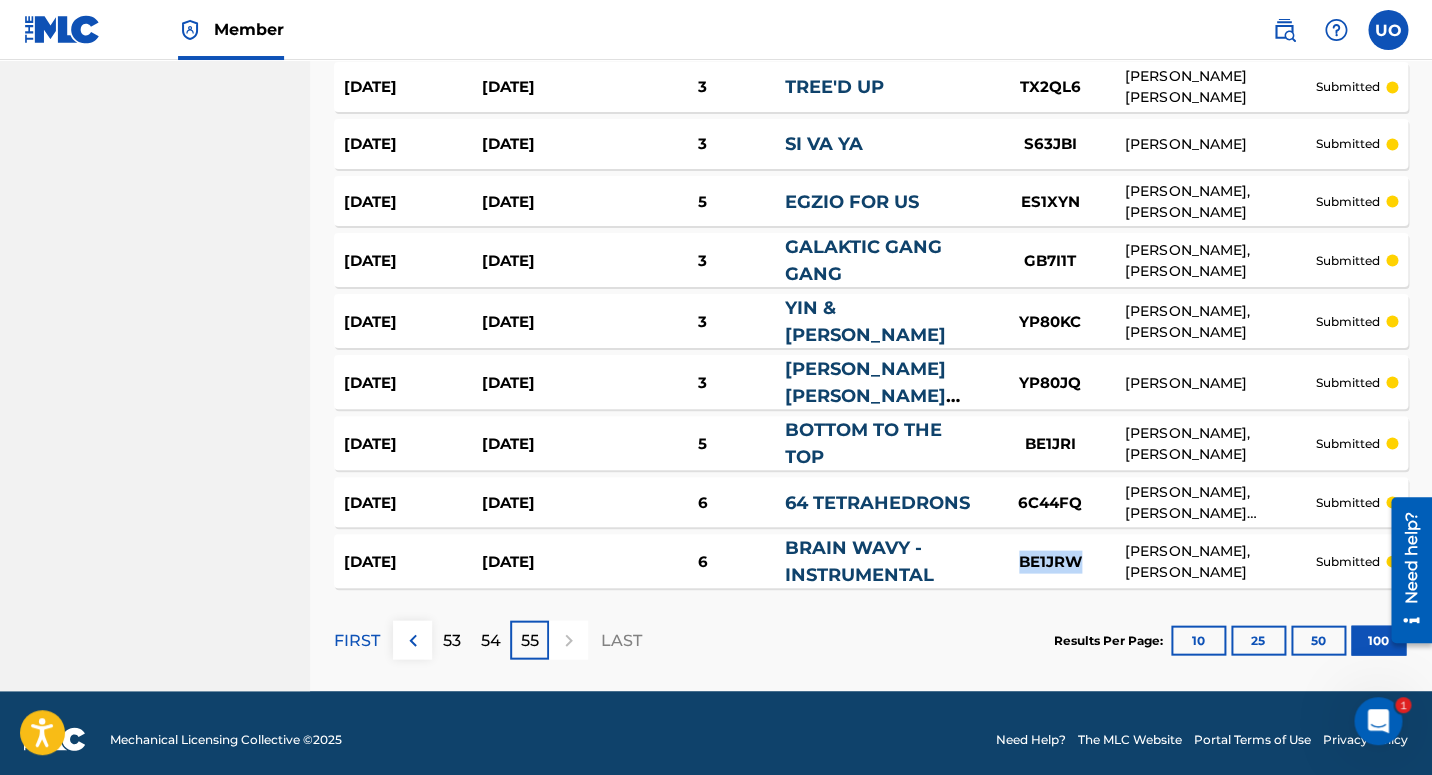 drag, startPoint x: 1090, startPoint y: 550, endPoint x: 1017, endPoint y: 548, distance: 73.02739 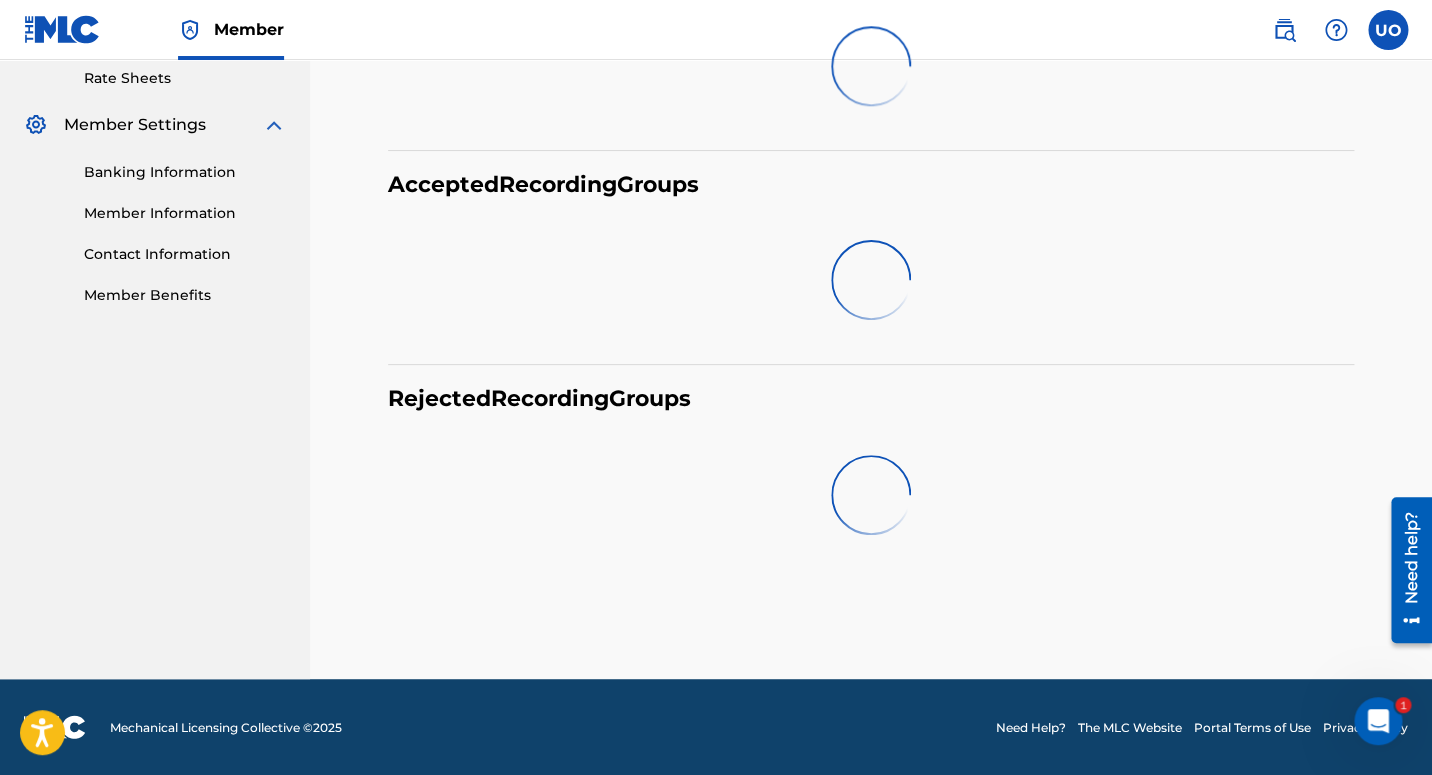 scroll, scrollTop: 0, scrollLeft: 0, axis: both 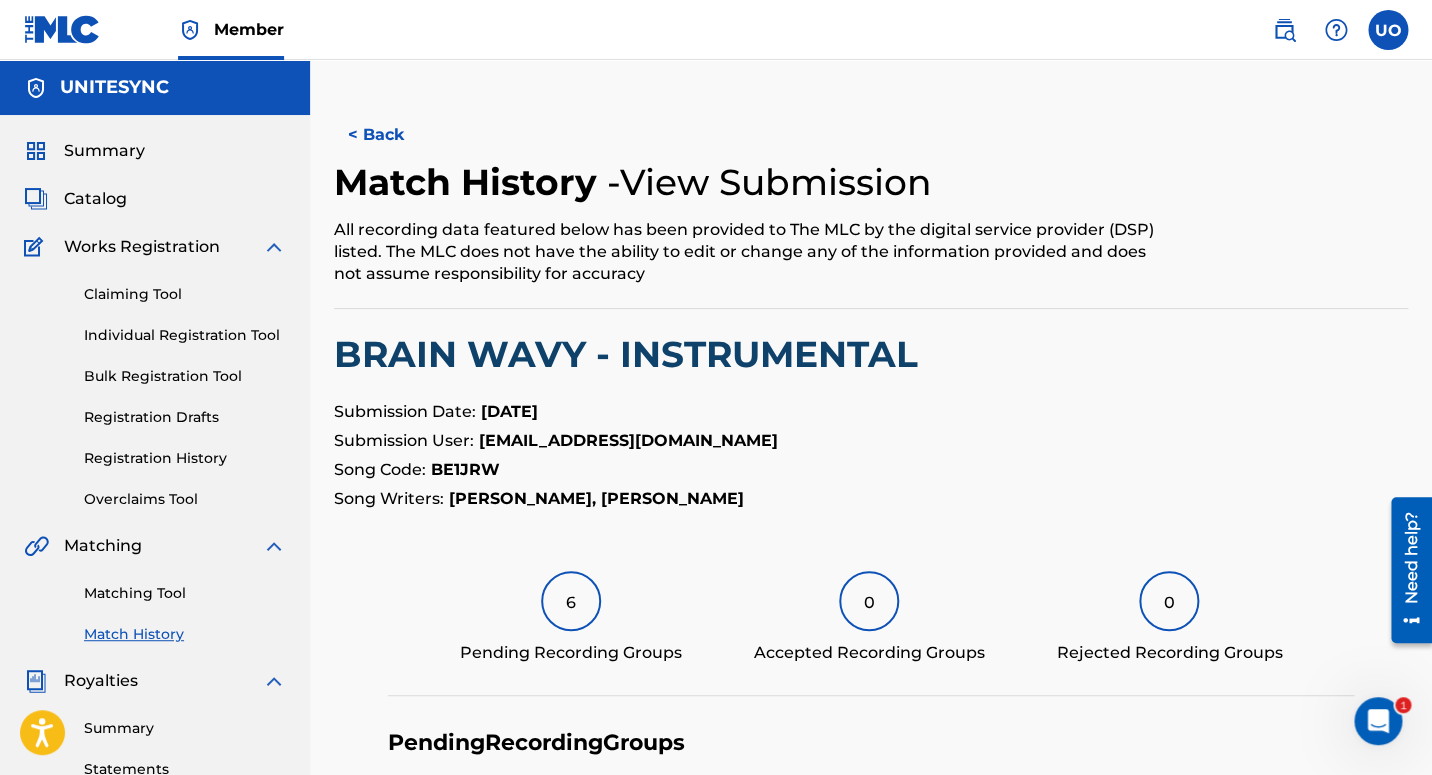 click on "BE1JRW" at bounding box center (465, 469) 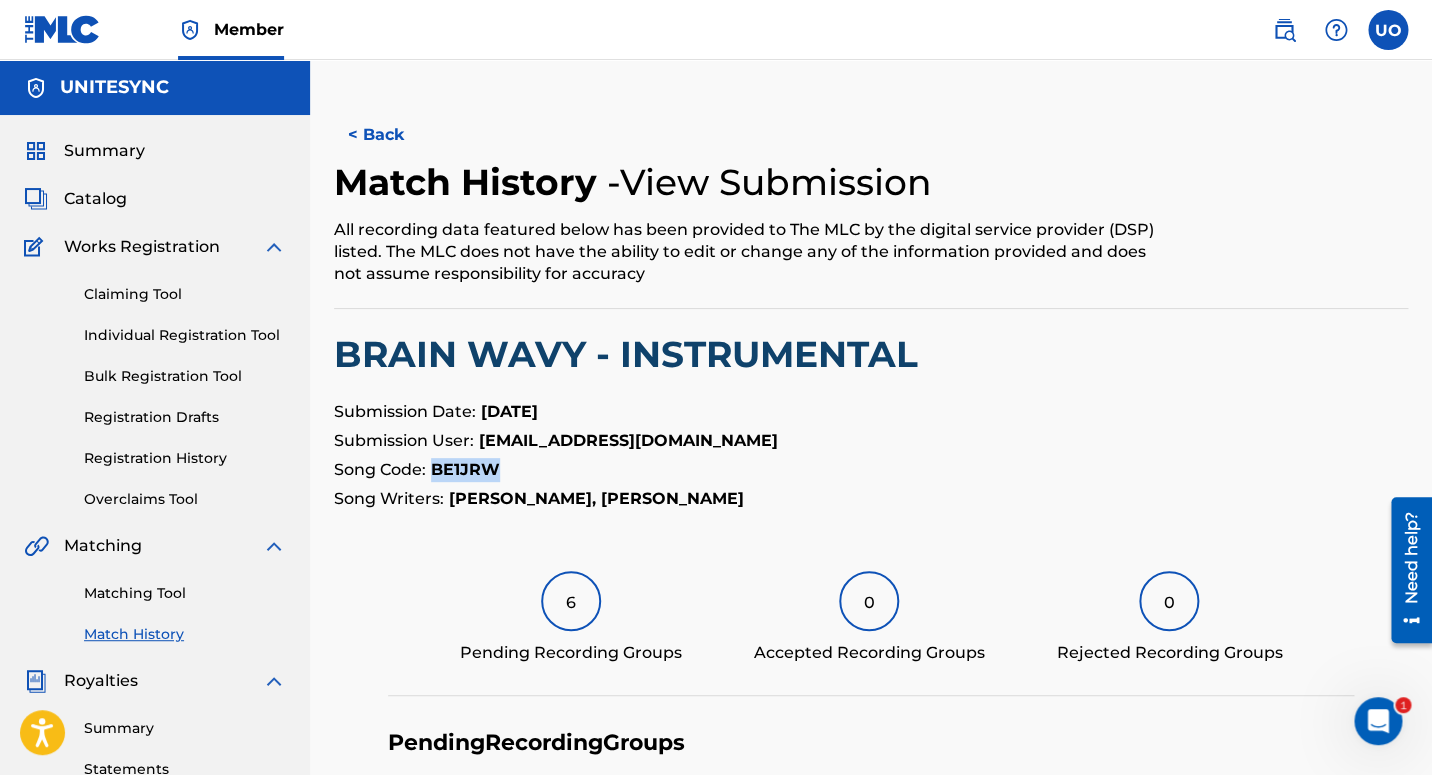 click on "BE1JRW" at bounding box center [465, 469] 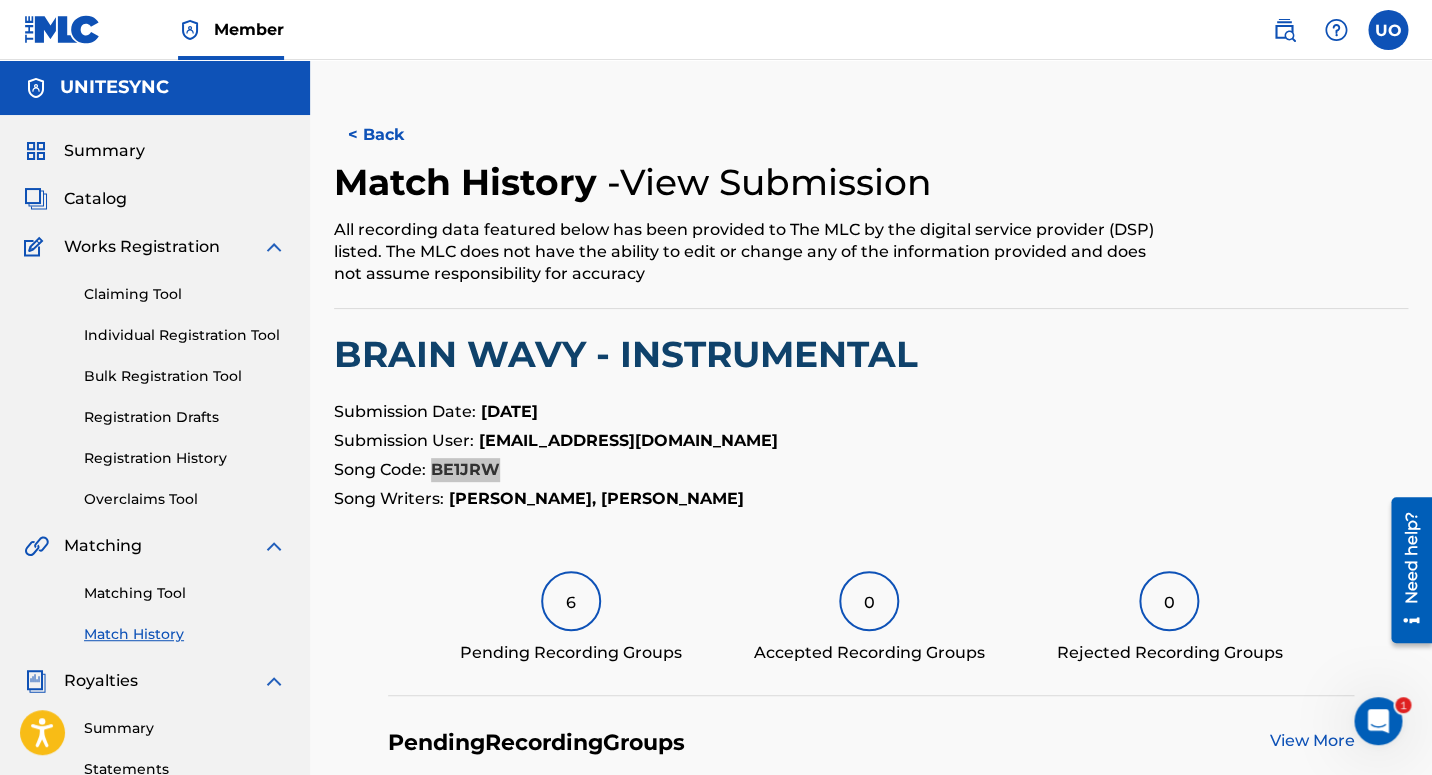 click 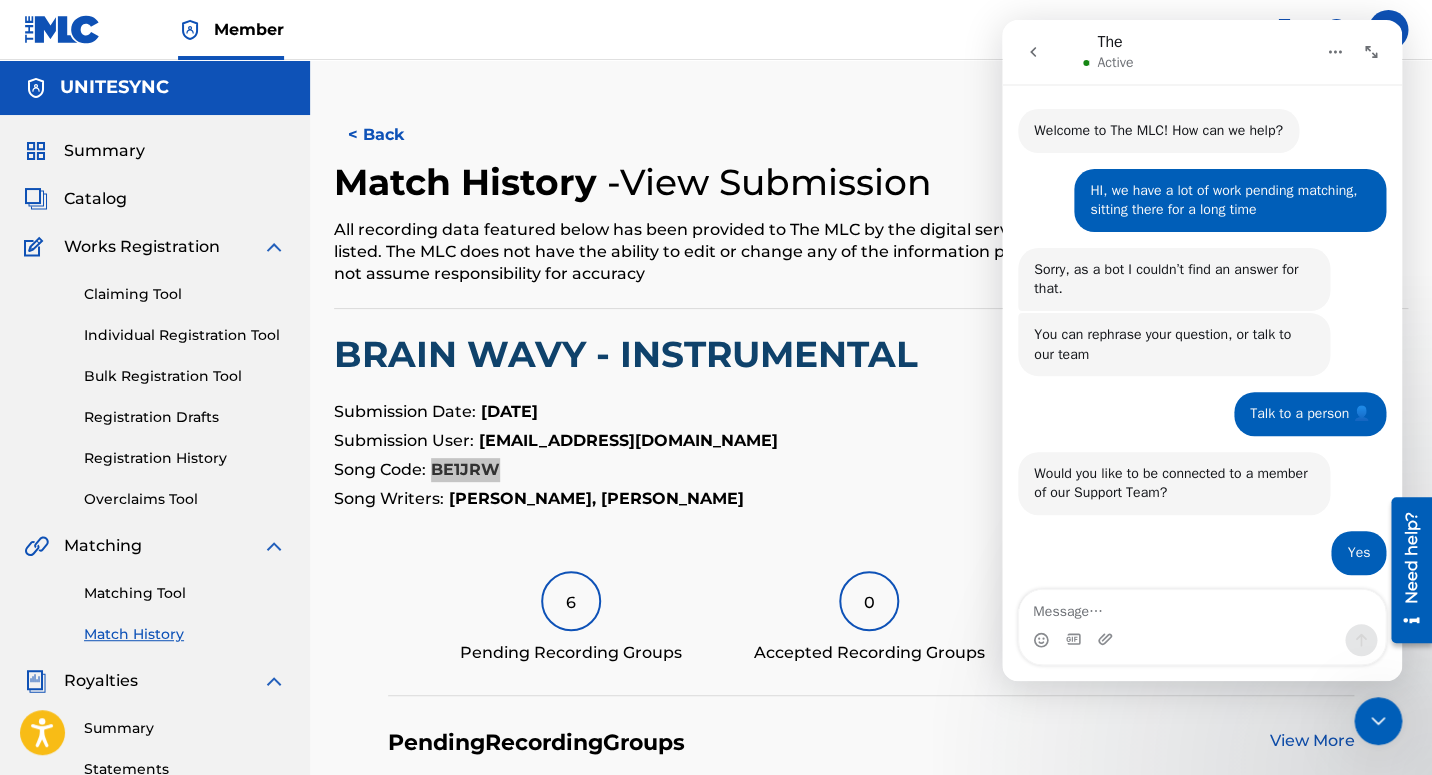 scroll, scrollTop: 1083, scrollLeft: 0, axis: vertical 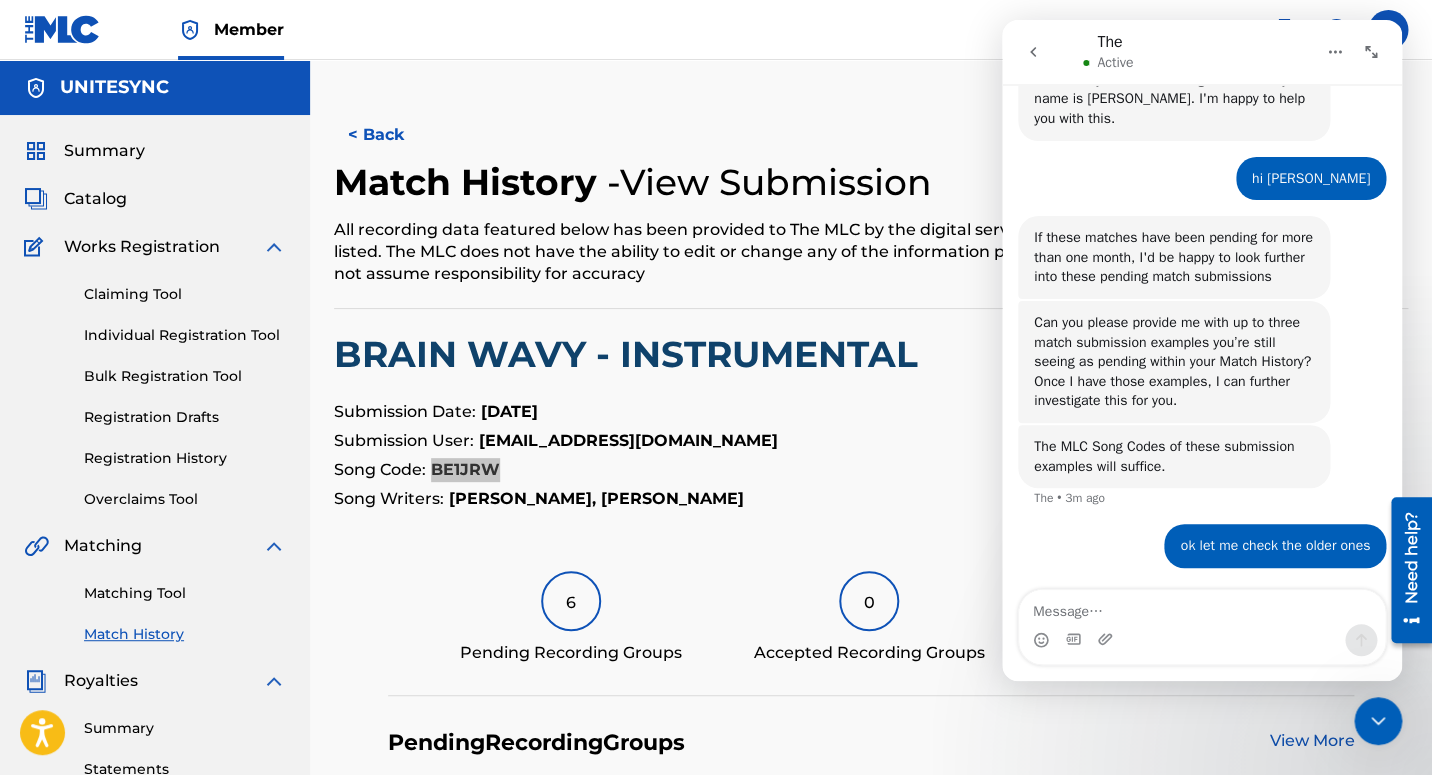 click at bounding box center [1202, 607] 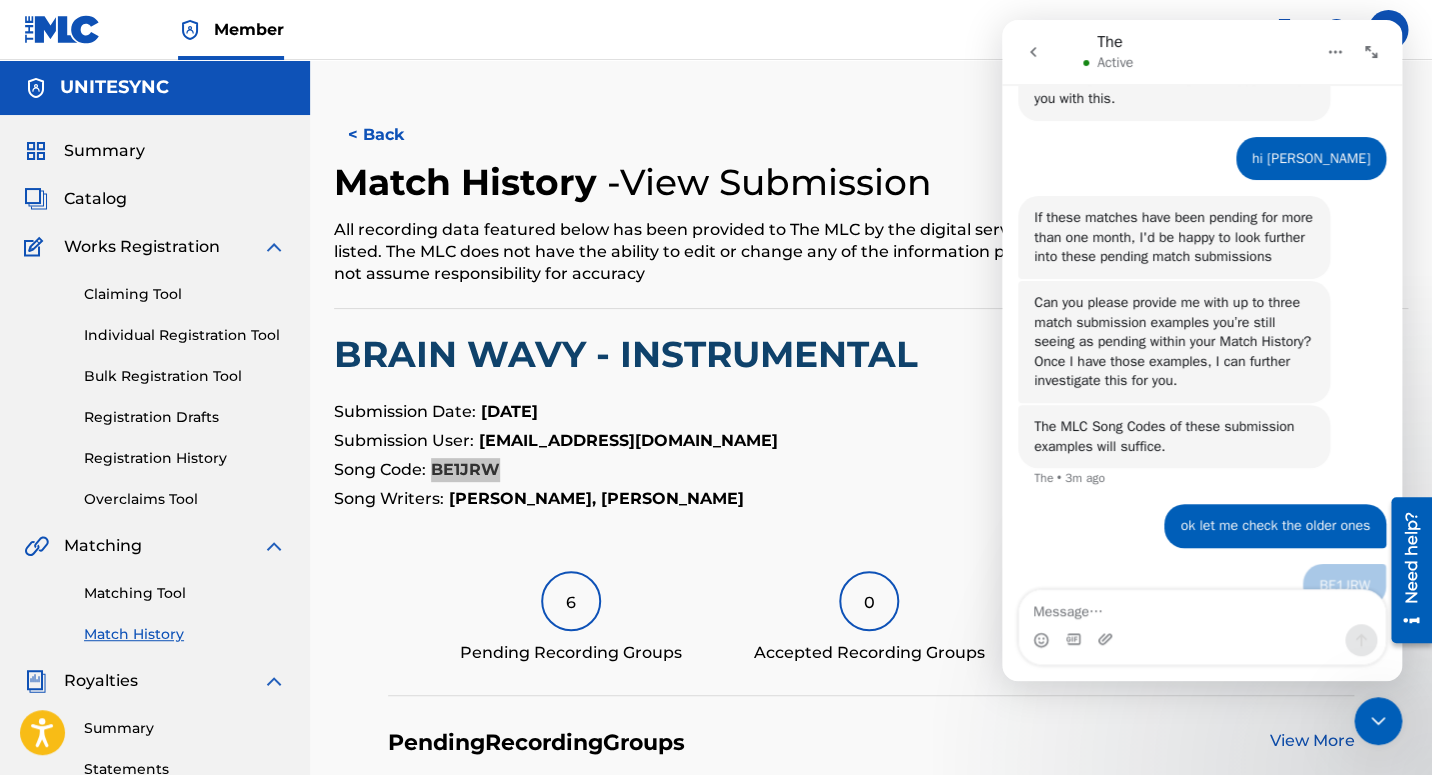 scroll, scrollTop: 1129, scrollLeft: 0, axis: vertical 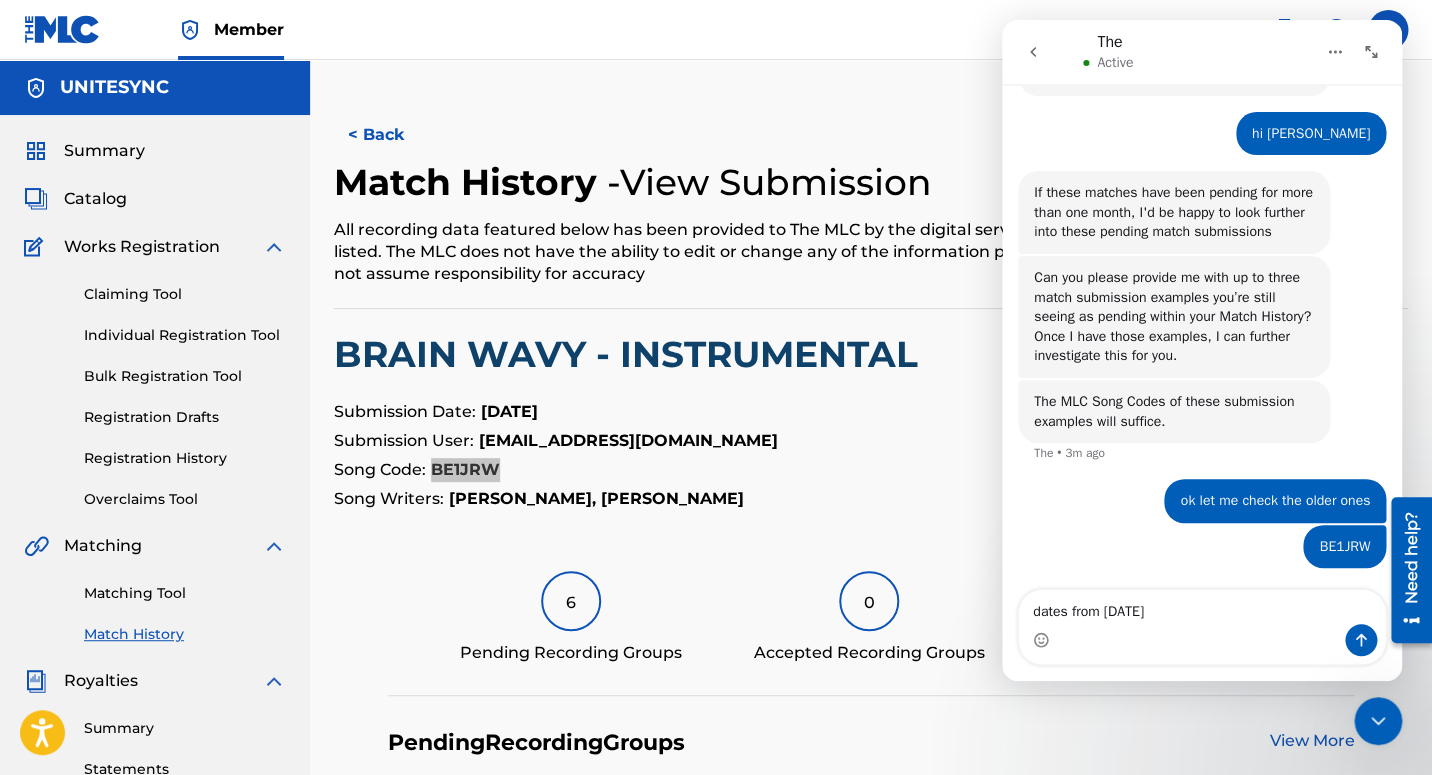 type on "dates from [DATE]" 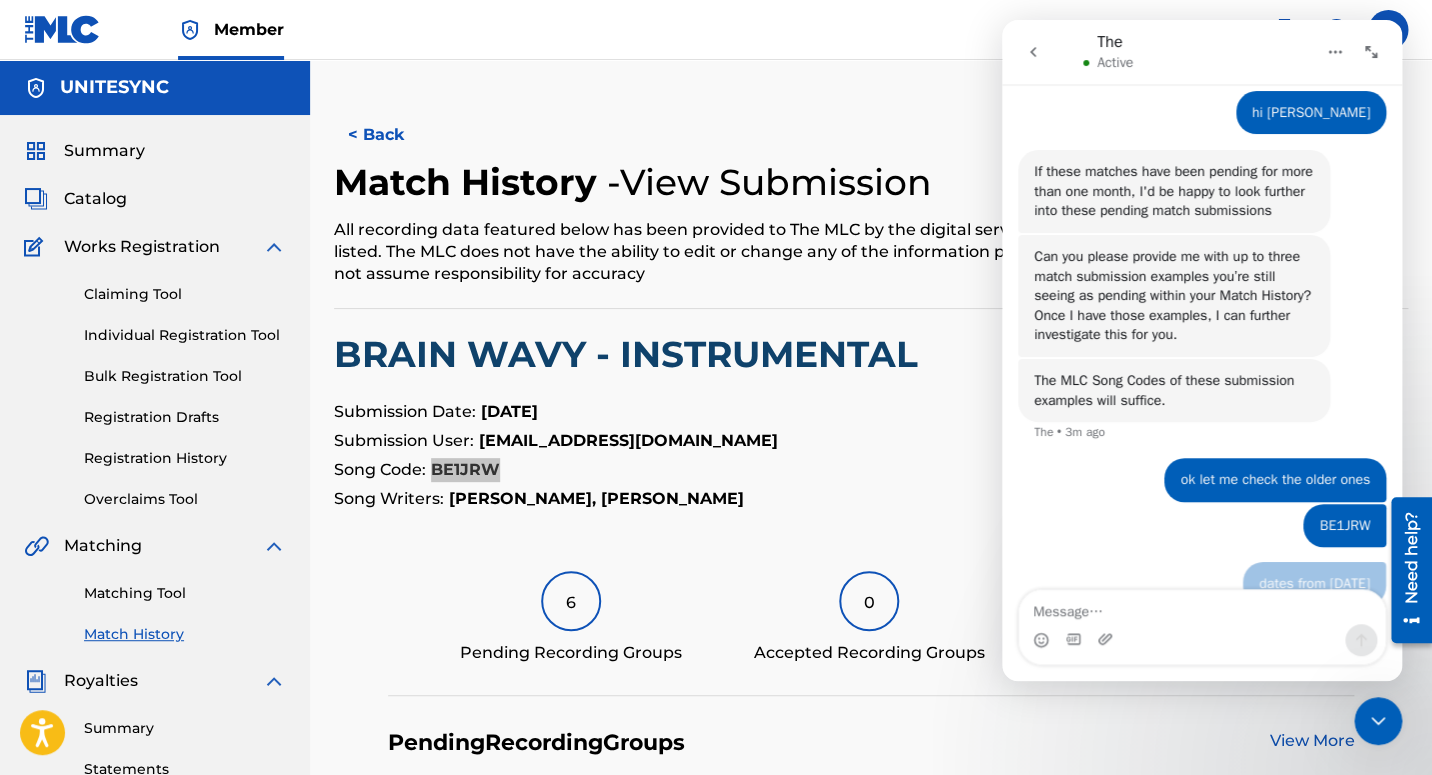 scroll, scrollTop: 1174, scrollLeft: 0, axis: vertical 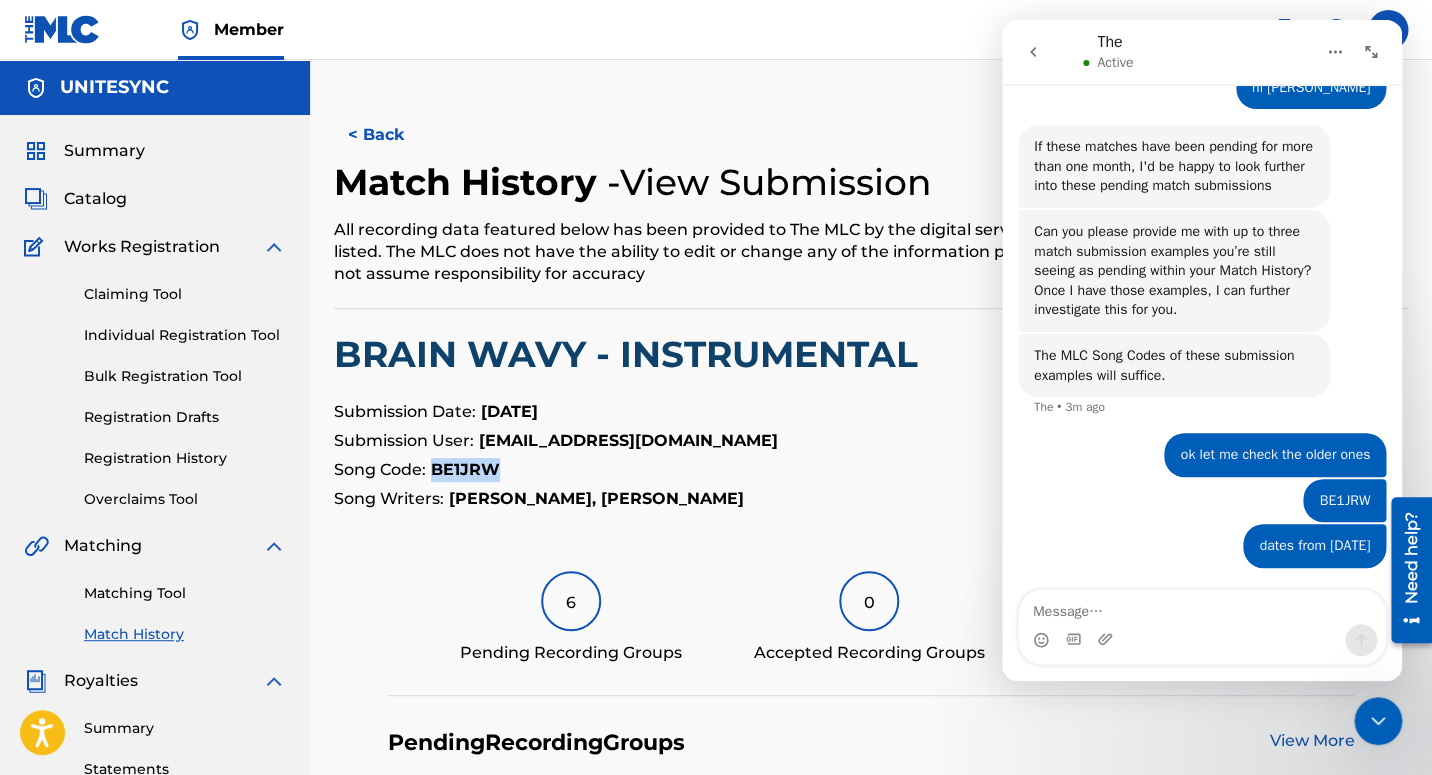 click on "< Back" at bounding box center (394, 135) 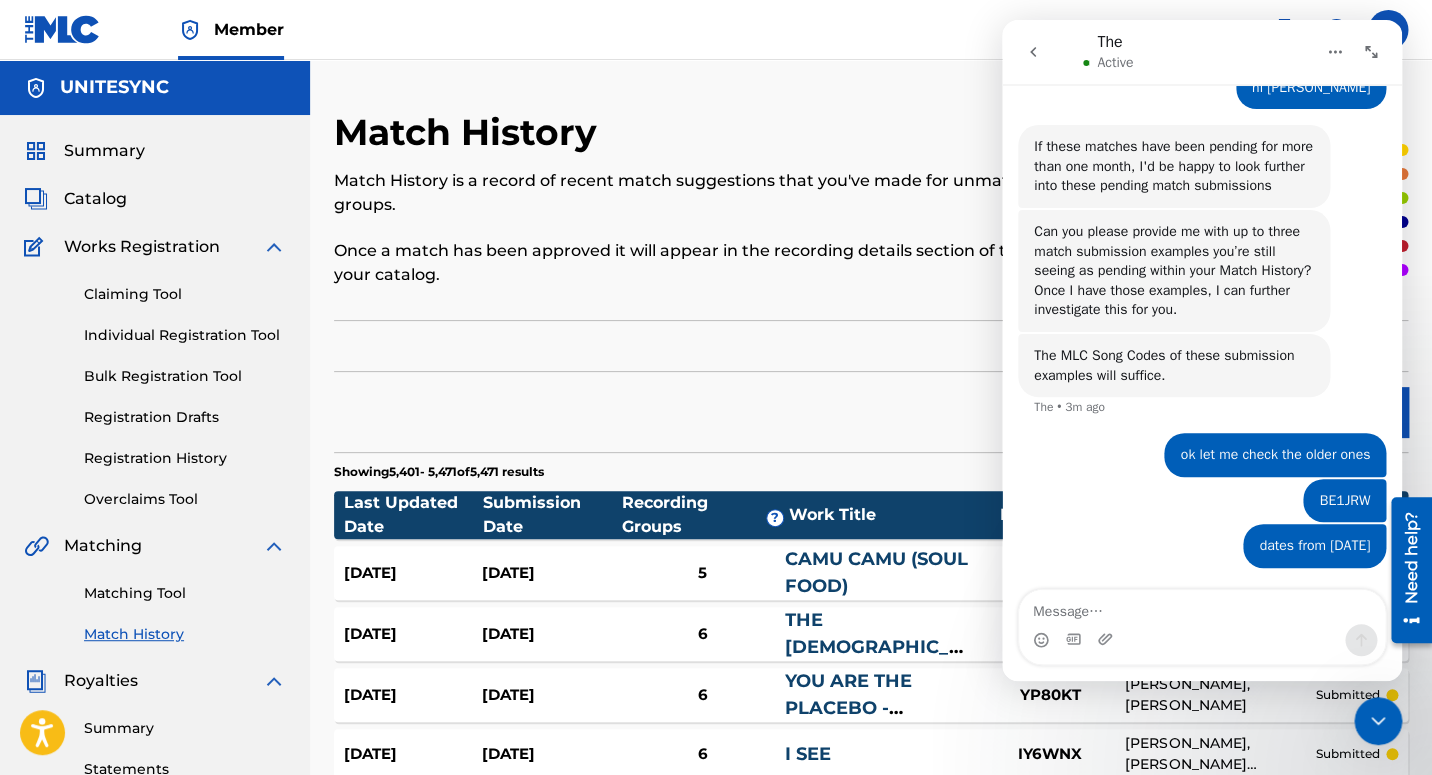 scroll, scrollTop: 4102, scrollLeft: 0, axis: vertical 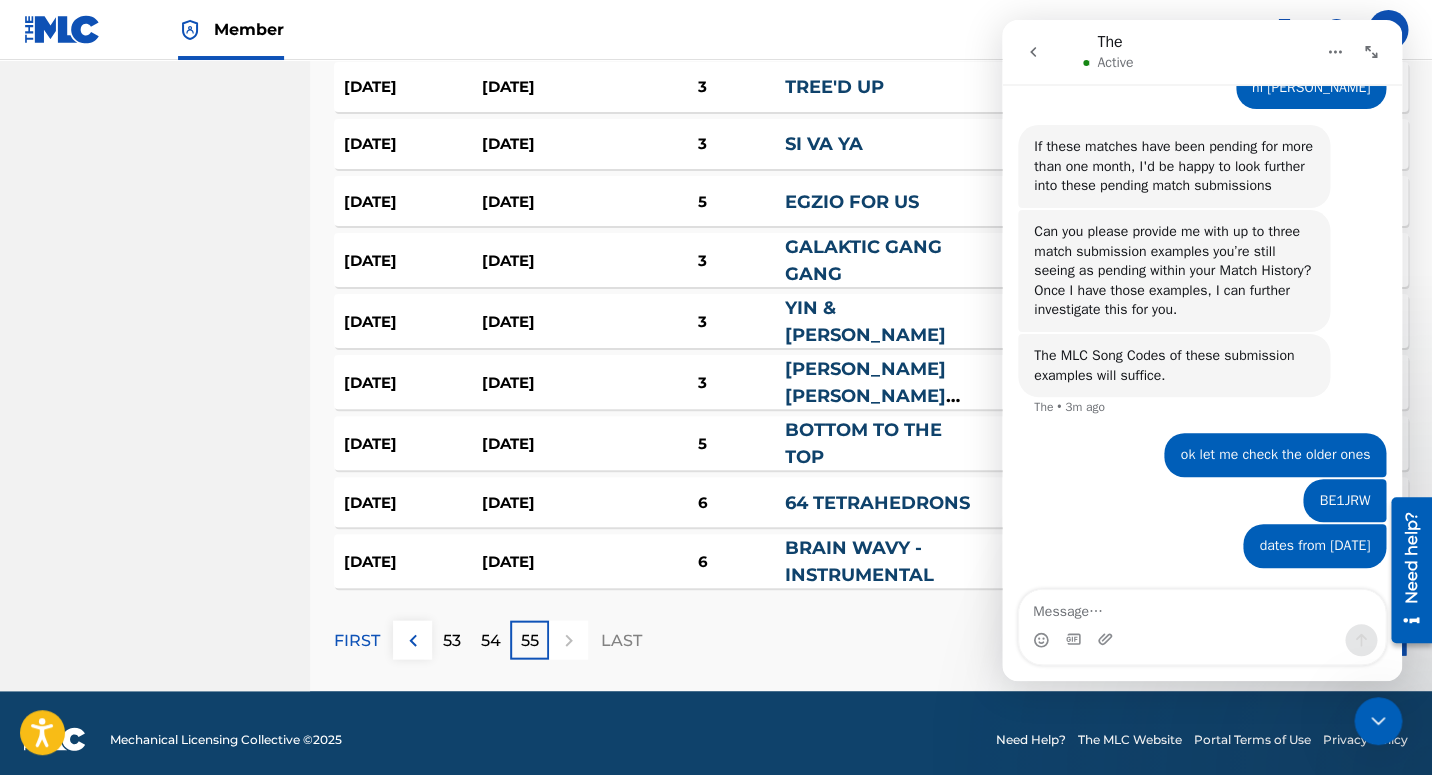 click at bounding box center [1378, 721] 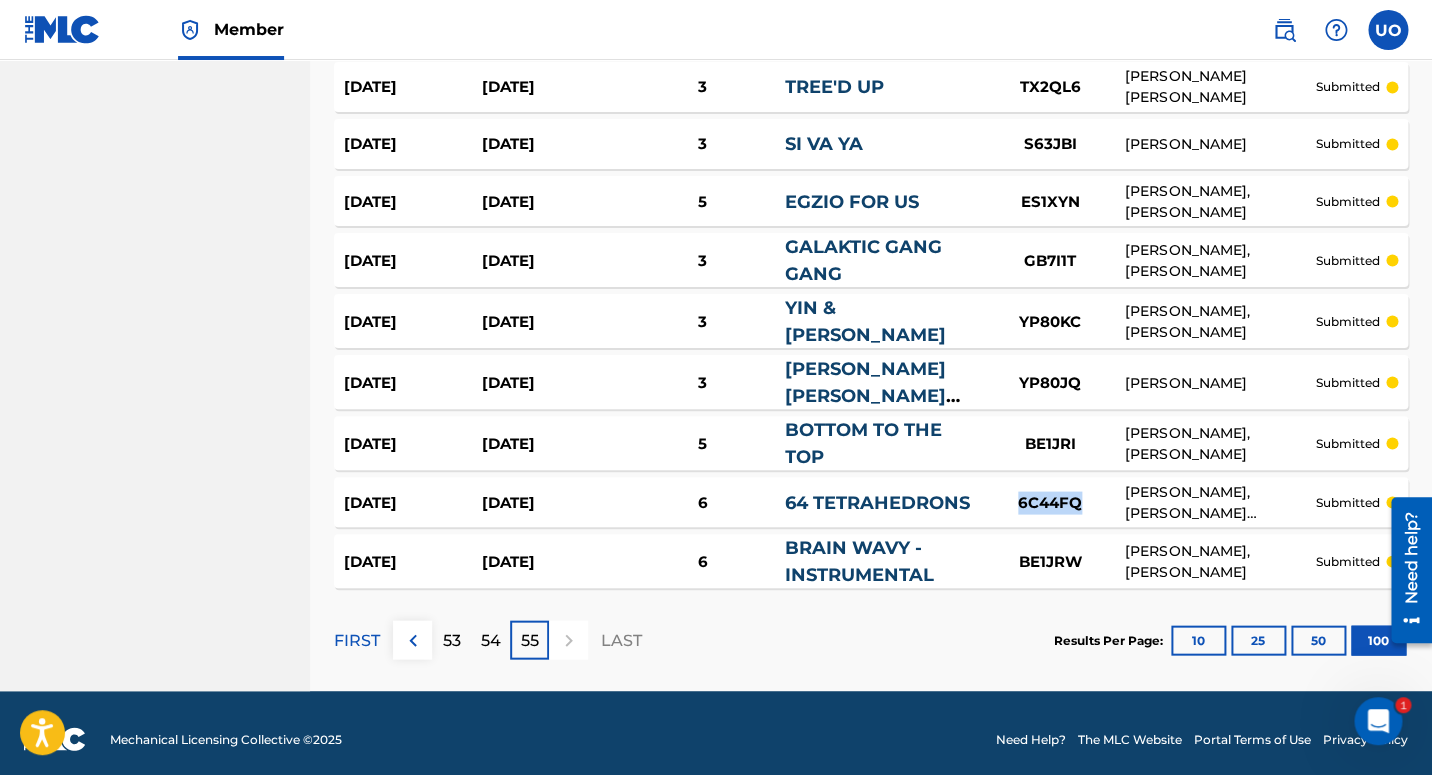 drag, startPoint x: 1014, startPoint y: 488, endPoint x: 1086, endPoint y: 489, distance: 72.00694 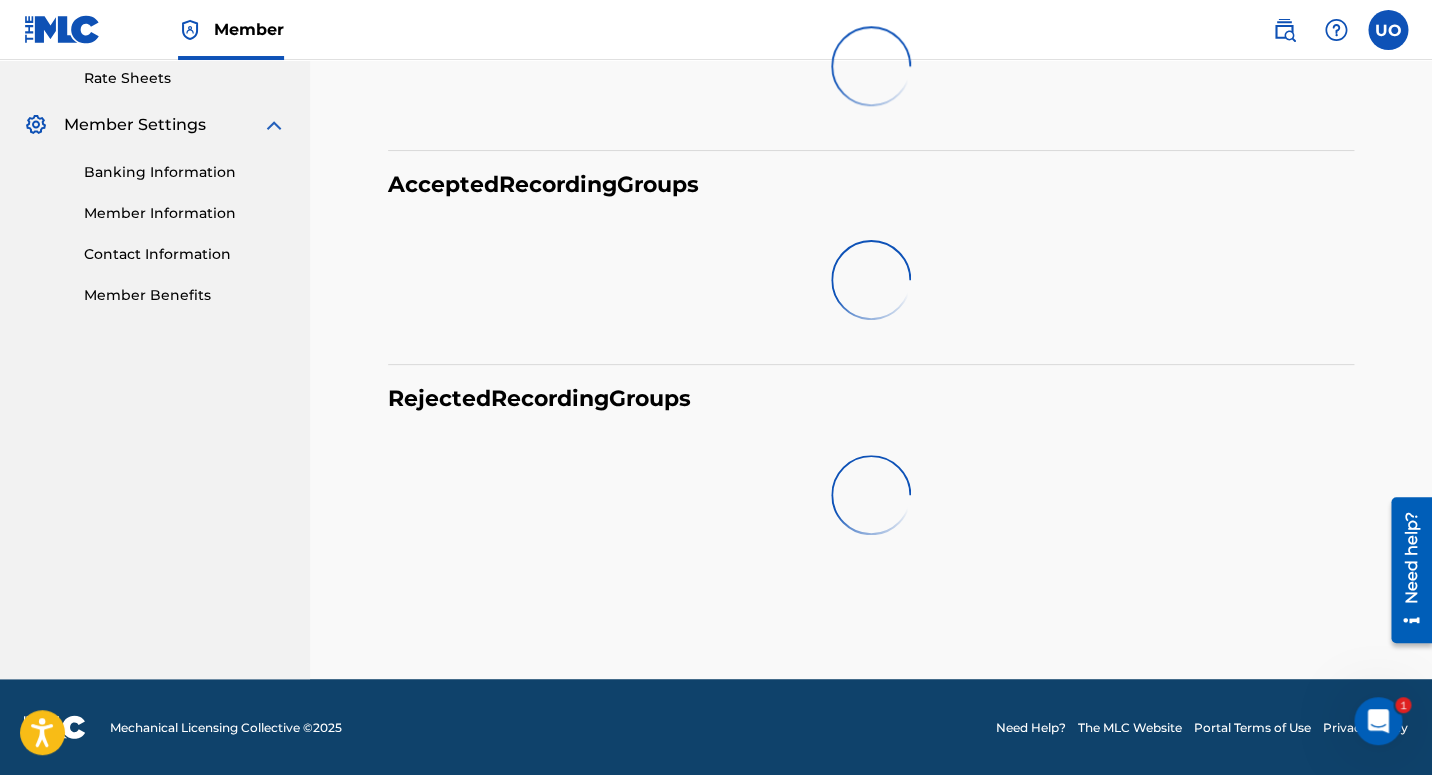 scroll, scrollTop: 0, scrollLeft: 0, axis: both 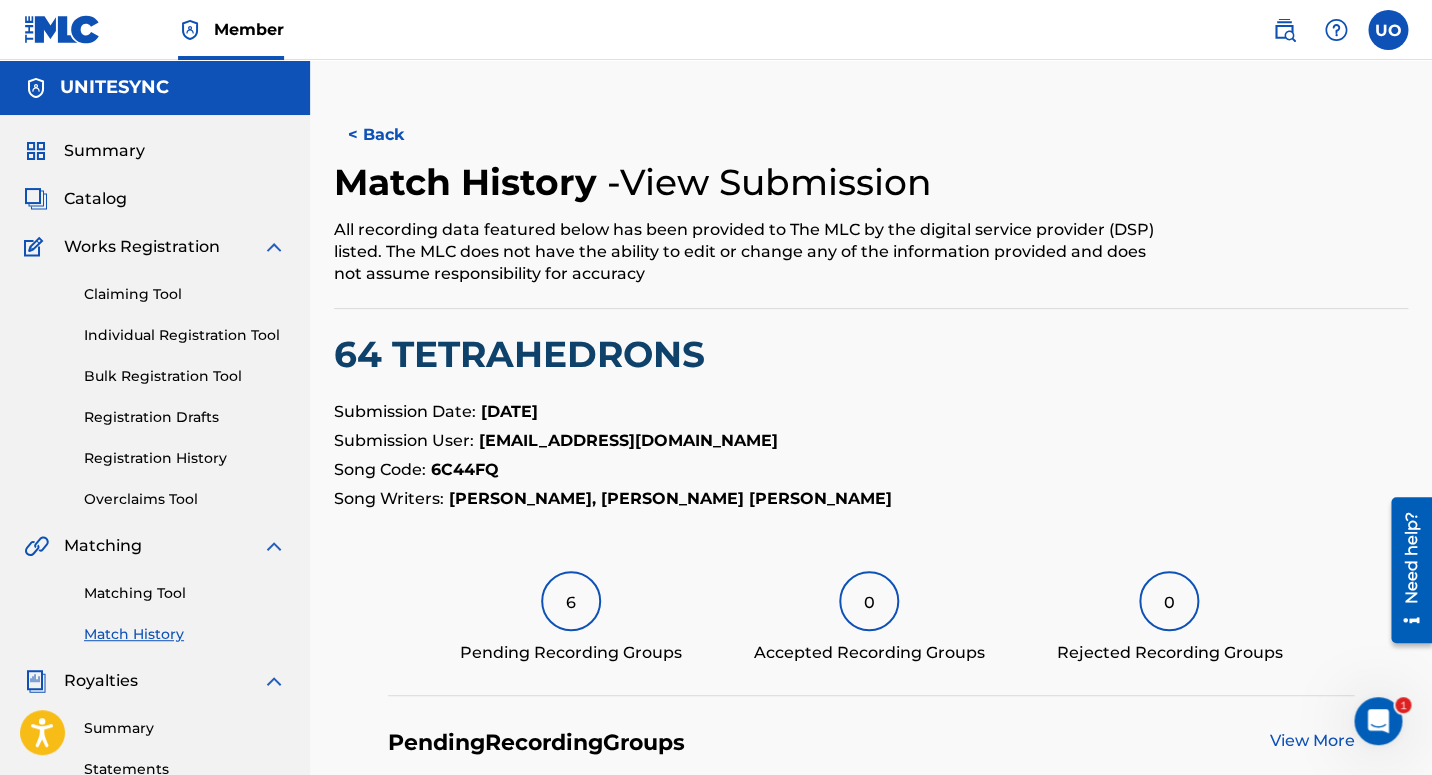 click on "6C44FQ" at bounding box center (465, 469) 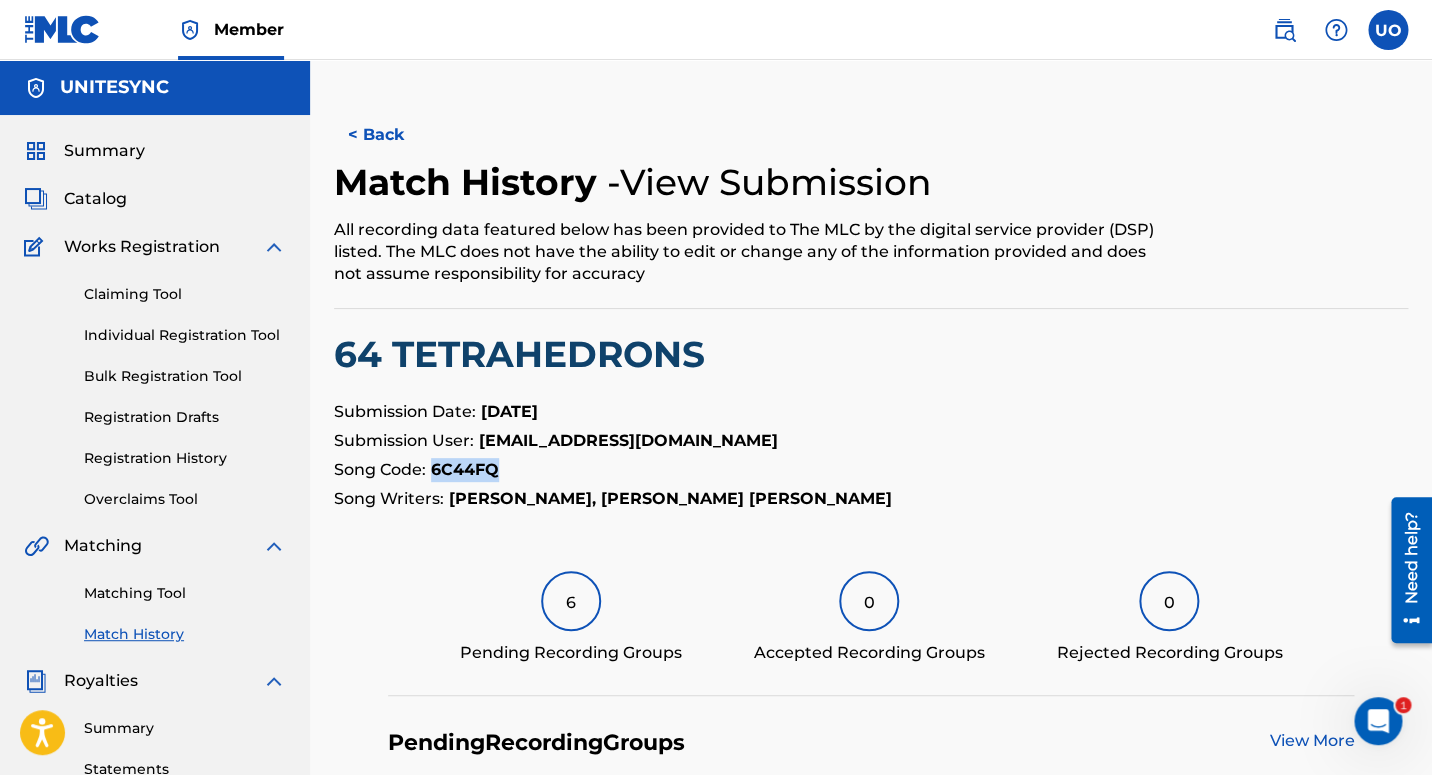 click on "6C44FQ" at bounding box center (465, 469) 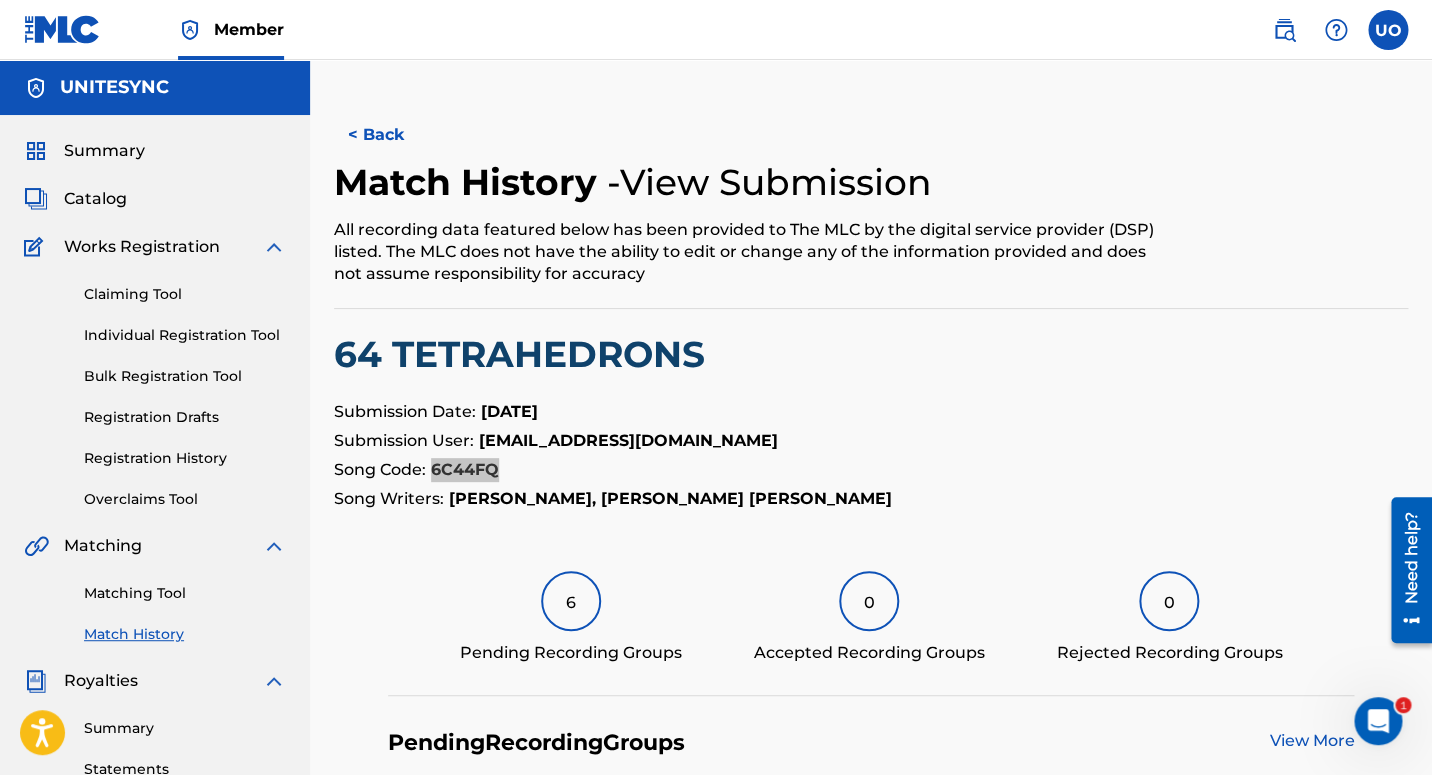 click at bounding box center (1378, 721) 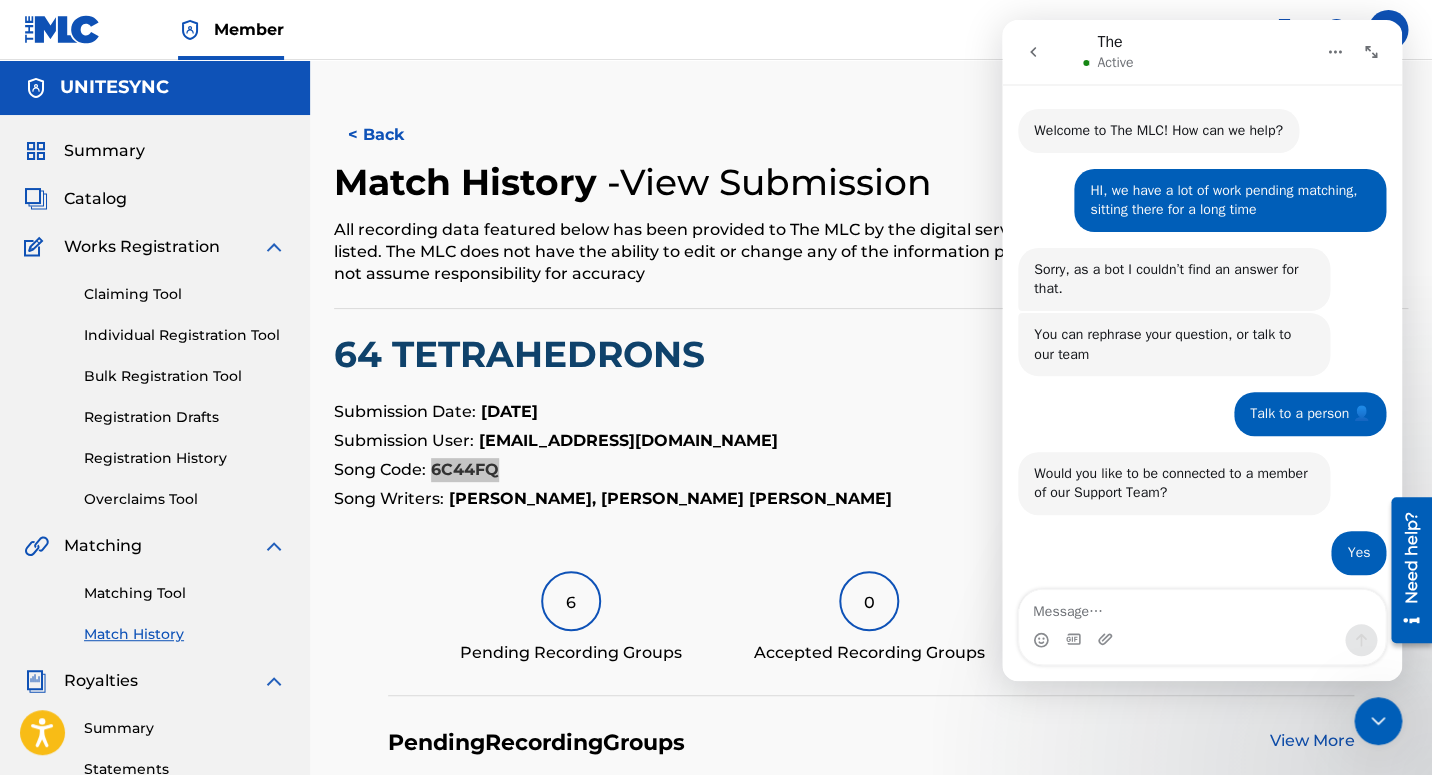 scroll, scrollTop: 1174, scrollLeft: 0, axis: vertical 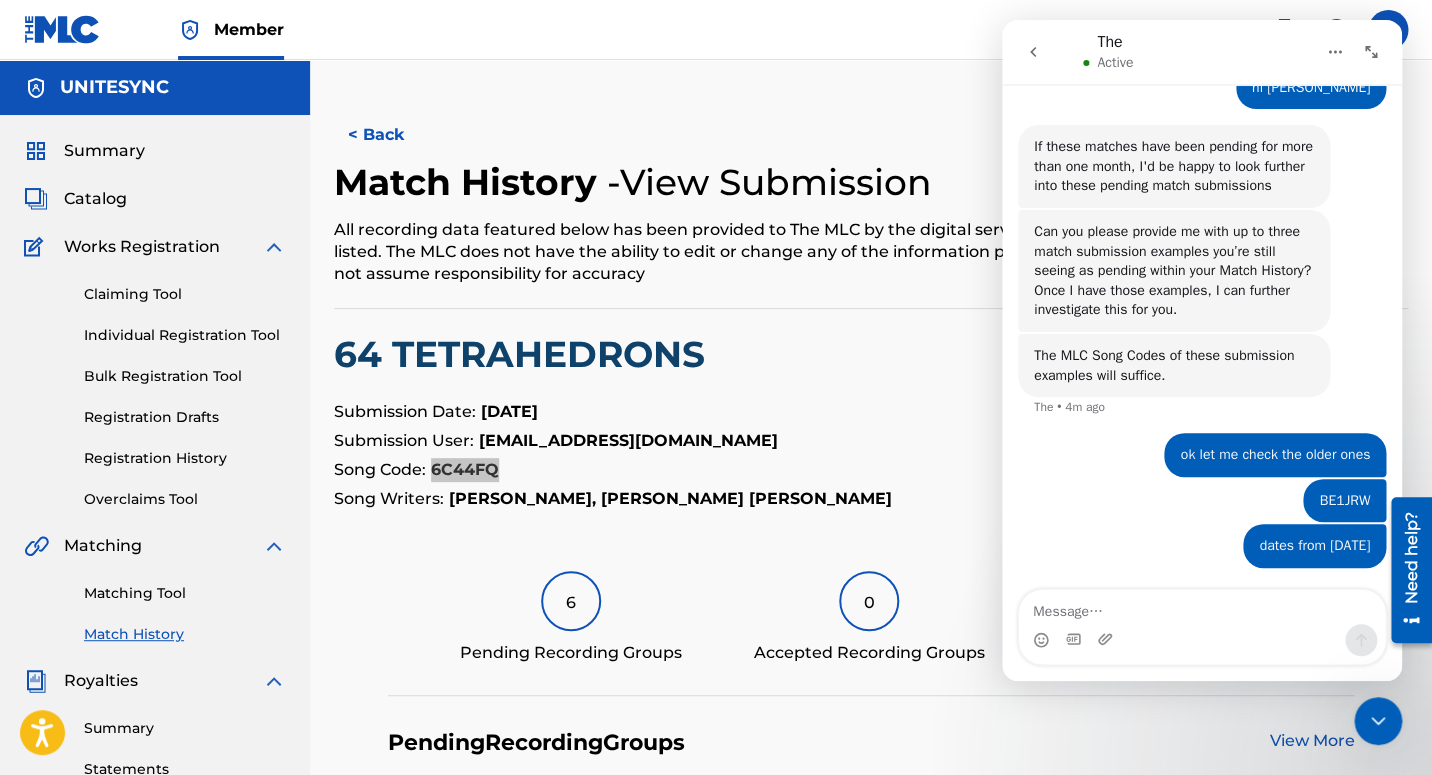click at bounding box center [1202, 607] 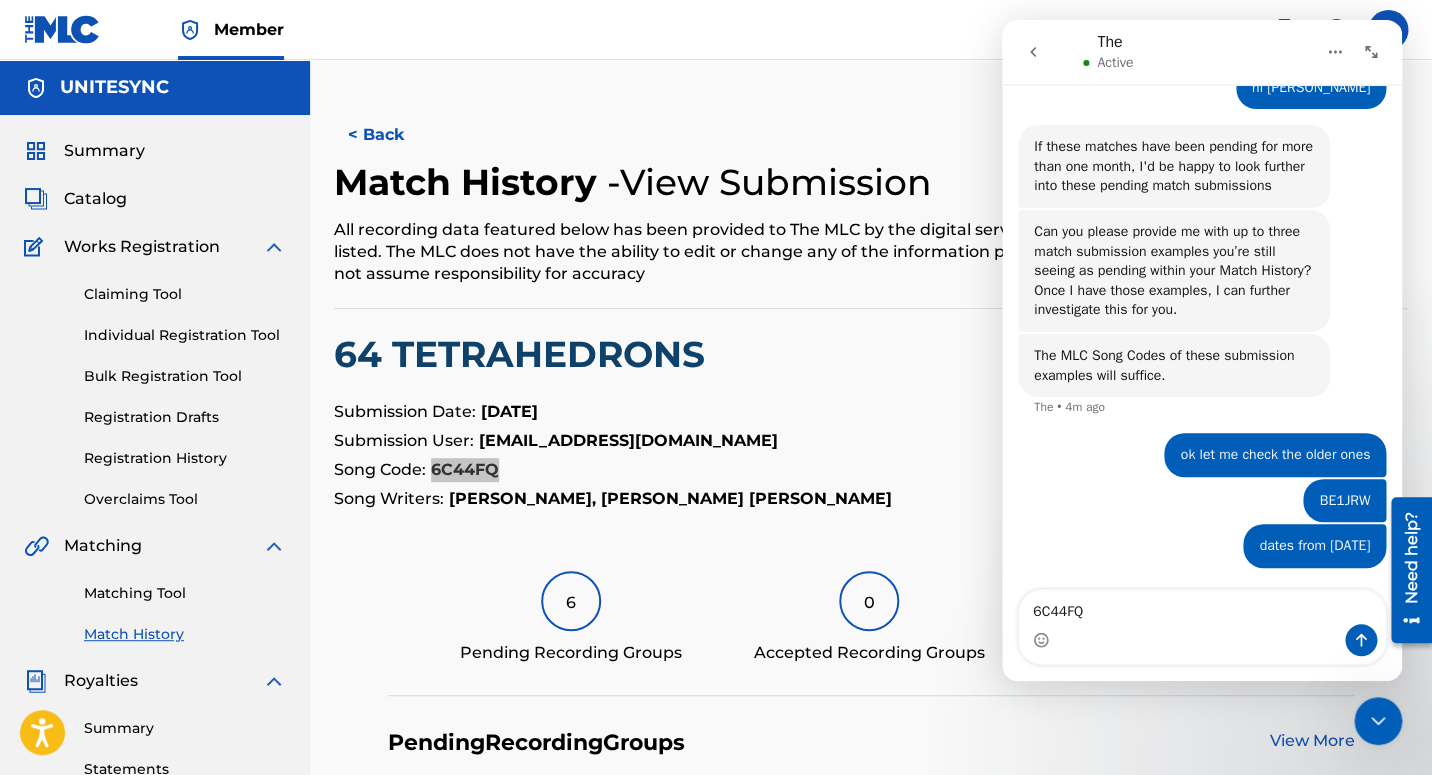 type on "6C44FQ" 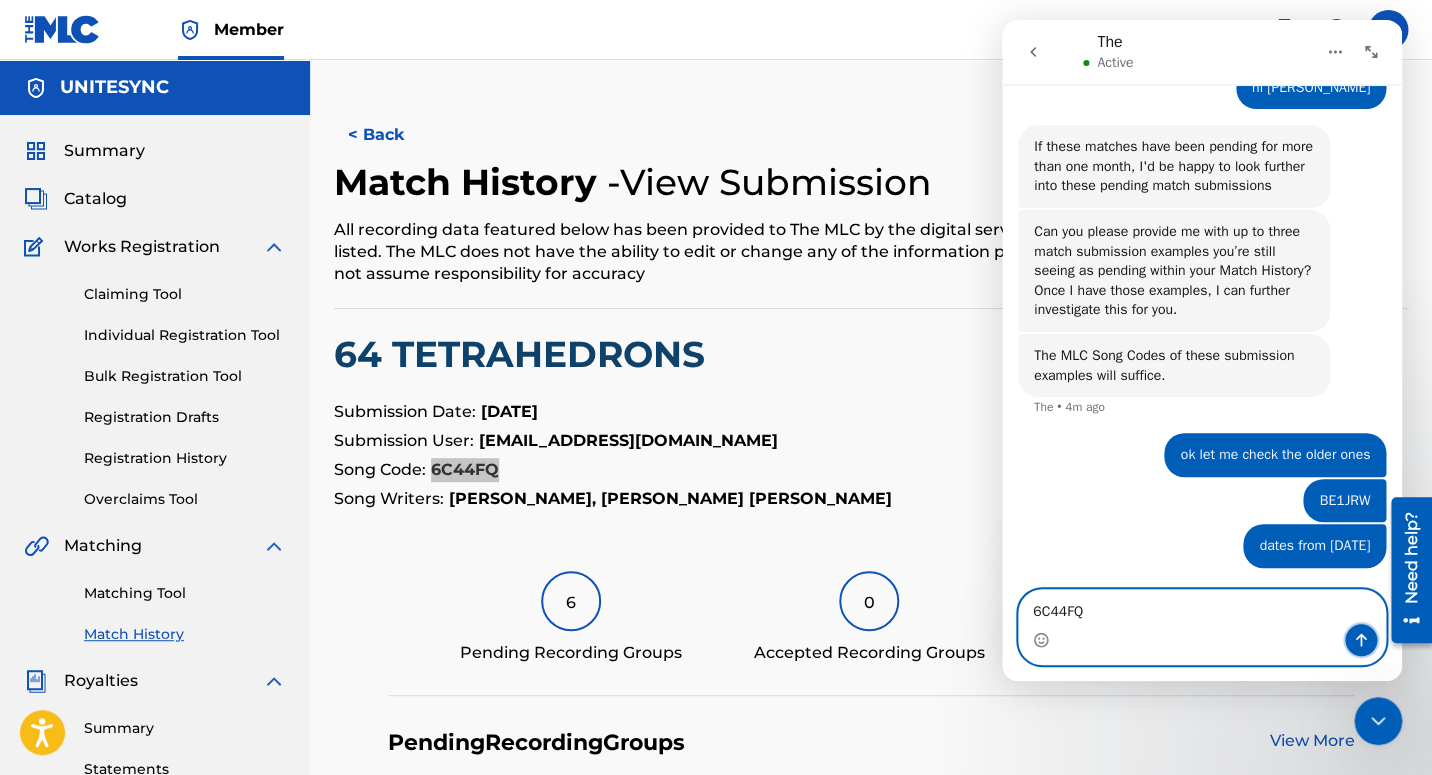 click 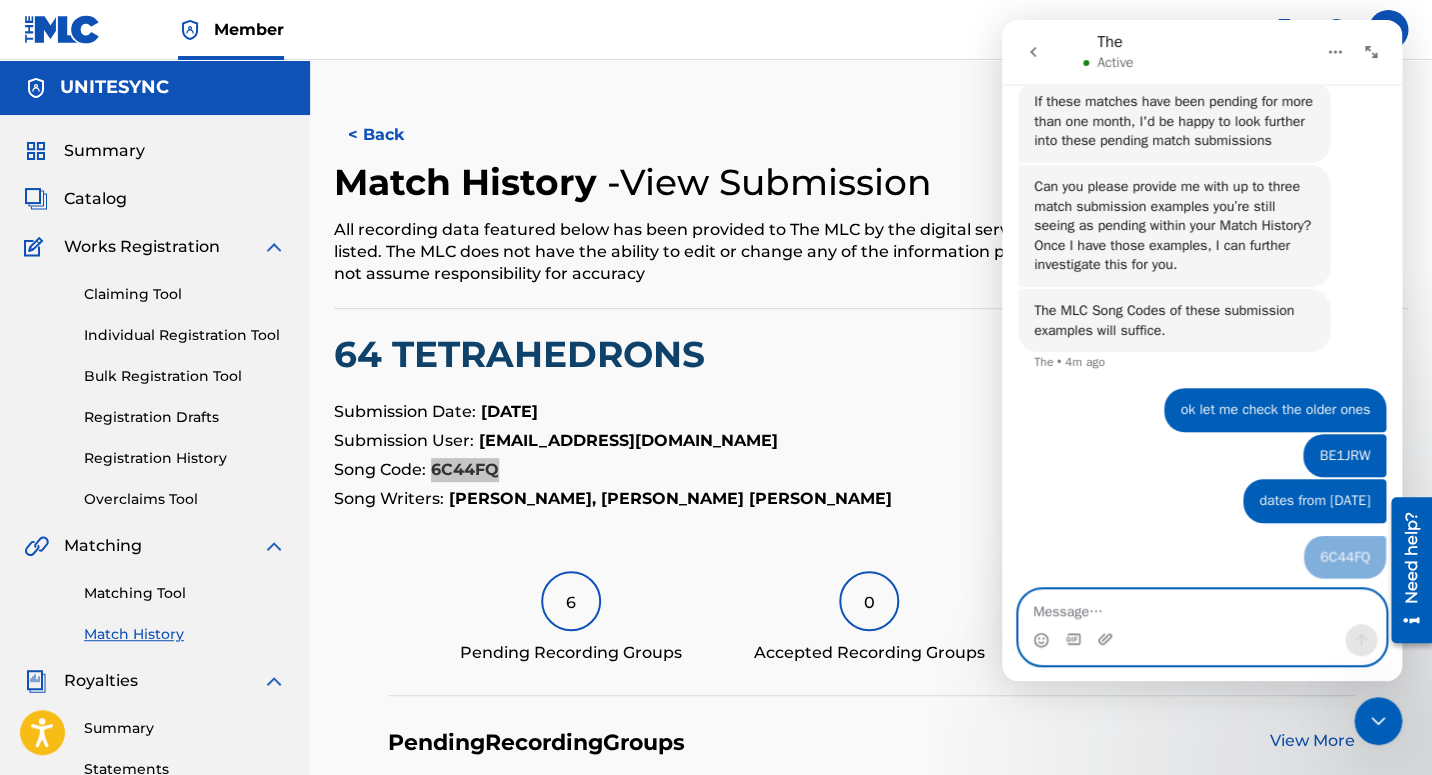scroll, scrollTop: 1220, scrollLeft: 0, axis: vertical 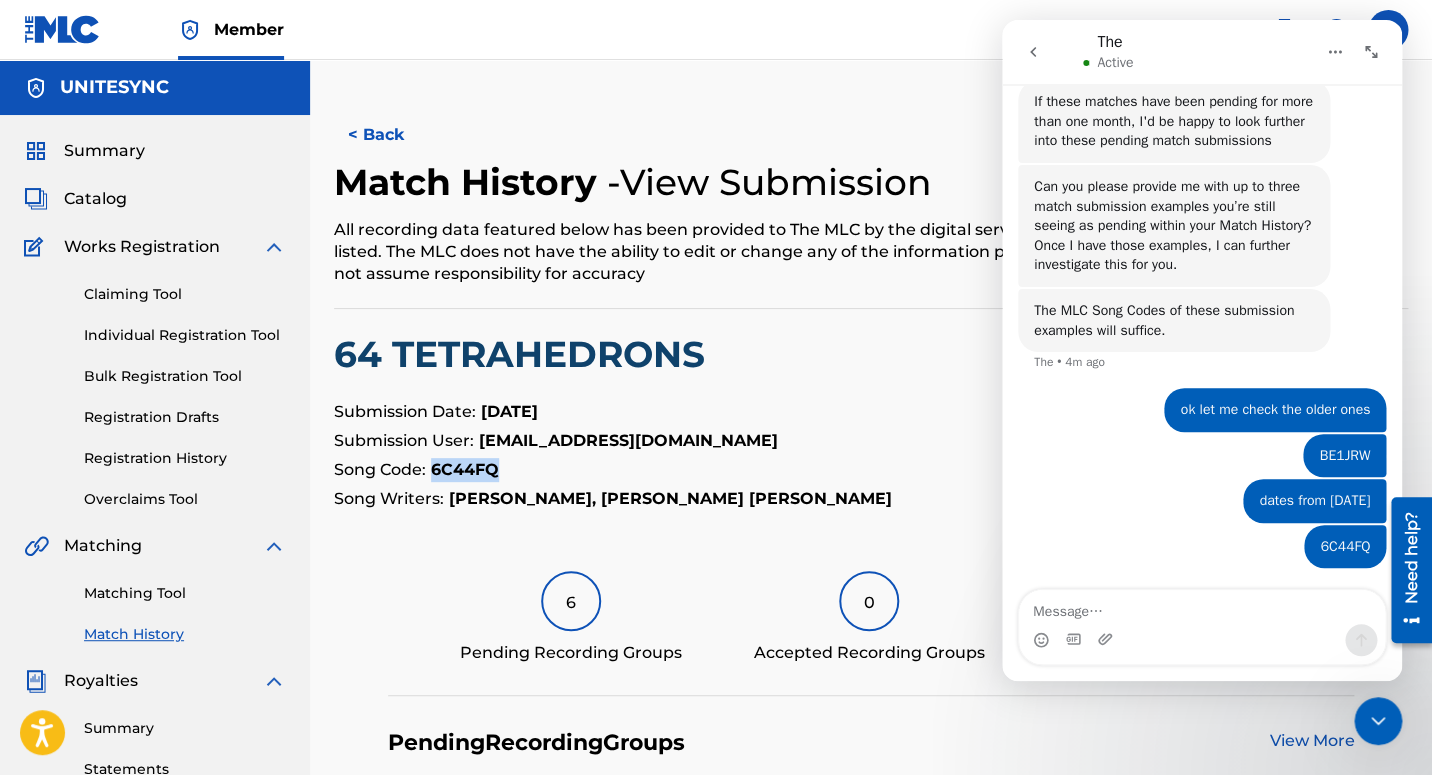 click on "< Back" at bounding box center [394, 135] 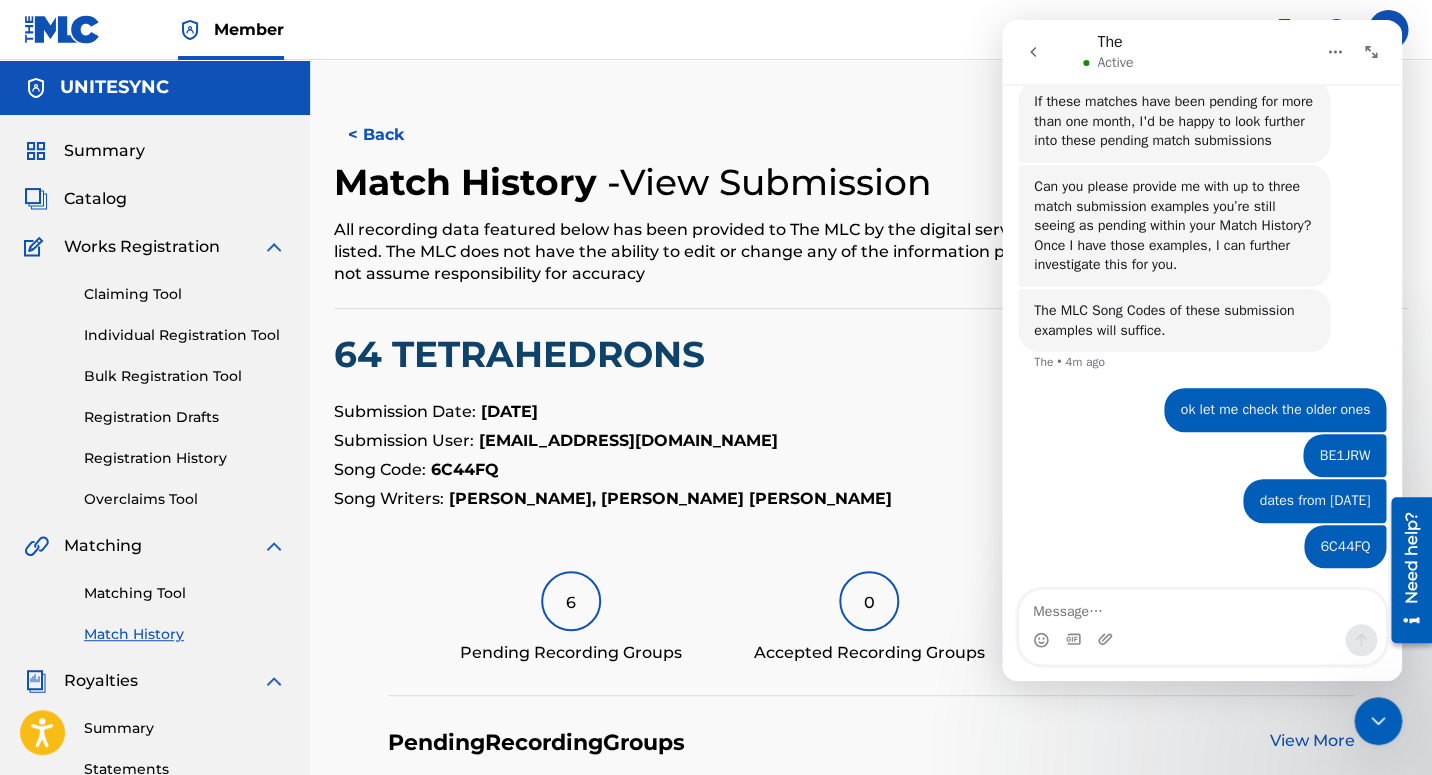 scroll, scrollTop: 4102, scrollLeft: 0, axis: vertical 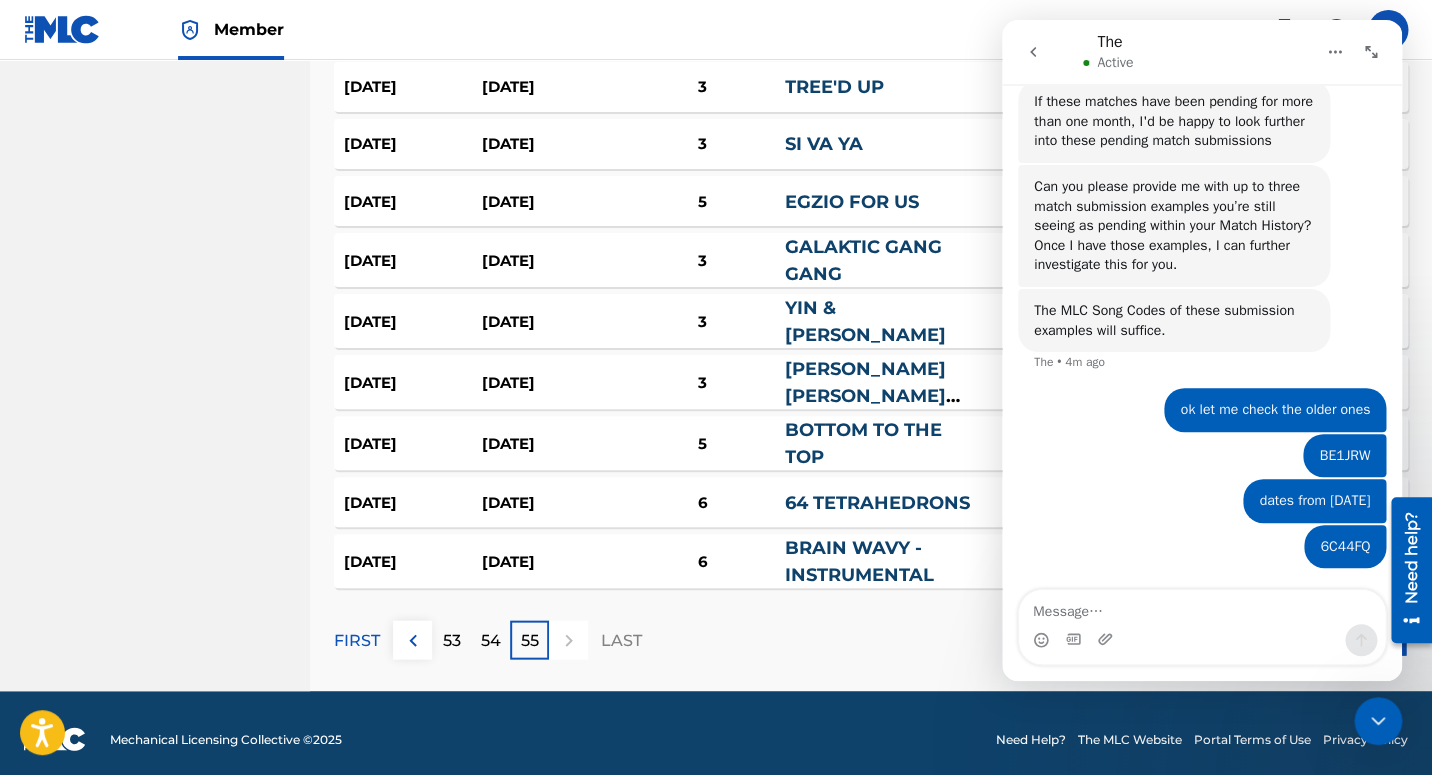 click on "BOTTOM TO THE TOP" at bounding box center (880, 443) 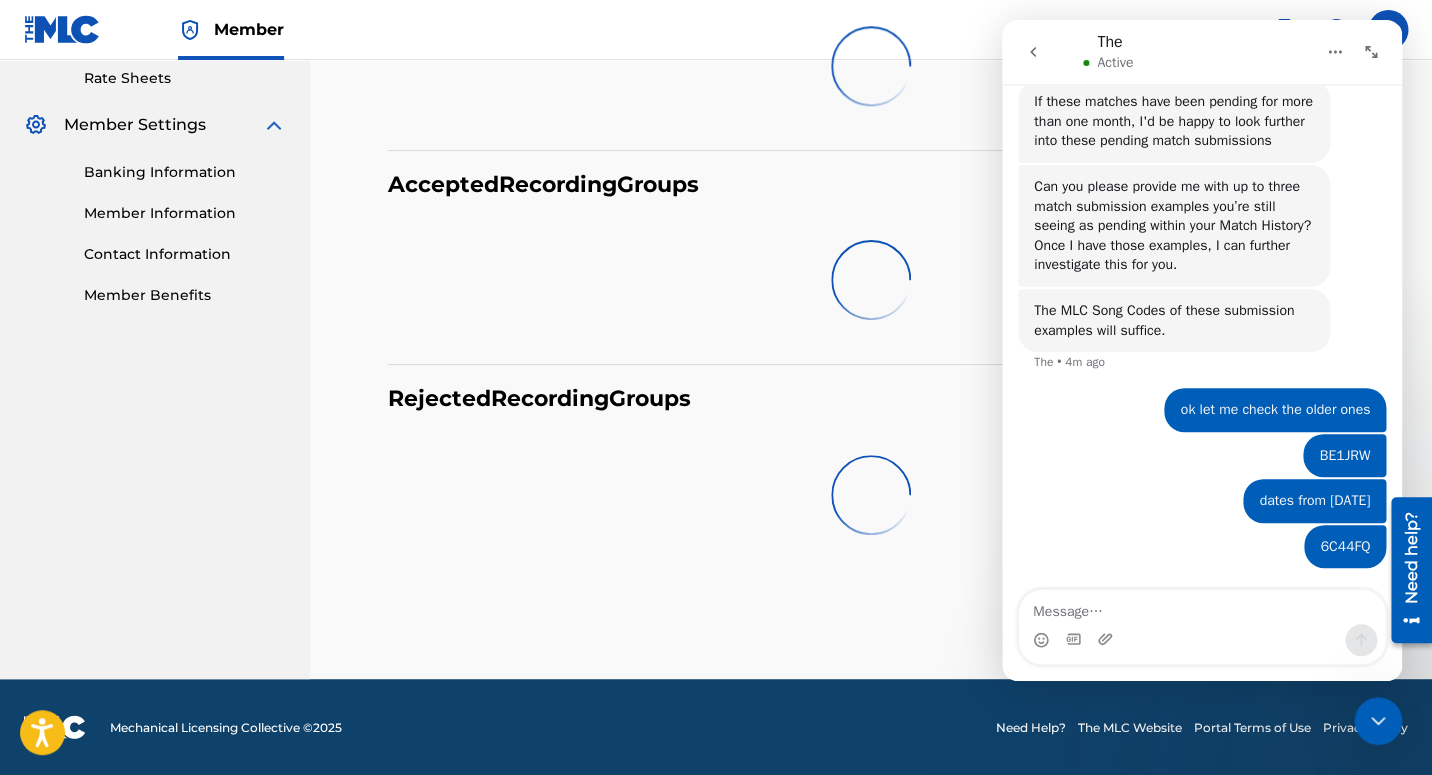 scroll, scrollTop: 0, scrollLeft: 0, axis: both 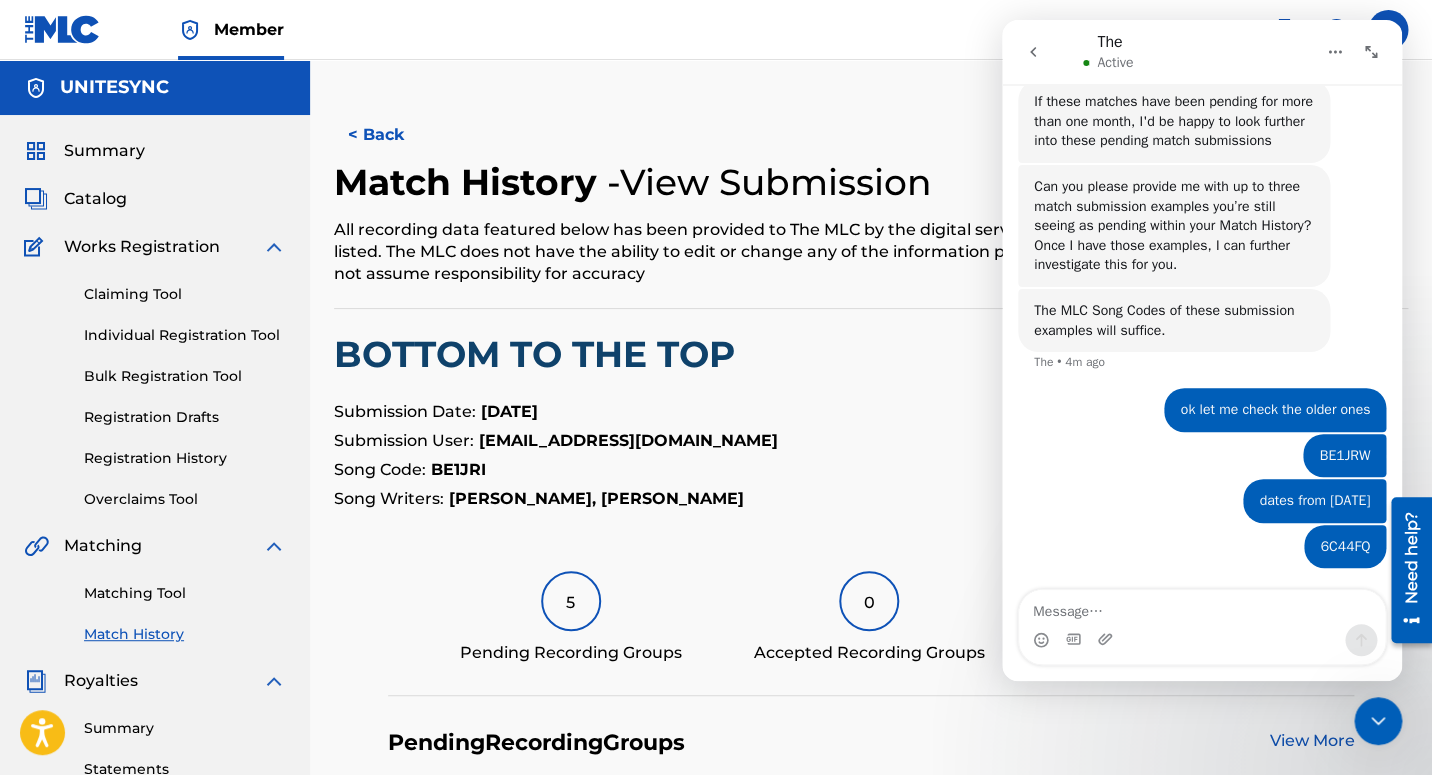 click on "BE1JRI" at bounding box center (458, 469) 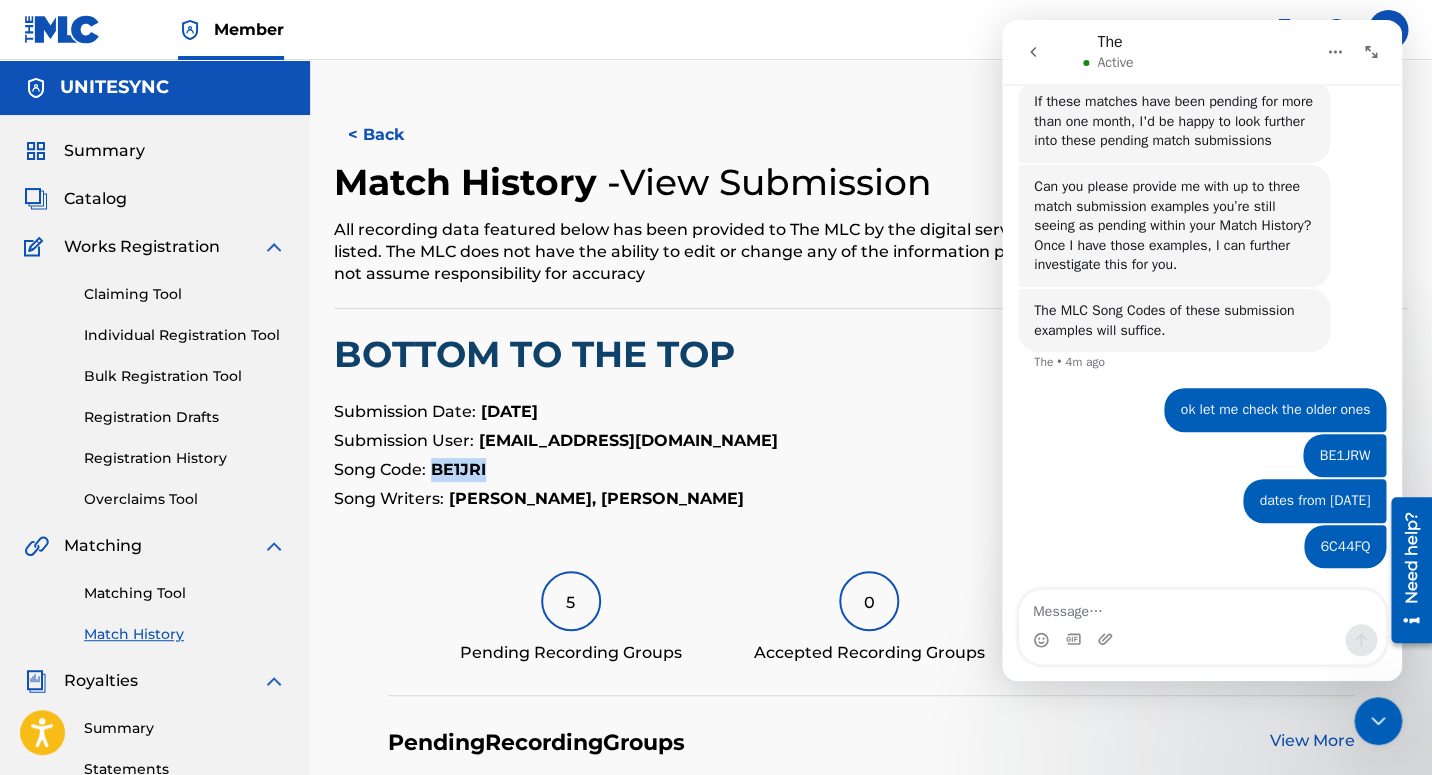 click on "BE1JRI" at bounding box center (458, 469) 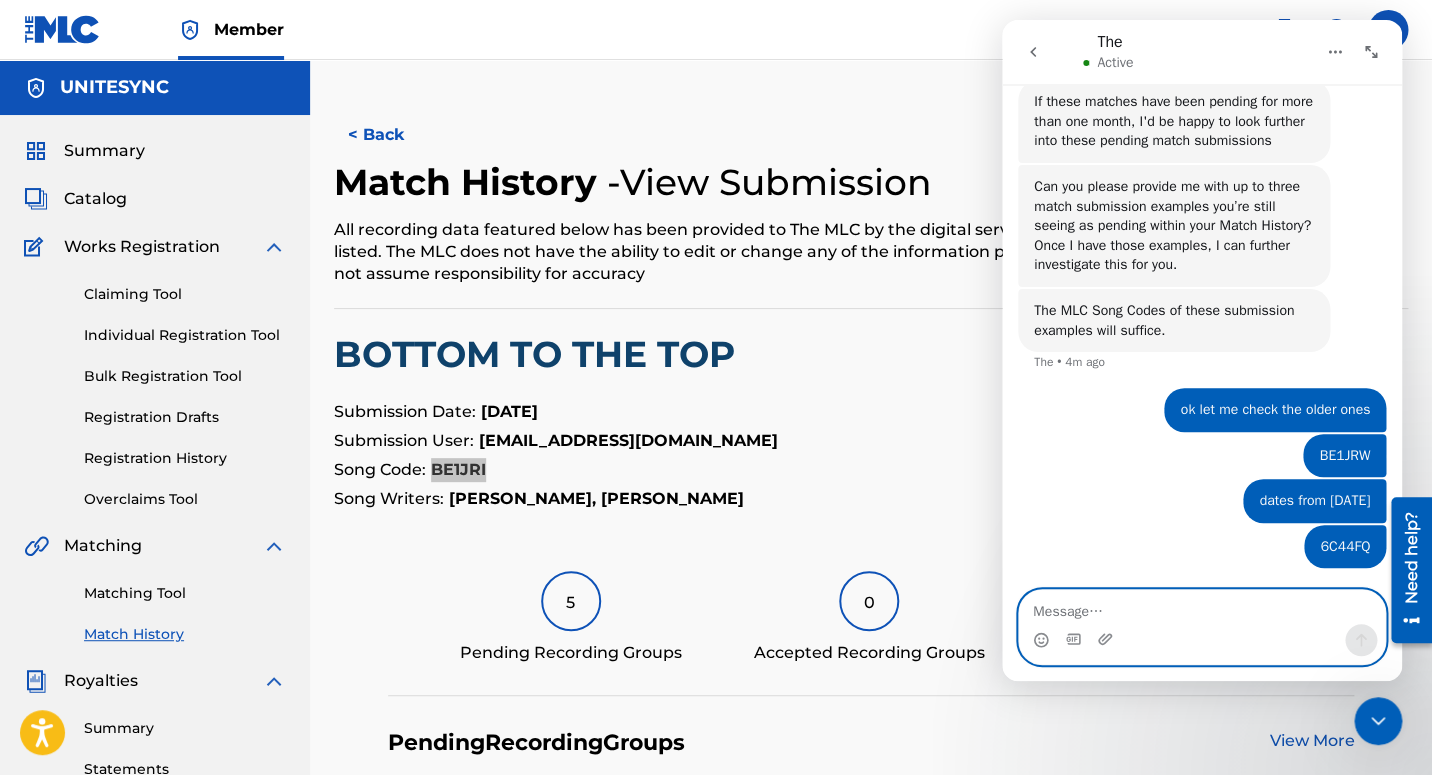 click at bounding box center (1202, 607) 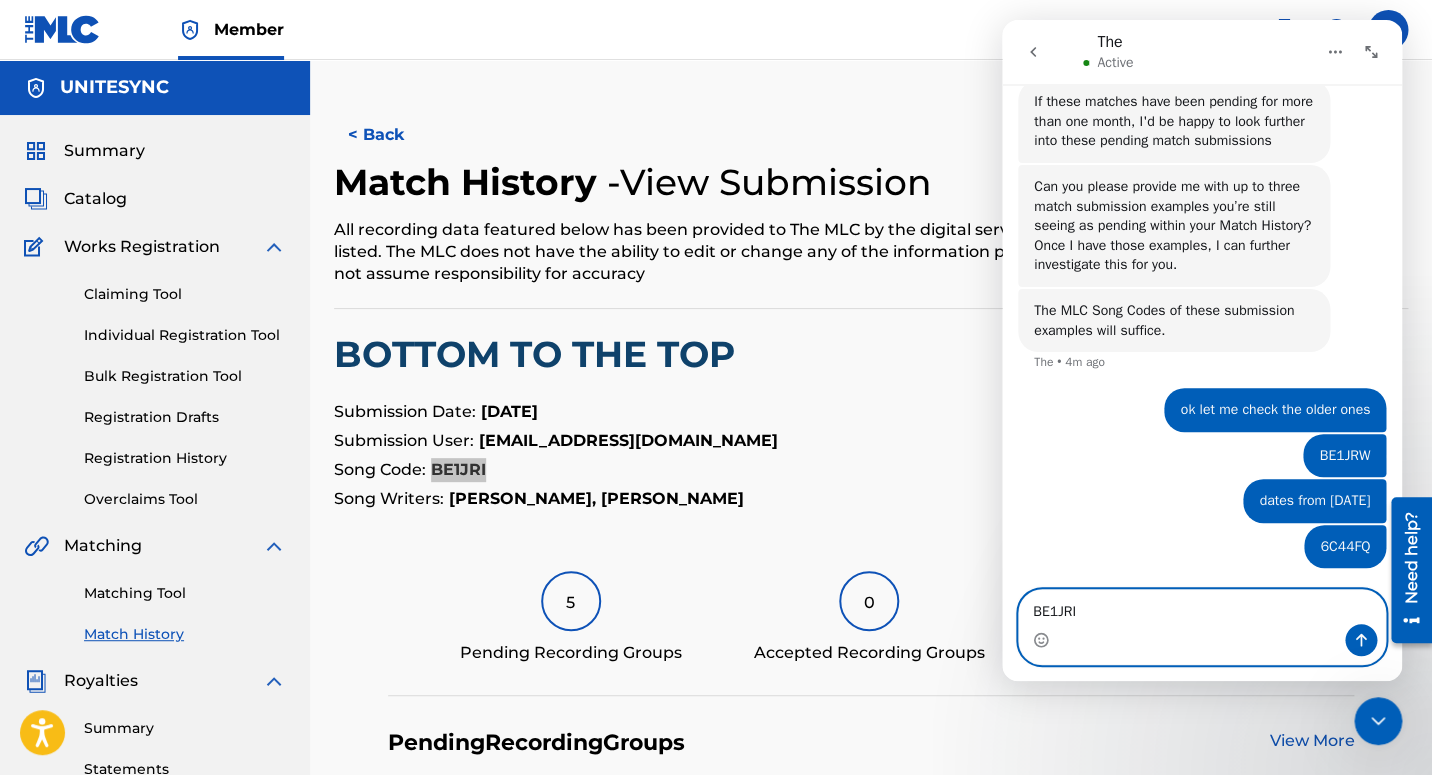 type on "BE1JRI" 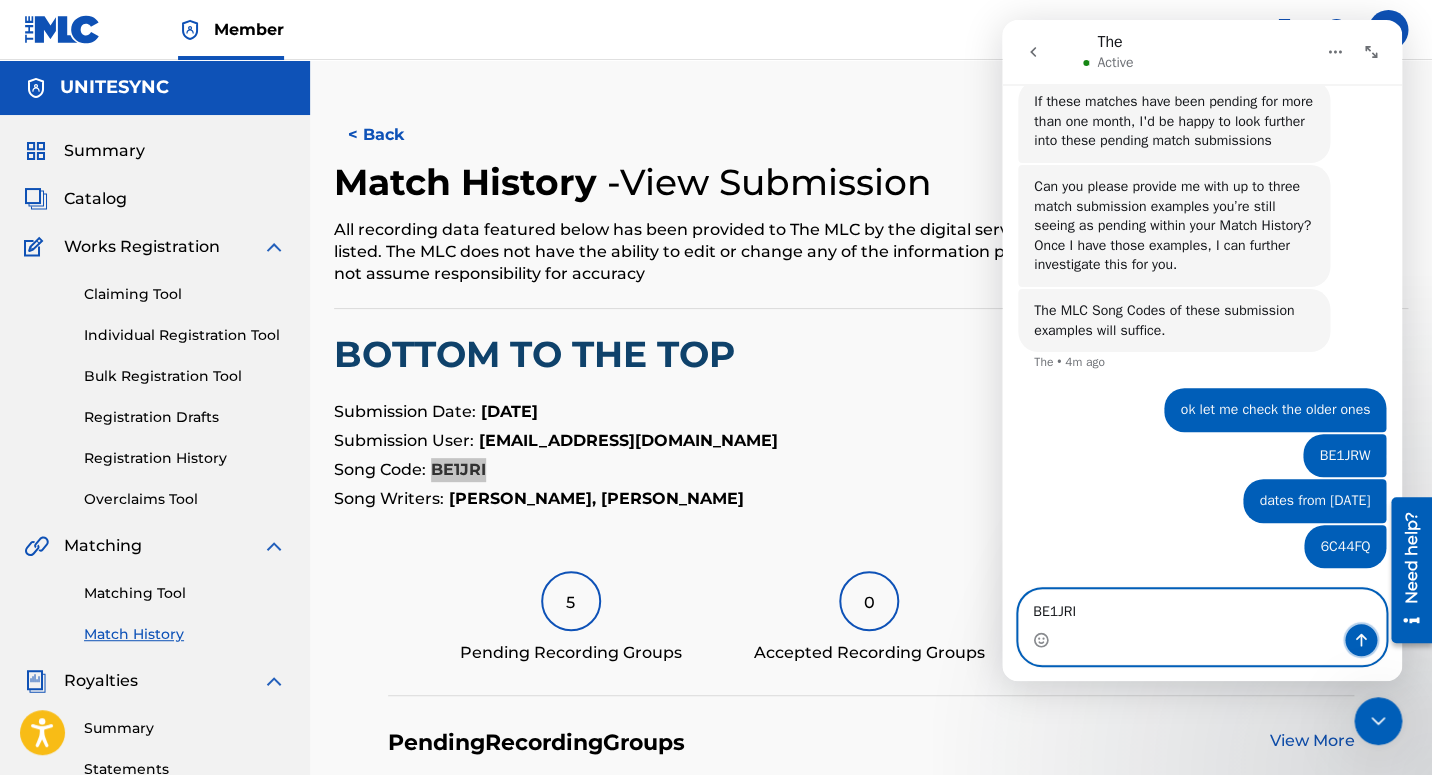 click 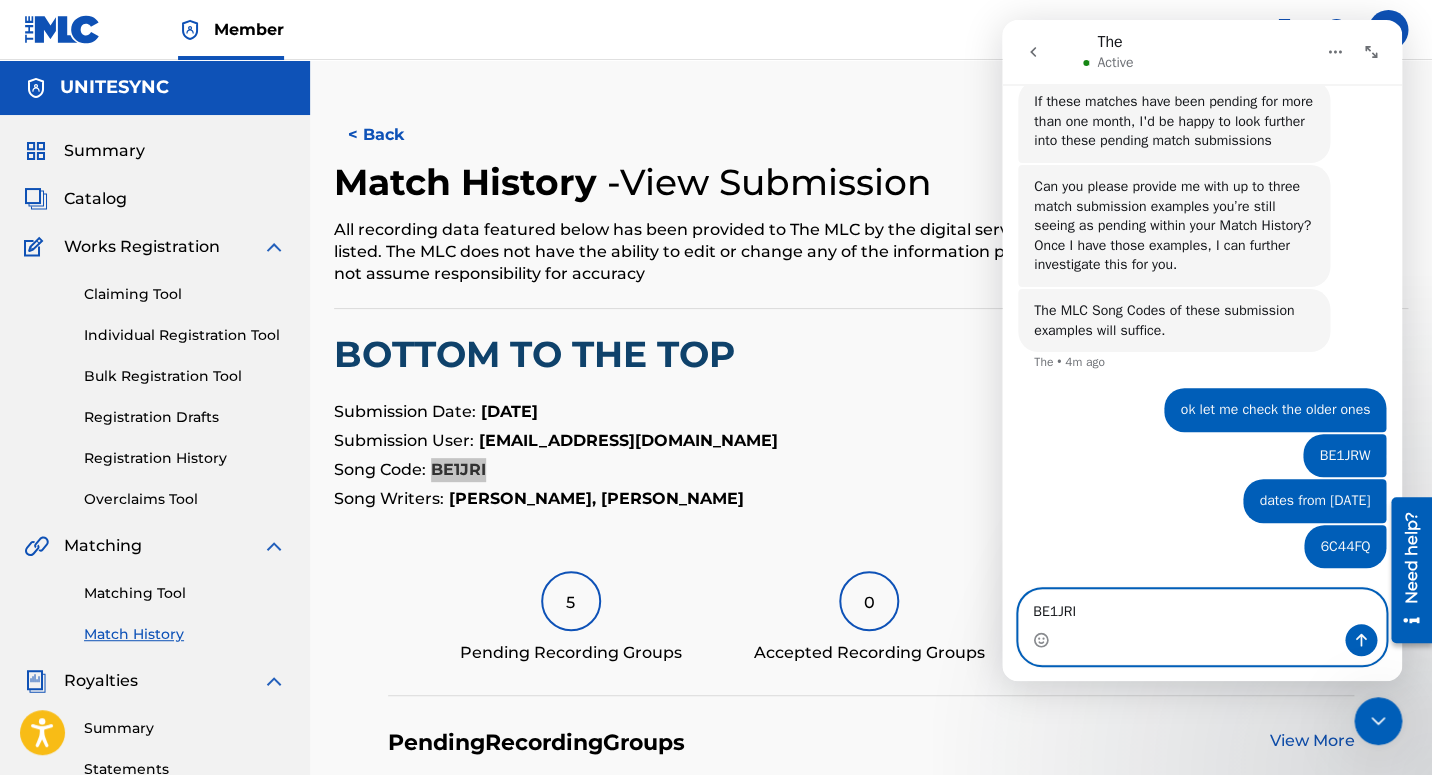 type 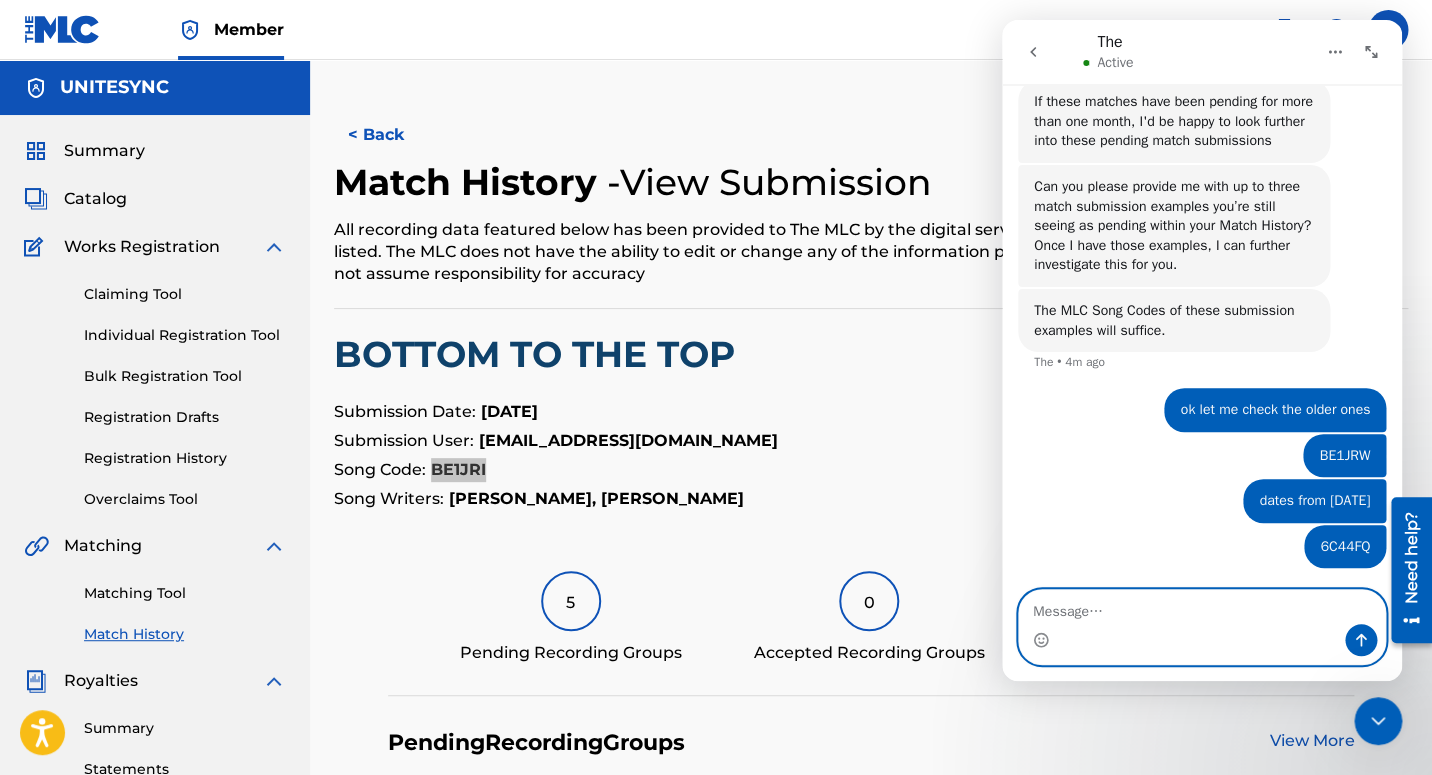 scroll, scrollTop: 1266, scrollLeft: 0, axis: vertical 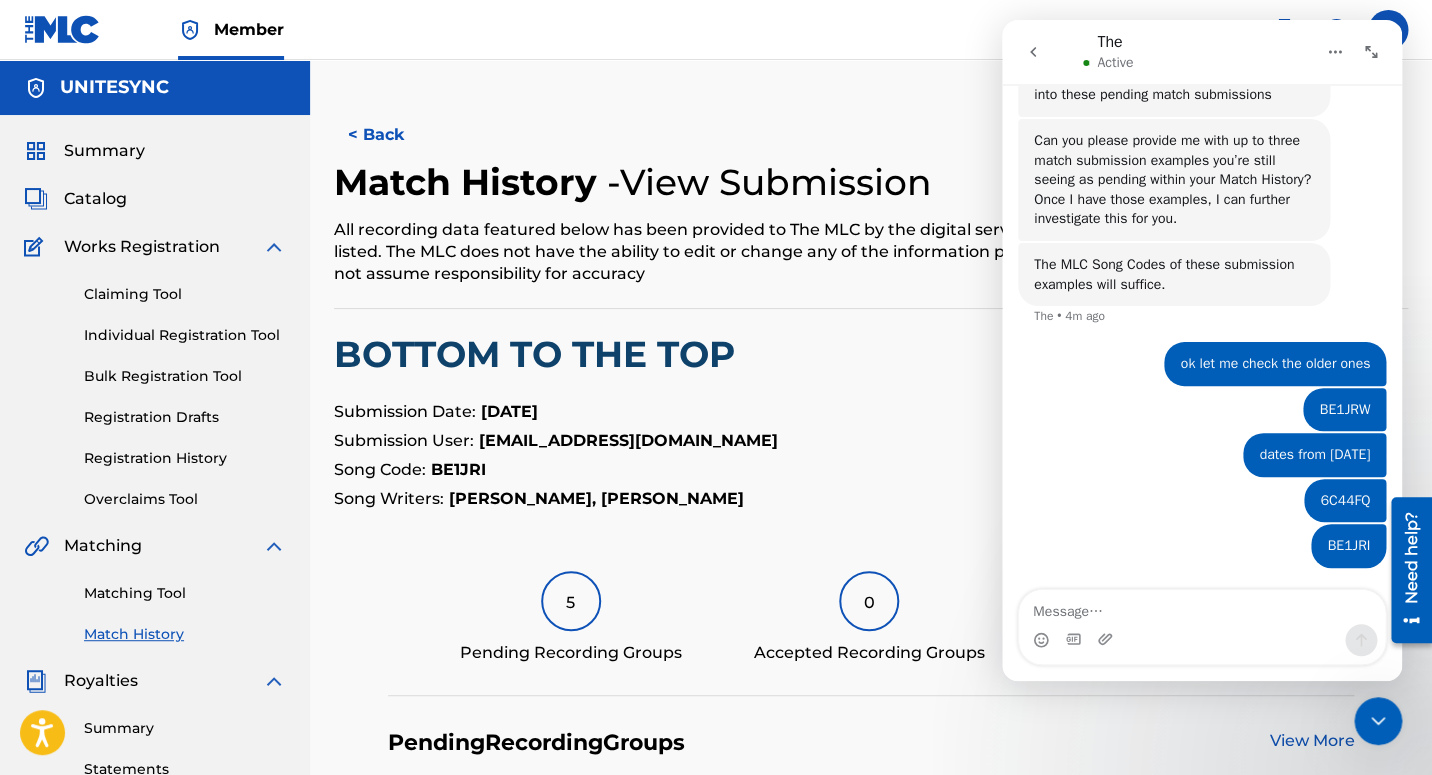 click on "Match History  -  View Submission All recording data featured below has been provided to The MLC by the digital service provider (DSP) listed. The MLC does not have the ability to edit or change any of the information provided and does not assume responsibility for accuracy" at bounding box center (747, 234) 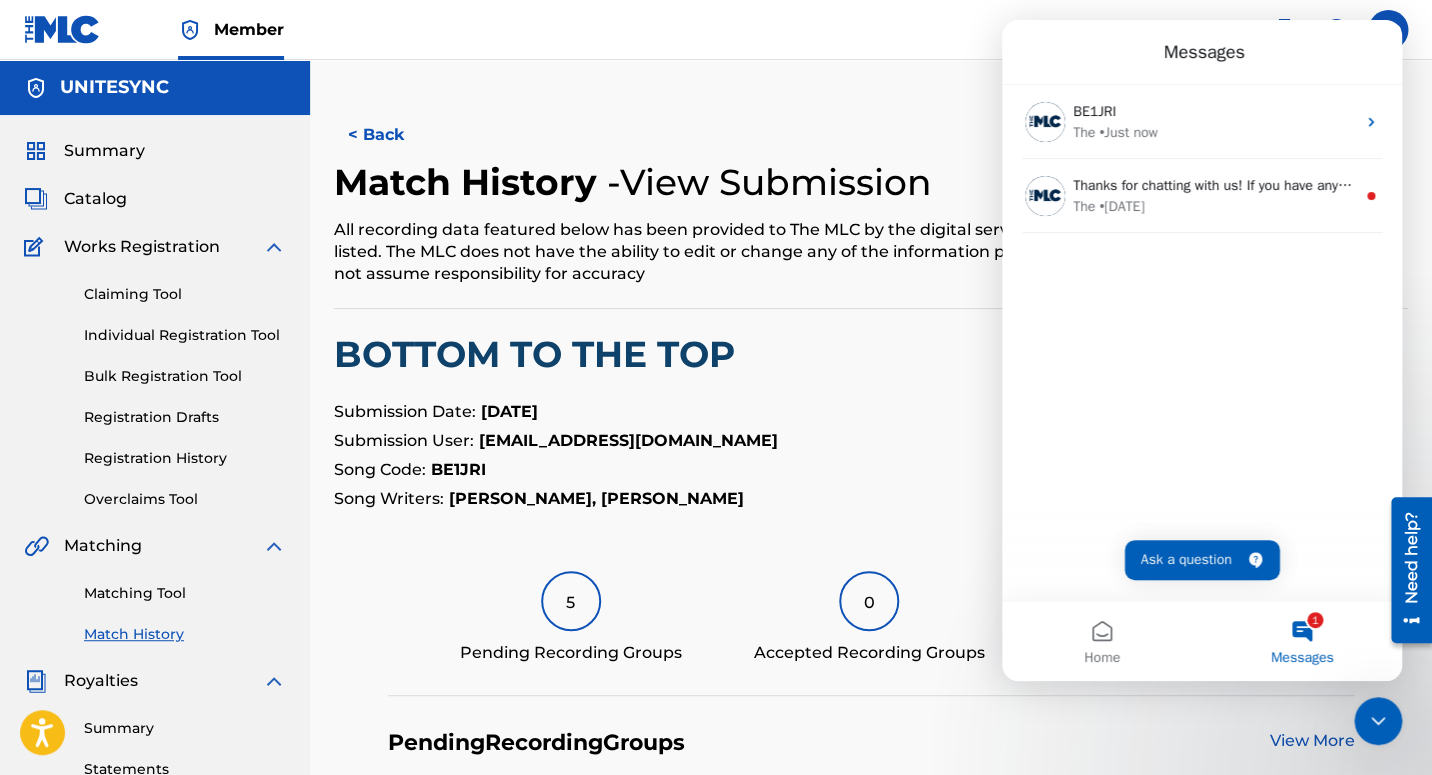scroll, scrollTop: 0, scrollLeft: 0, axis: both 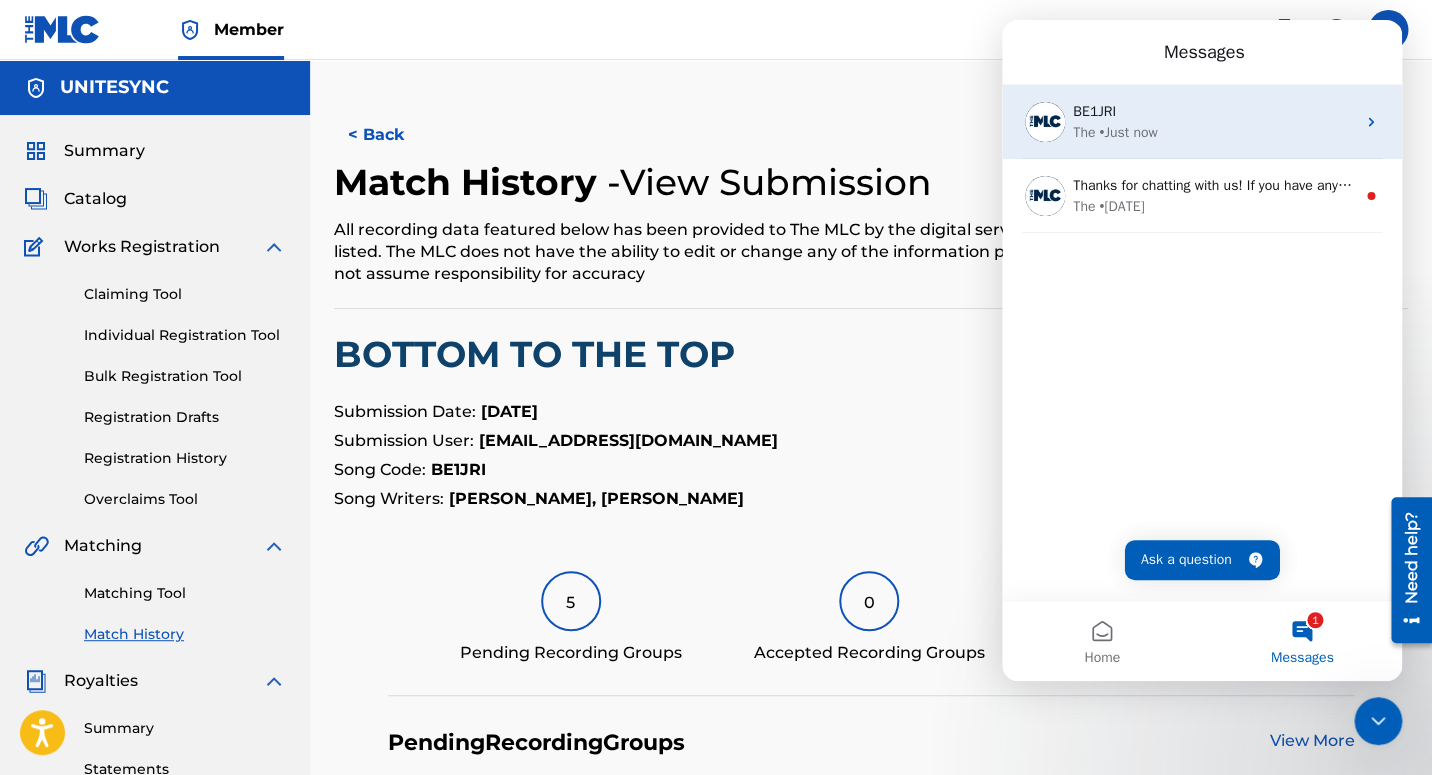 click on "BE1JRI" at bounding box center (1214, 111) 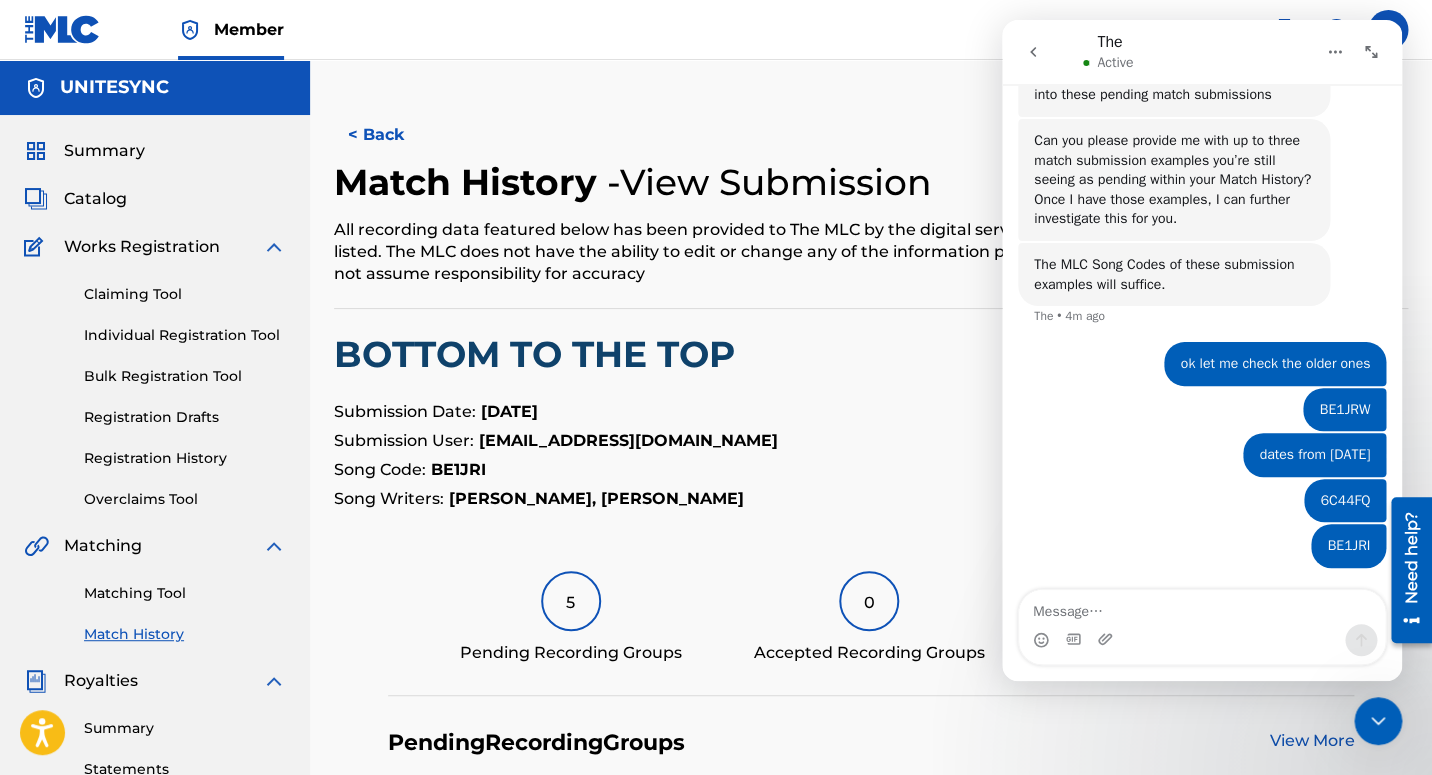 scroll, scrollTop: 1266, scrollLeft: 0, axis: vertical 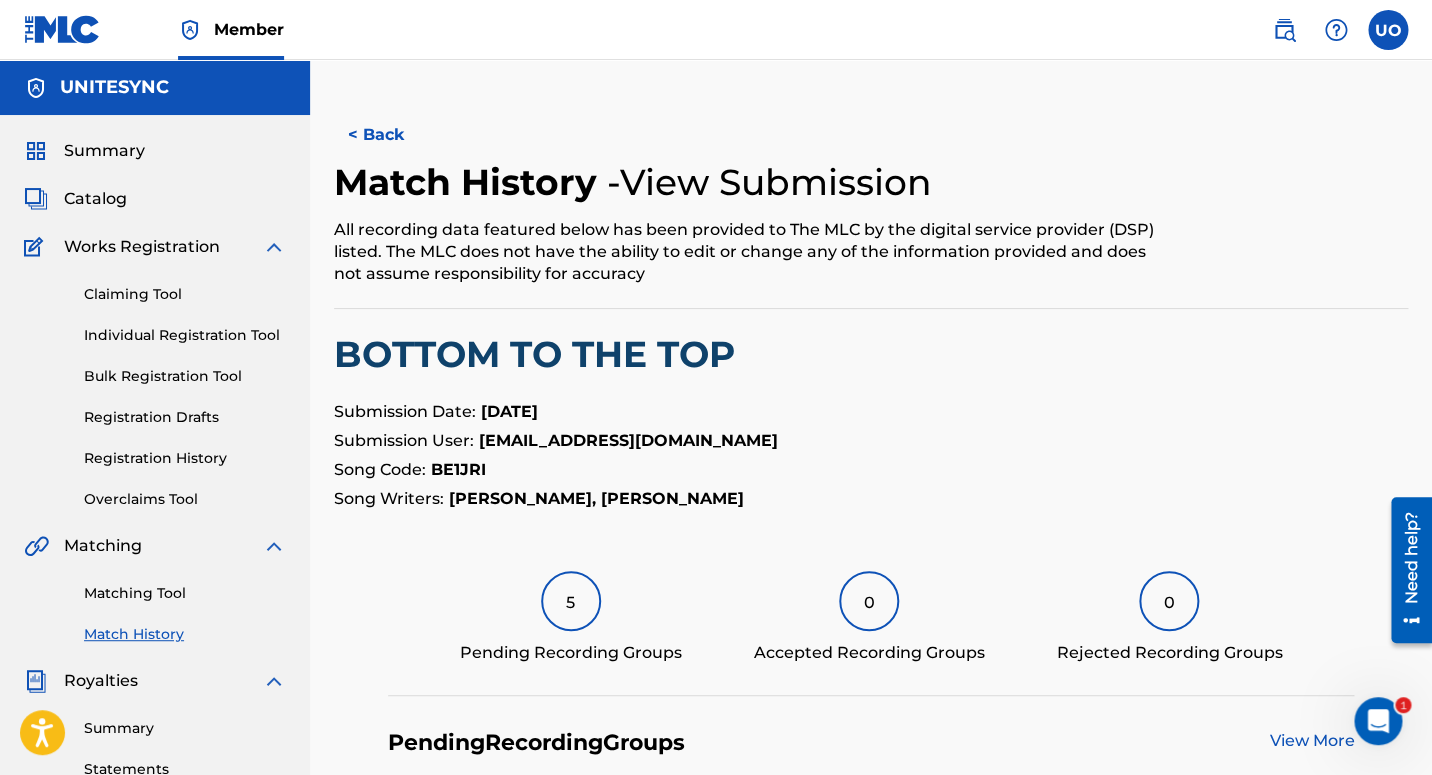 click on "Member" at bounding box center [231, 29] 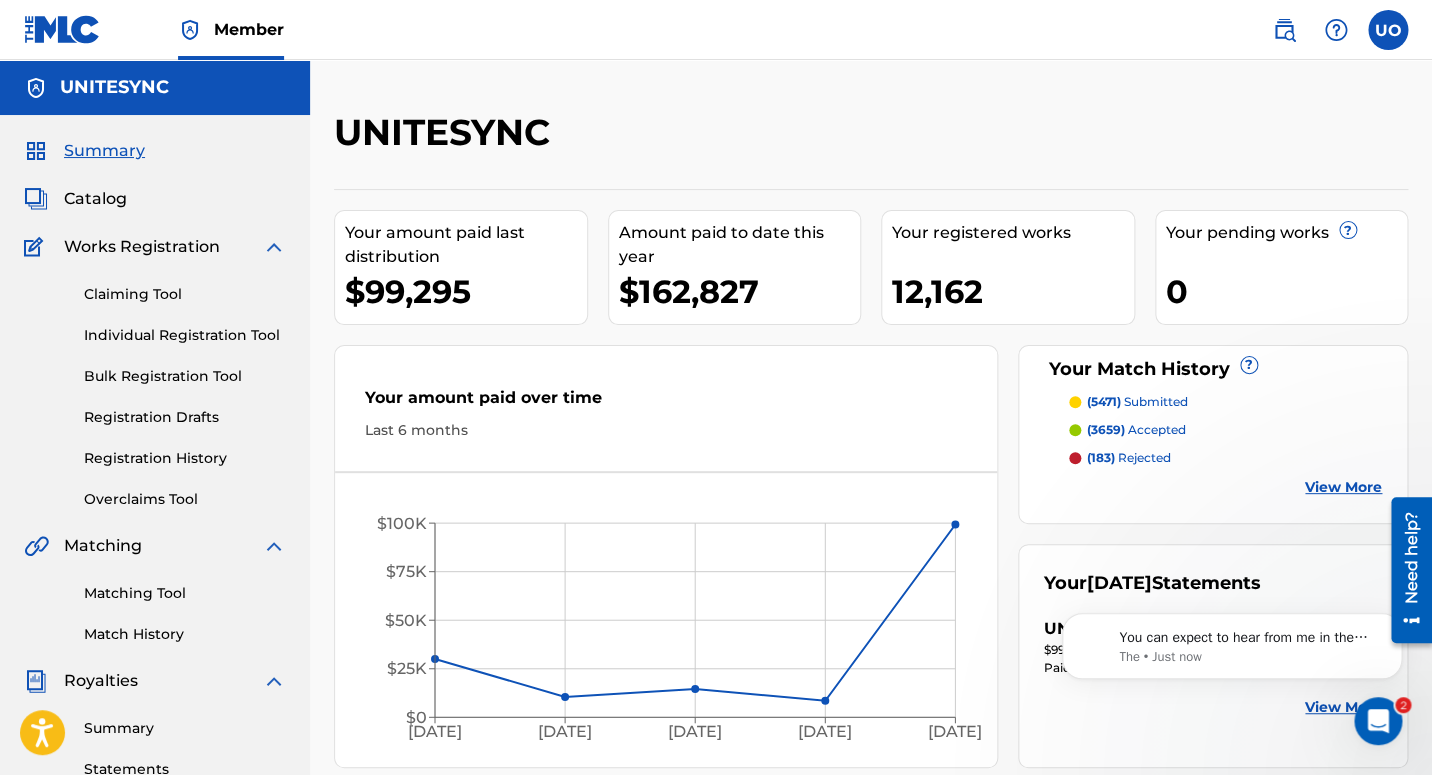 scroll, scrollTop: 0, scrollLeft: 0, axis: both 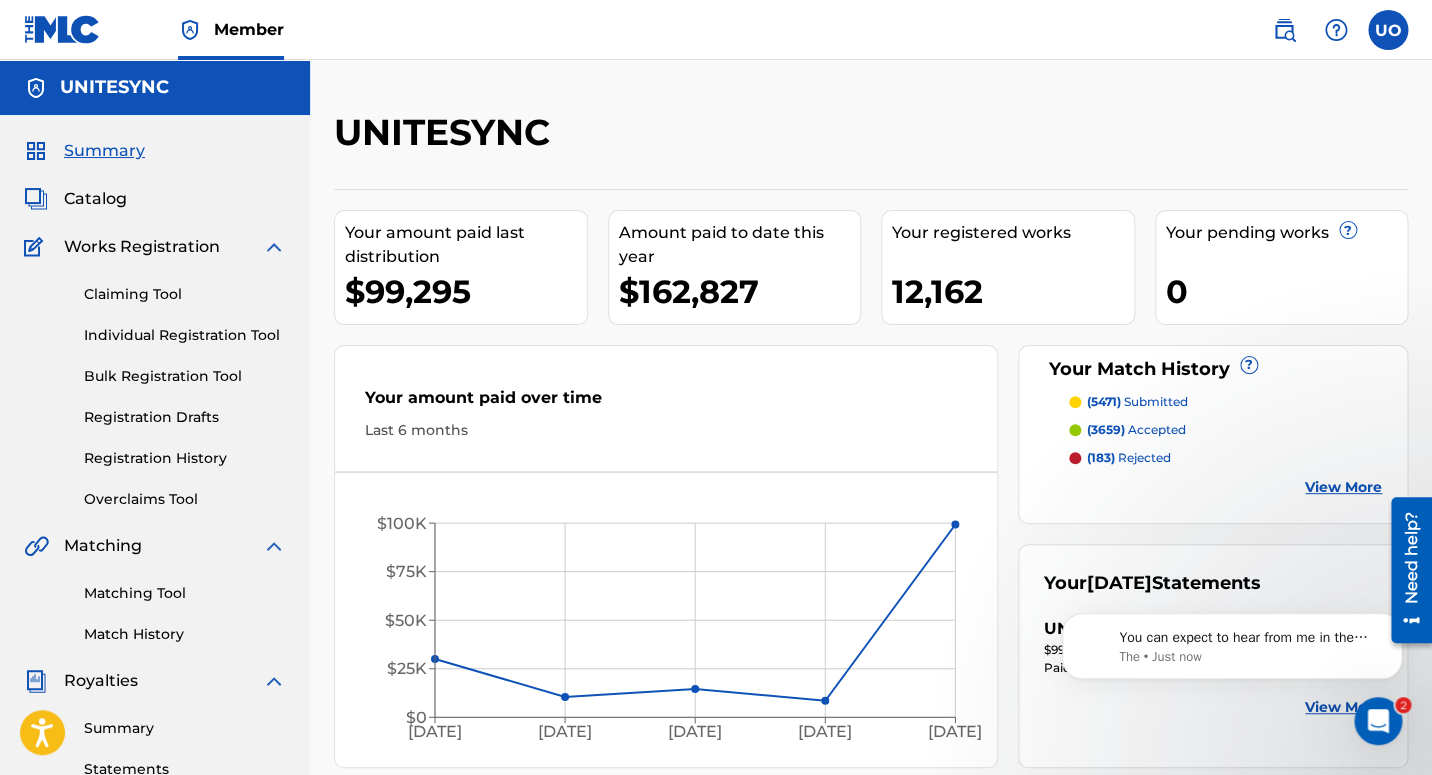click 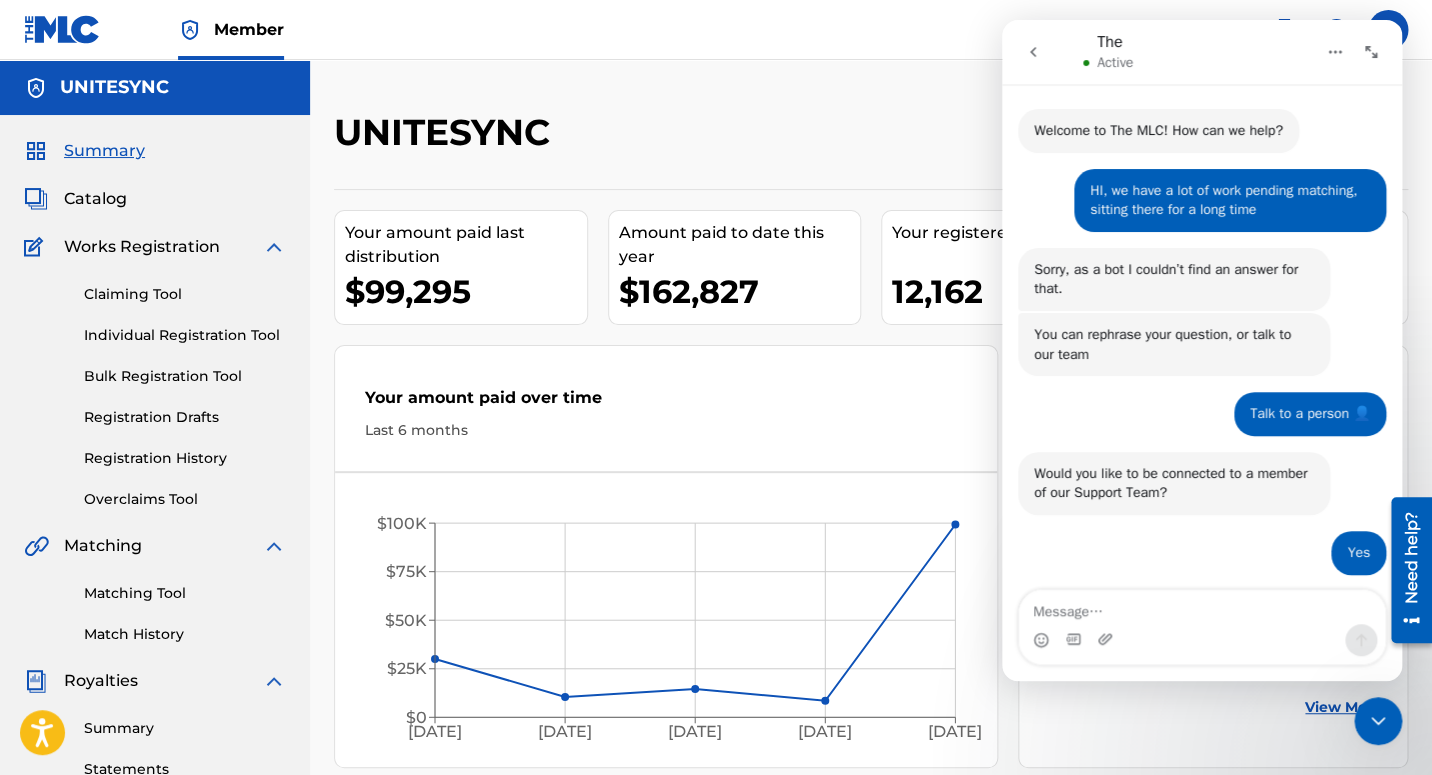 scroll, scrollTop: 466, scrollLeft: 0, axis: vertical 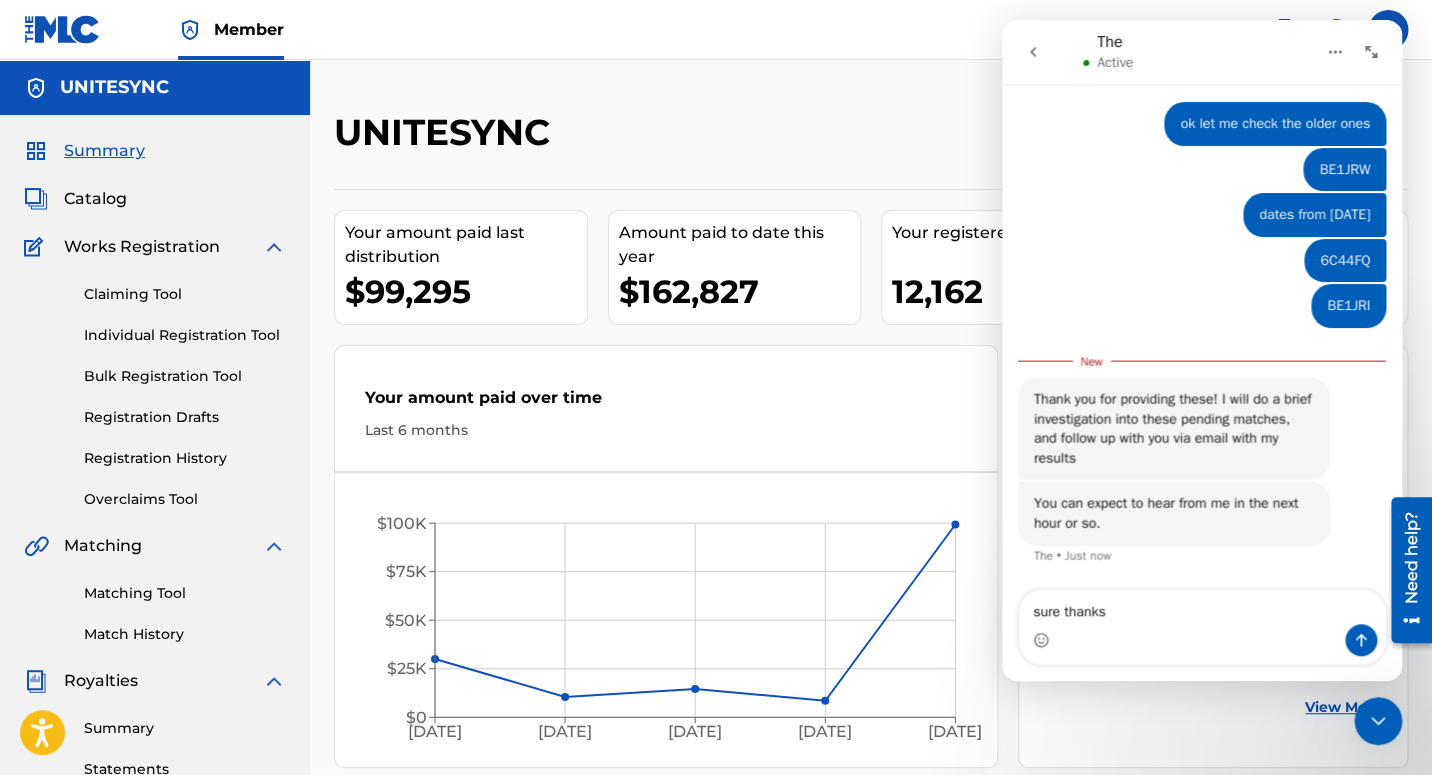 type on "sure thanks!" 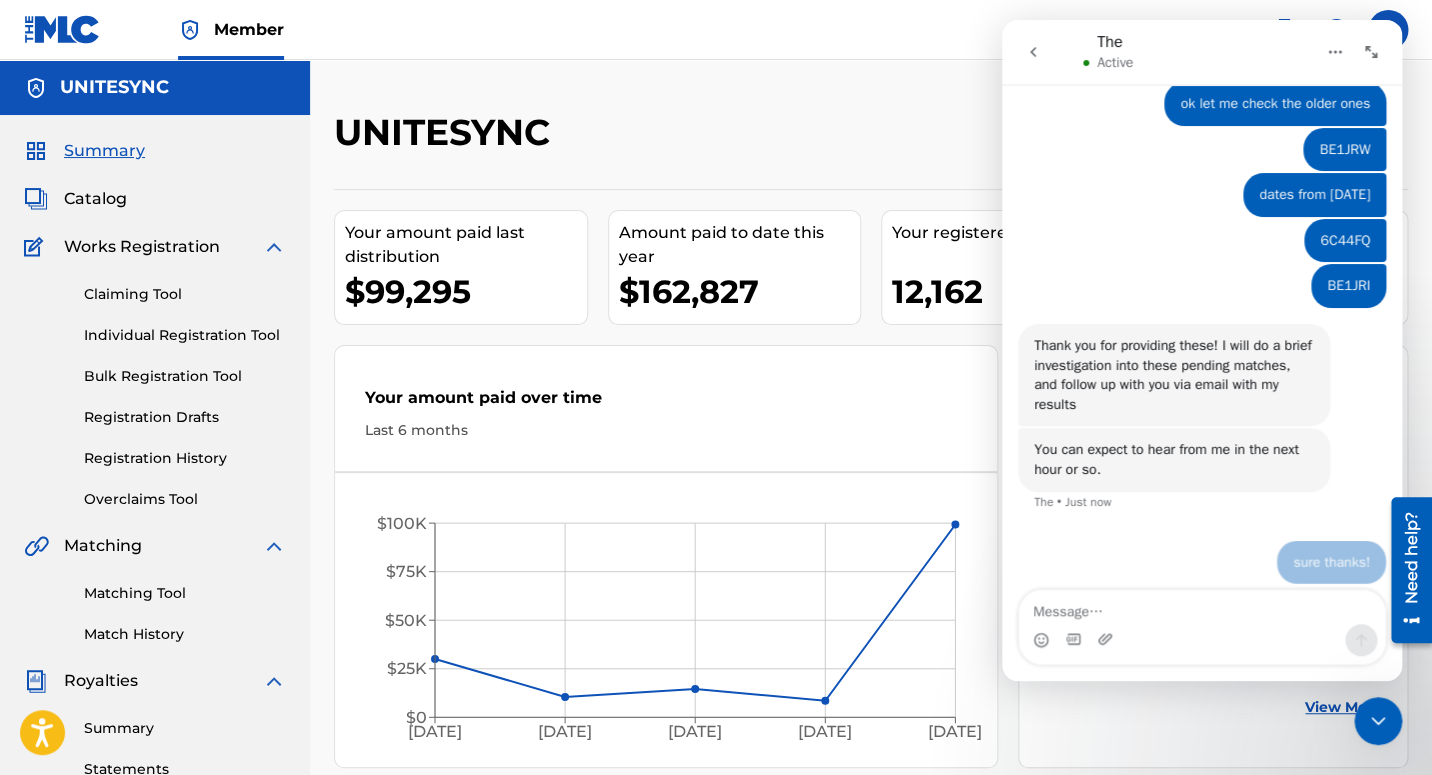 scroll, scrollTop: 0, scrollLeft: 0, axis: both 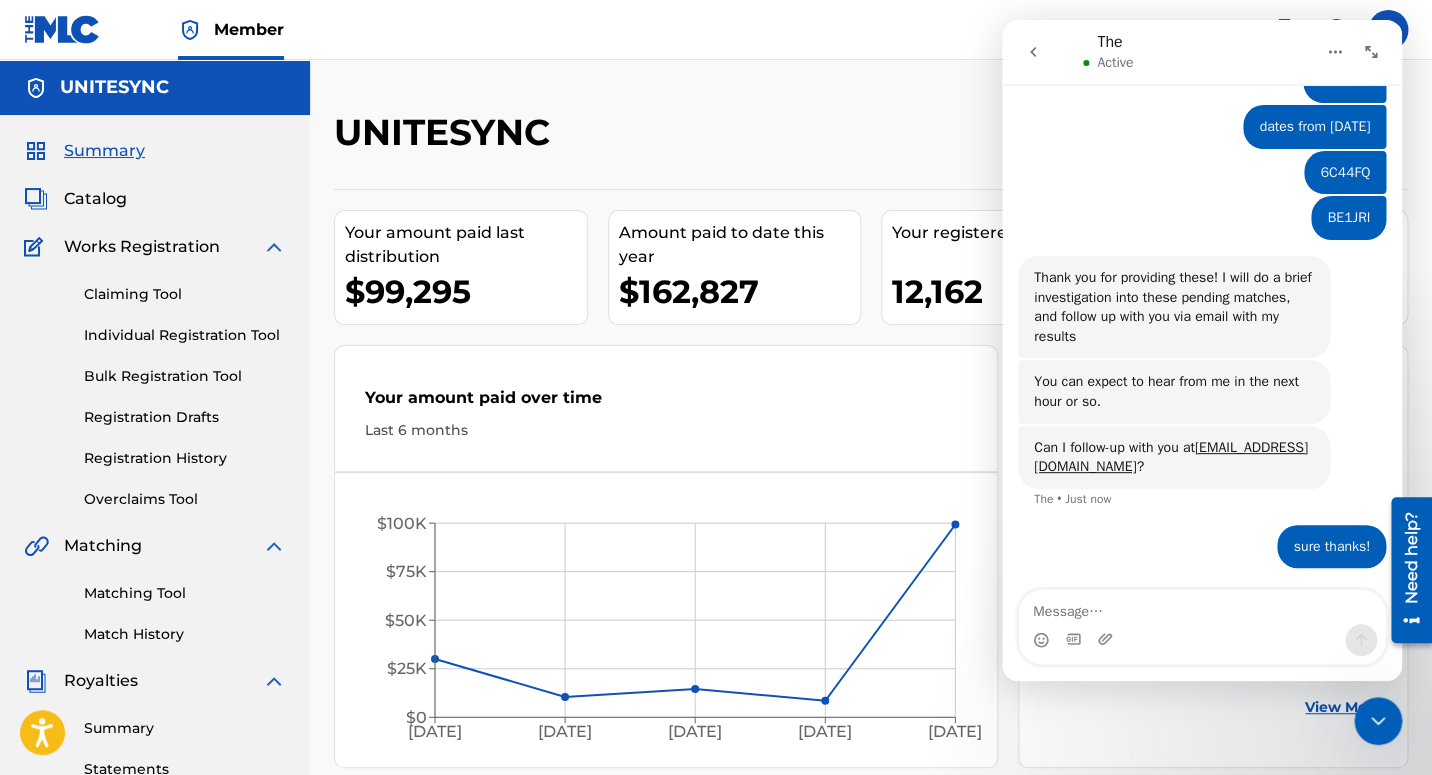 click at bounding box center (1202, 607) 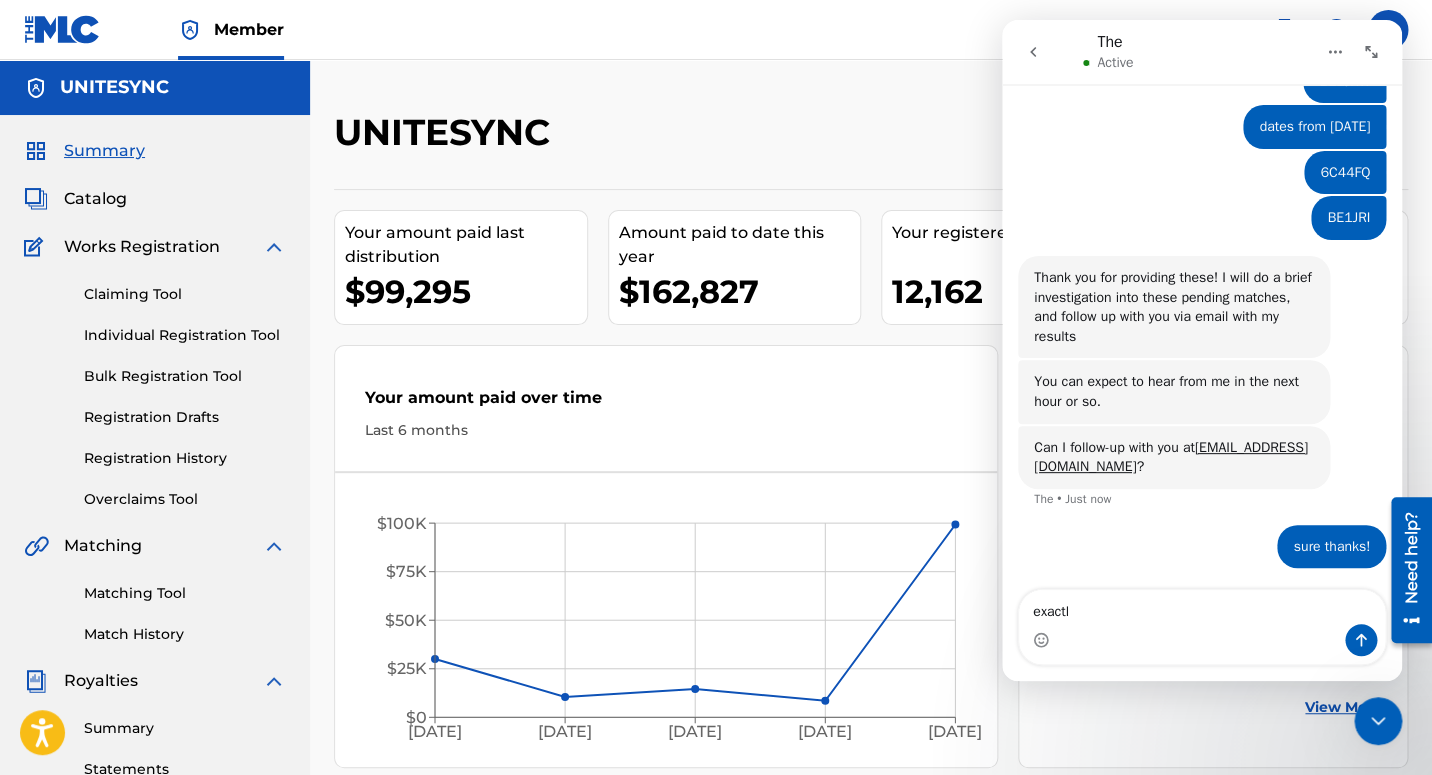 type on "exactly" 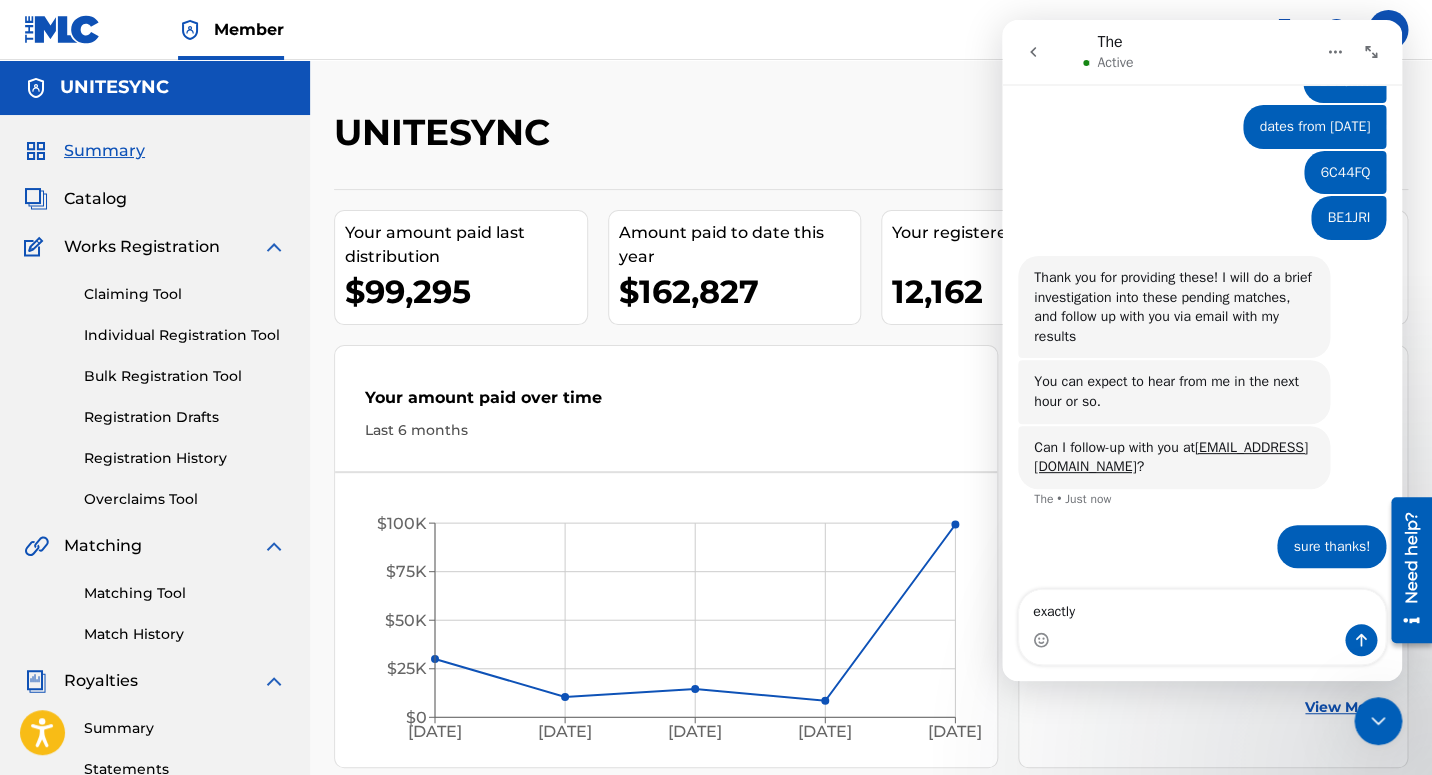 type 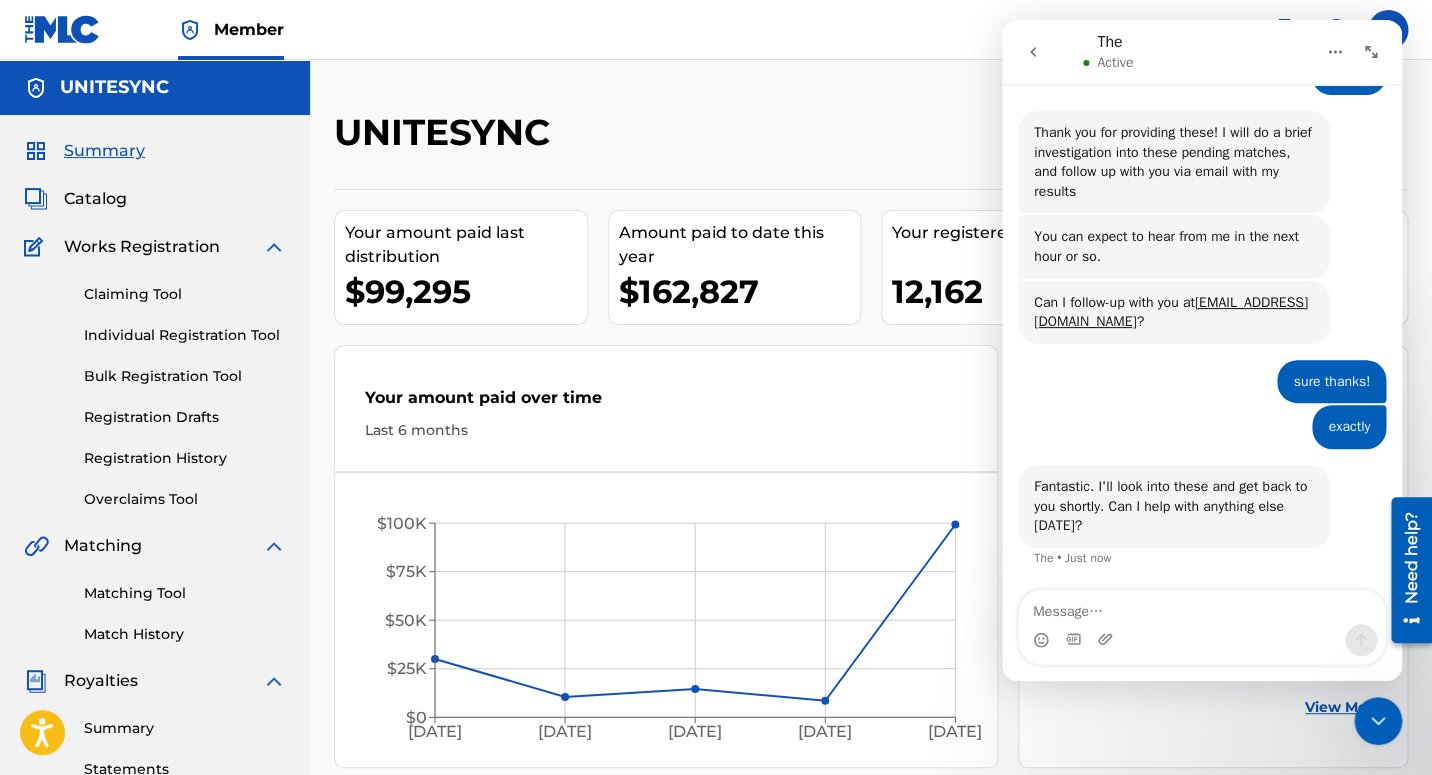 scroll, scrollTop: 1718, scrollLeft: 0, axis: vertical 